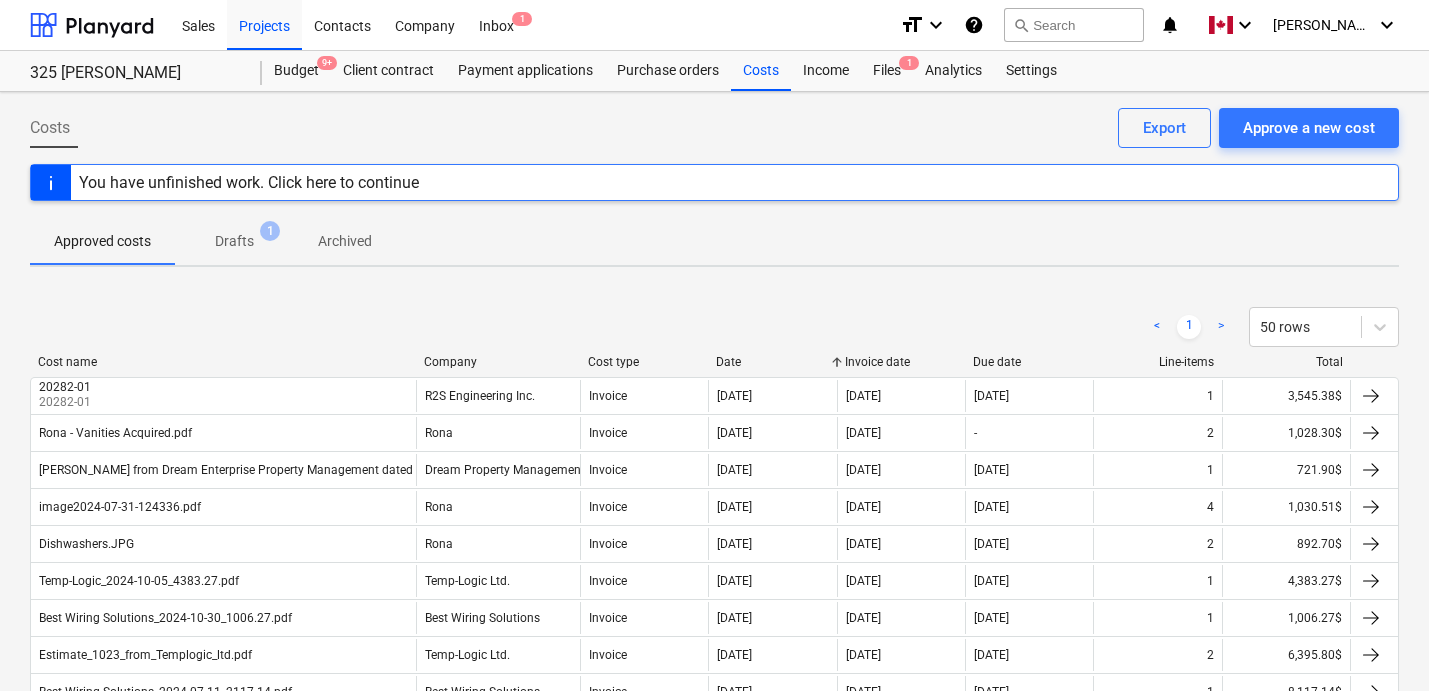 scroll, scrollTop: 883, scrollLeft: 0, axis: vertical 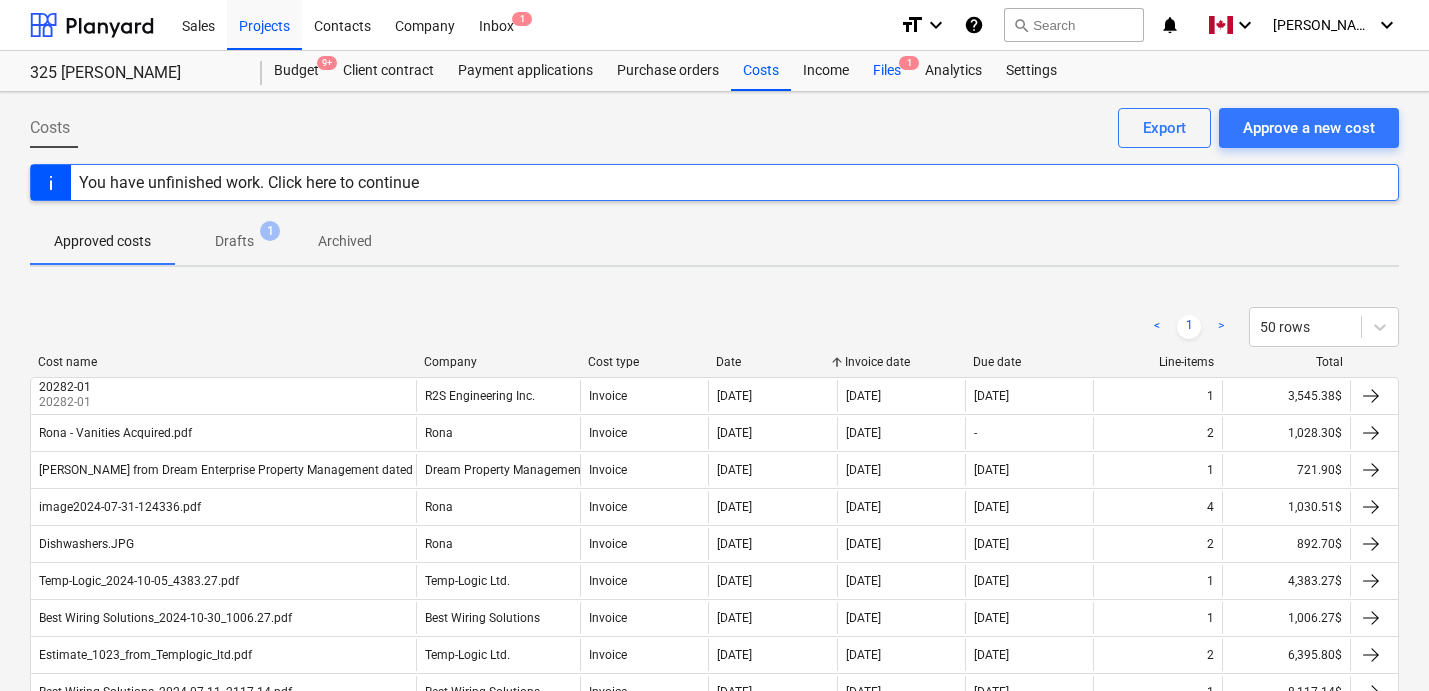 click on "Files 1" at bounding box center [887, 71] 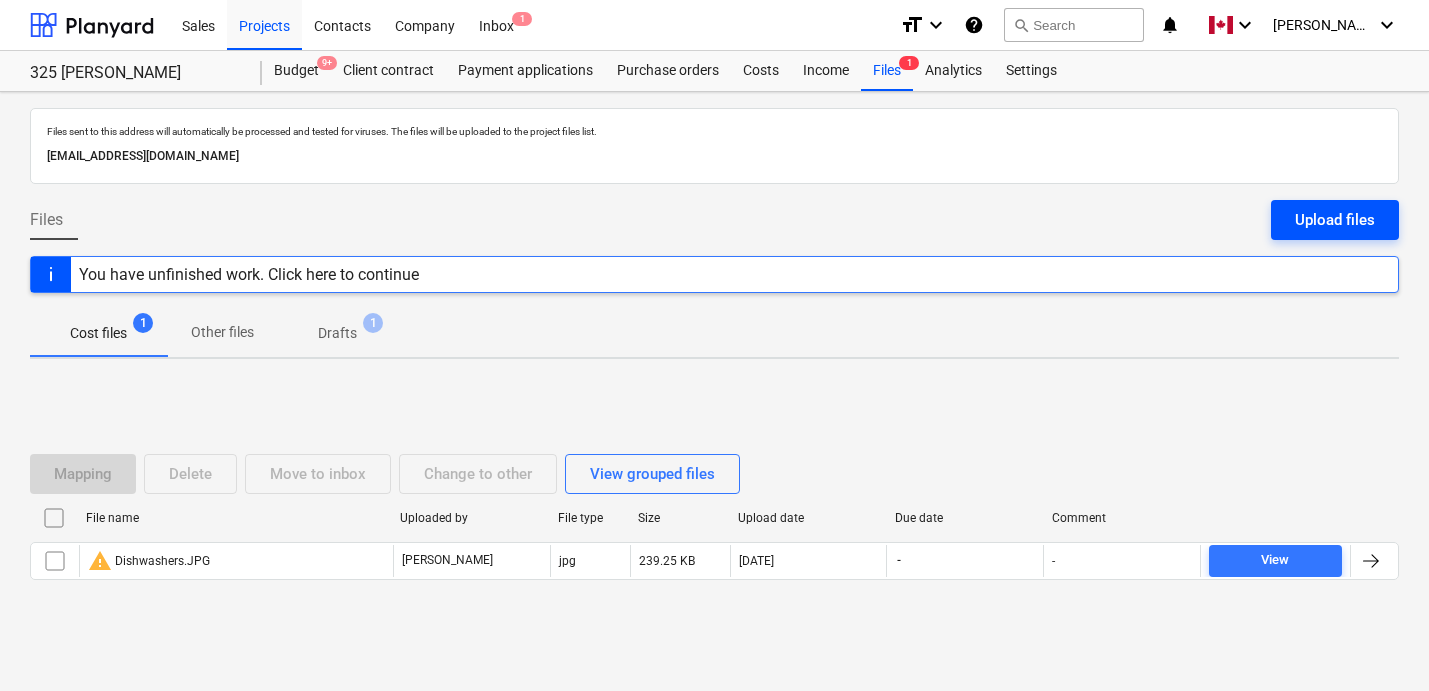 click on "Upload files" at bounding box center (1335, 220) 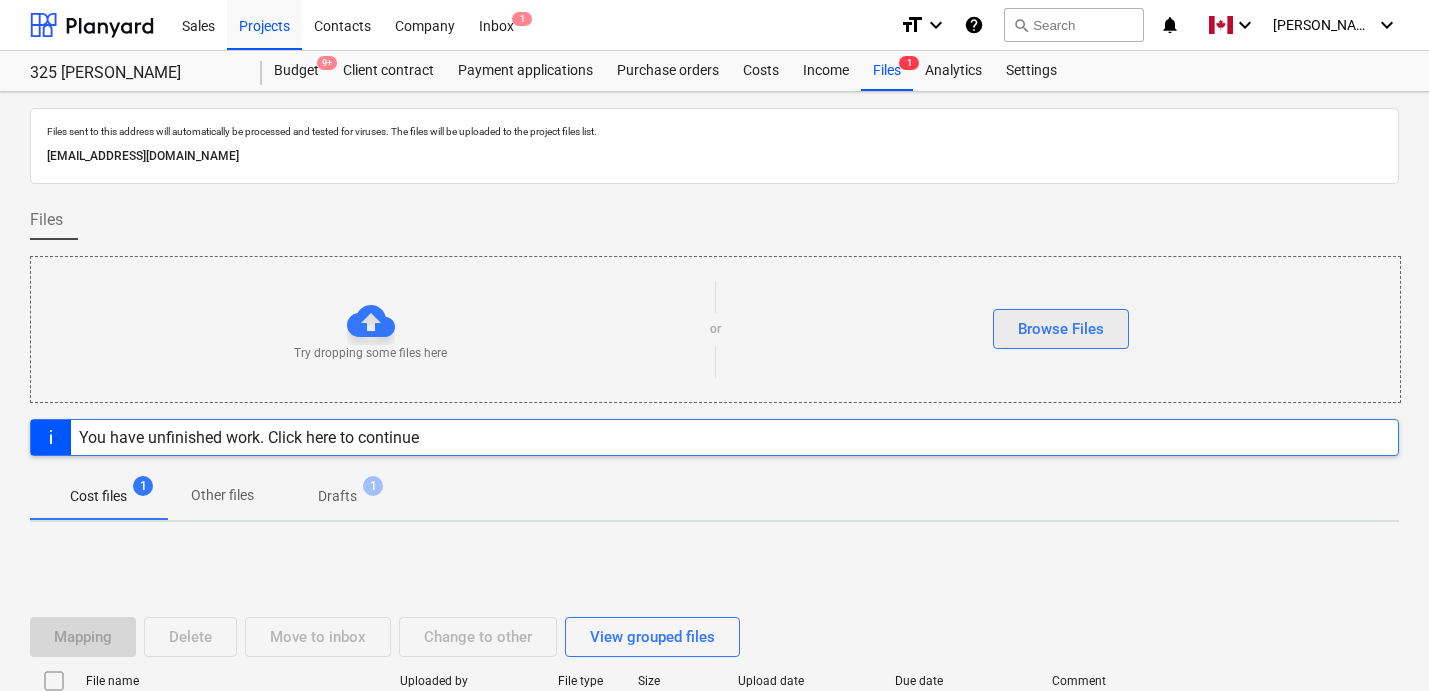 click on "Browse Files" at bounding box center [1061, 329] 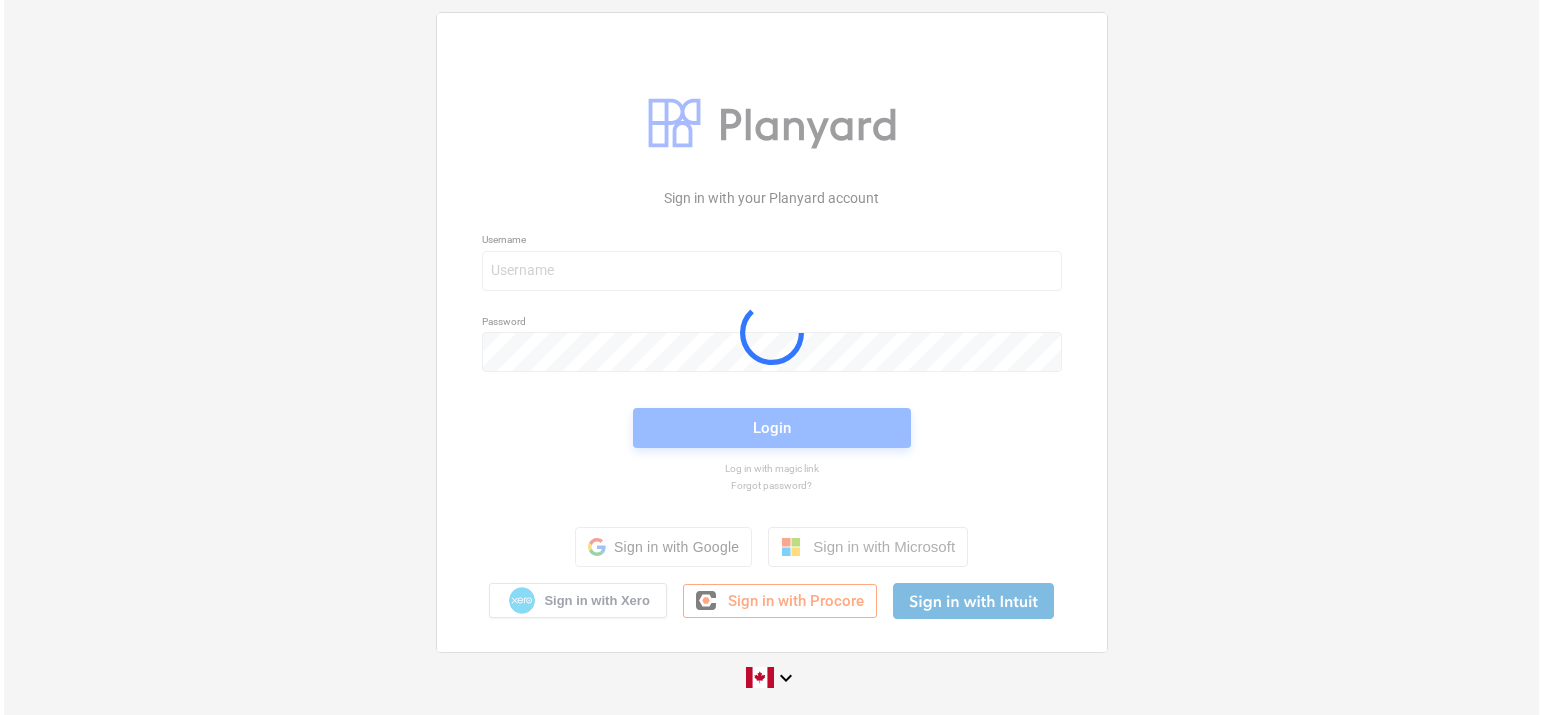 scroll, scrollTop: 0, scrollLeft: 0, axis: both 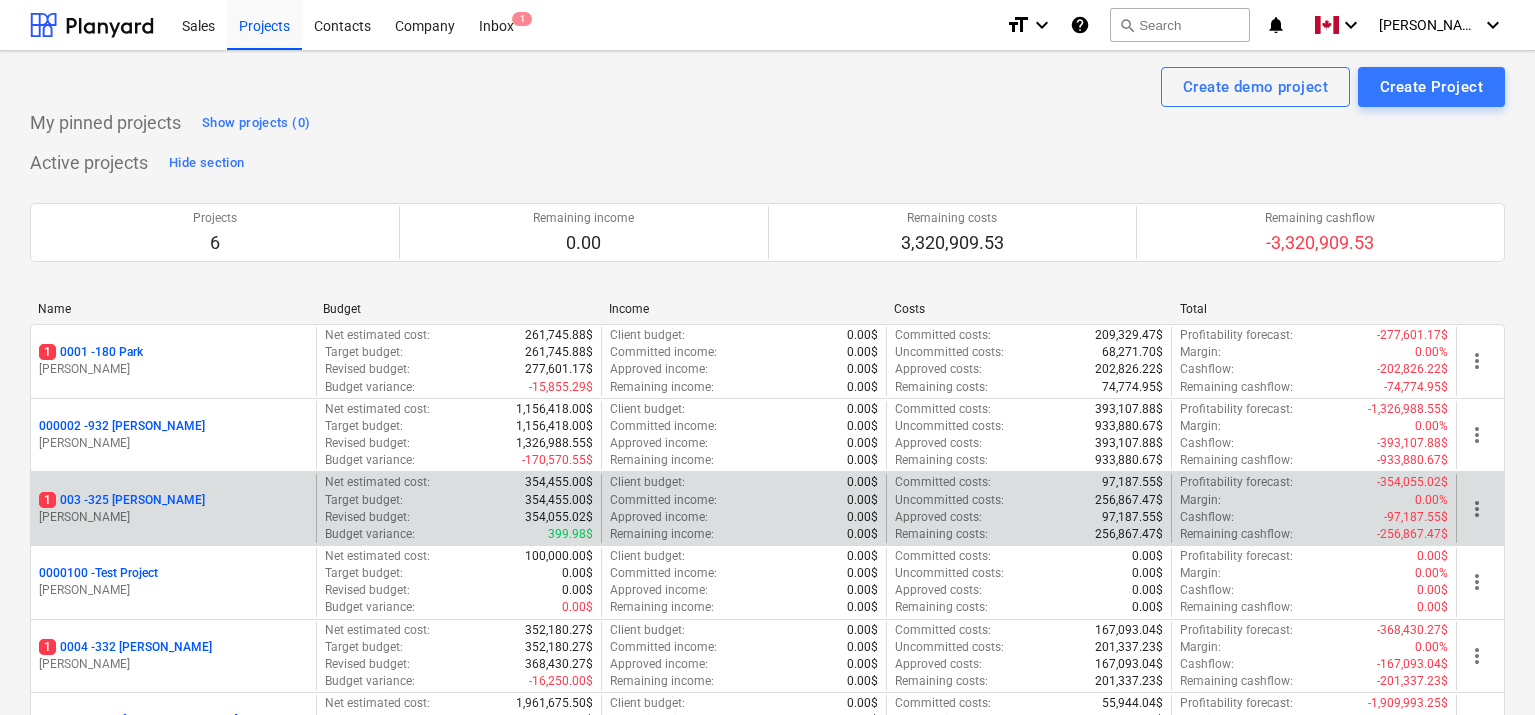 click on "1  003 -  325 [PERSON_NAME]" at bounding box center [122, 500] 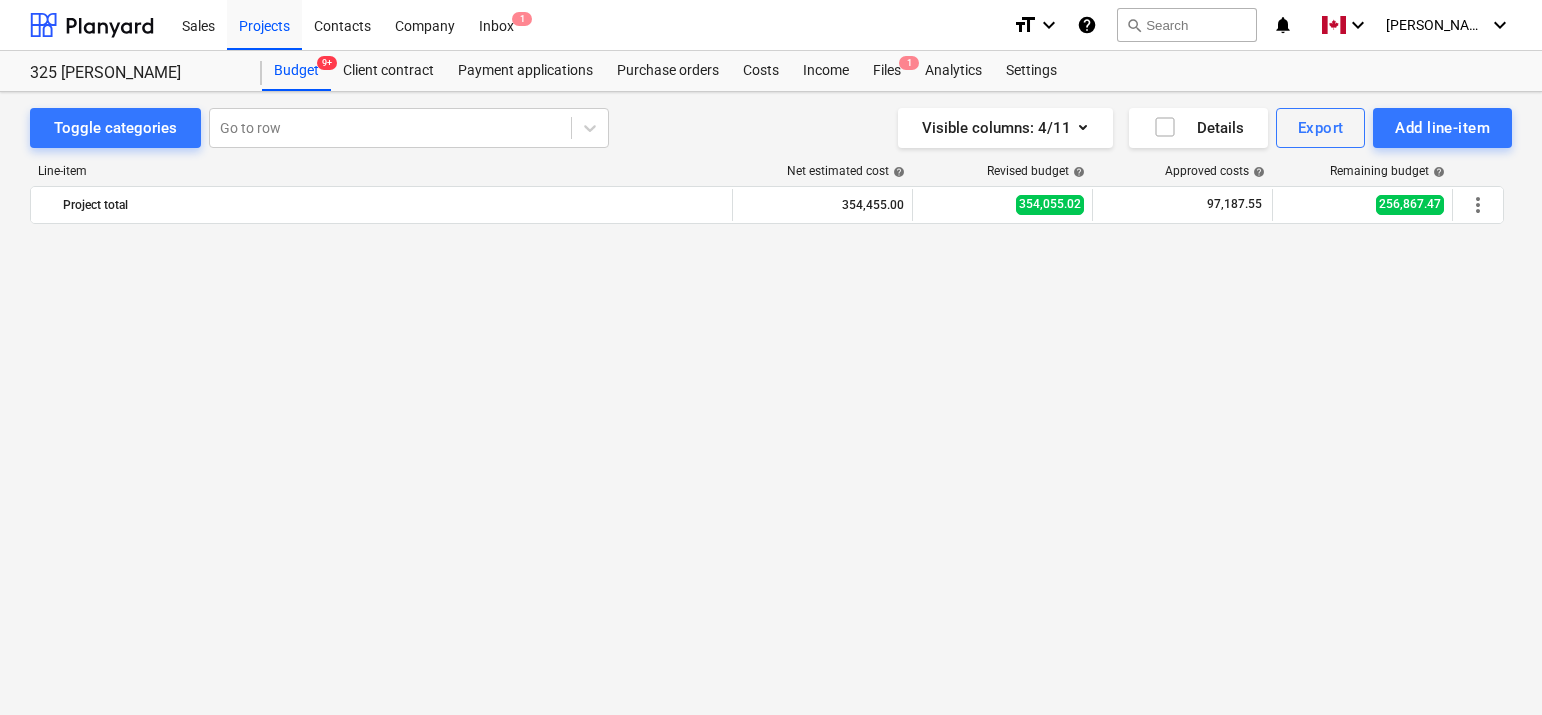 scroll, scrollTop: 1840, scrollLeft: 0, axis: vertical 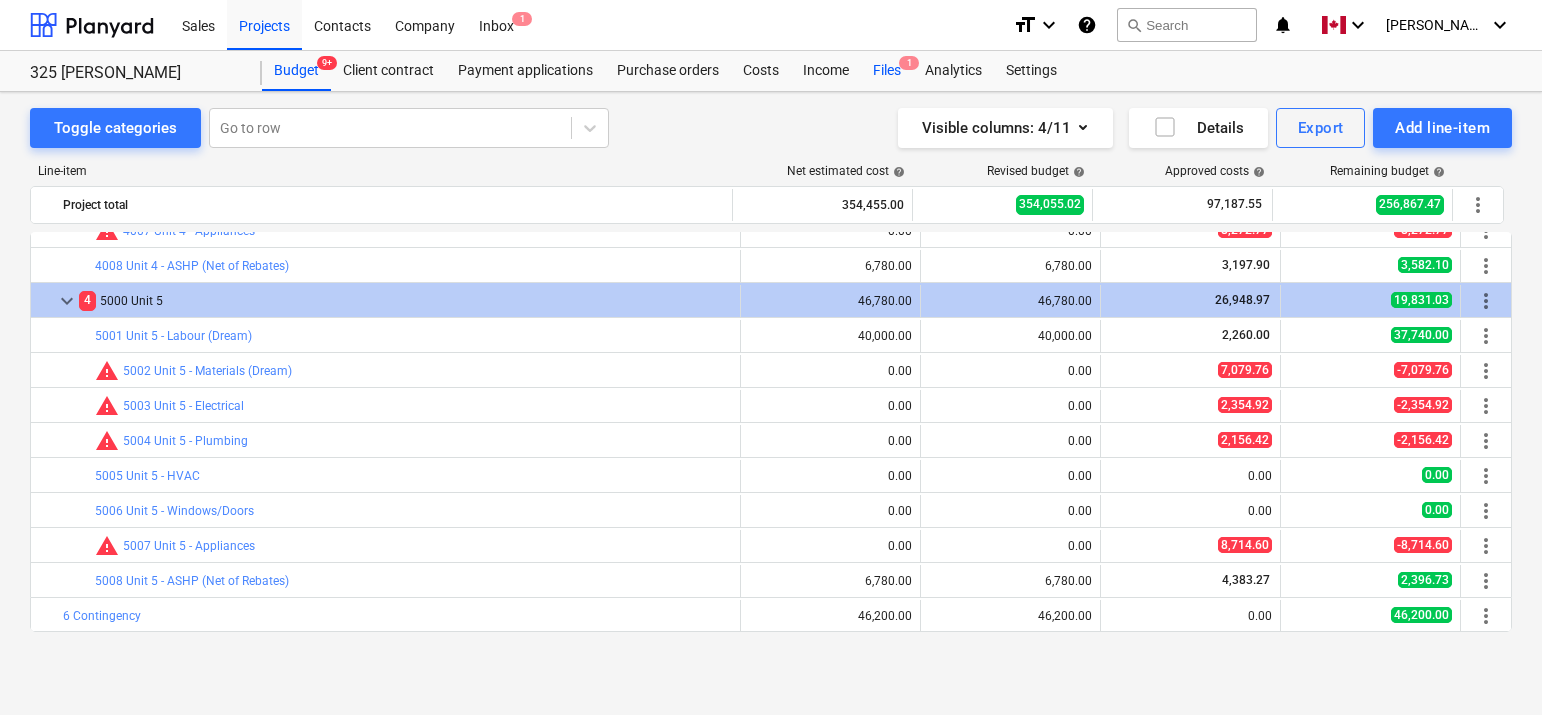 click on "1" at bounding box center [909, 63] 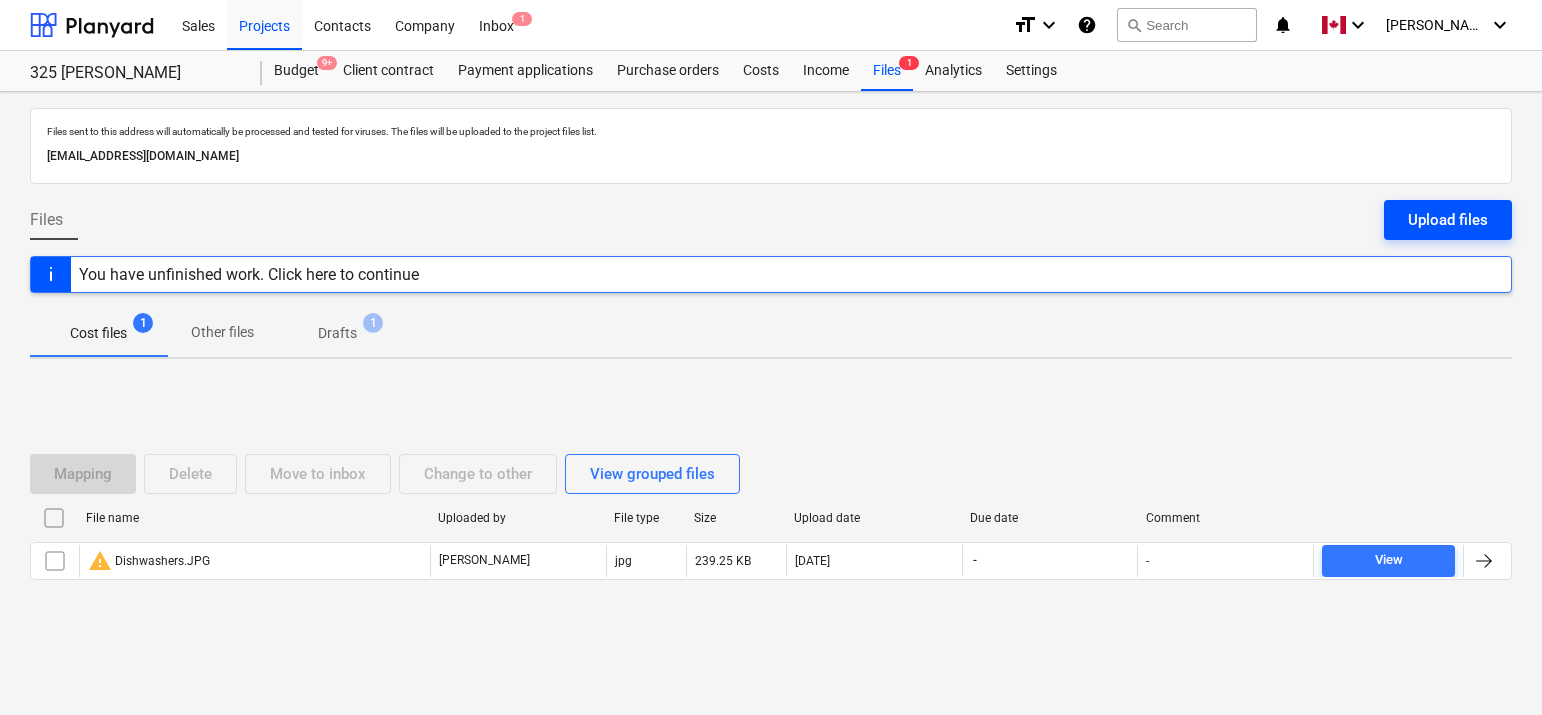 click on "Upload files" at bounding box center (1448, 220) 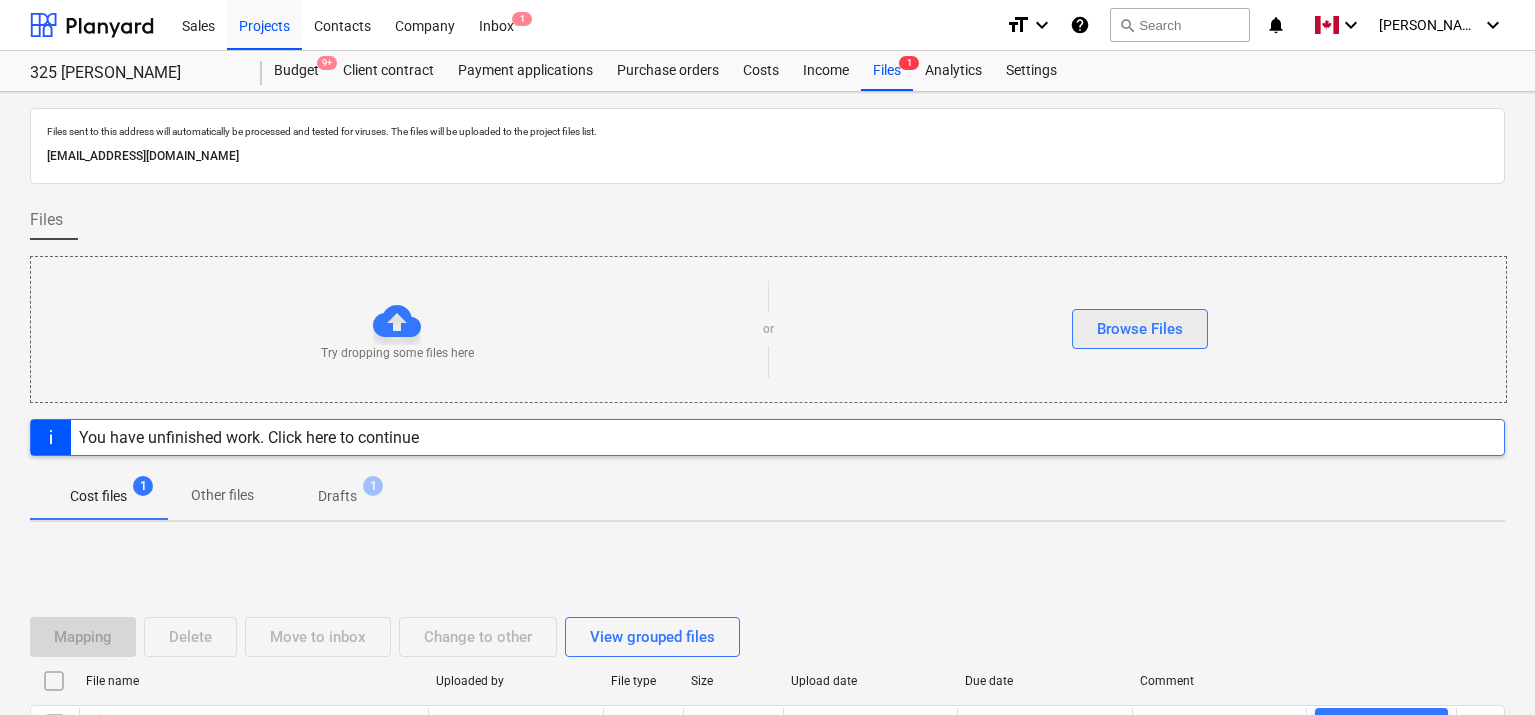 click on "Browse Files" at bounding box center (1140, 329) 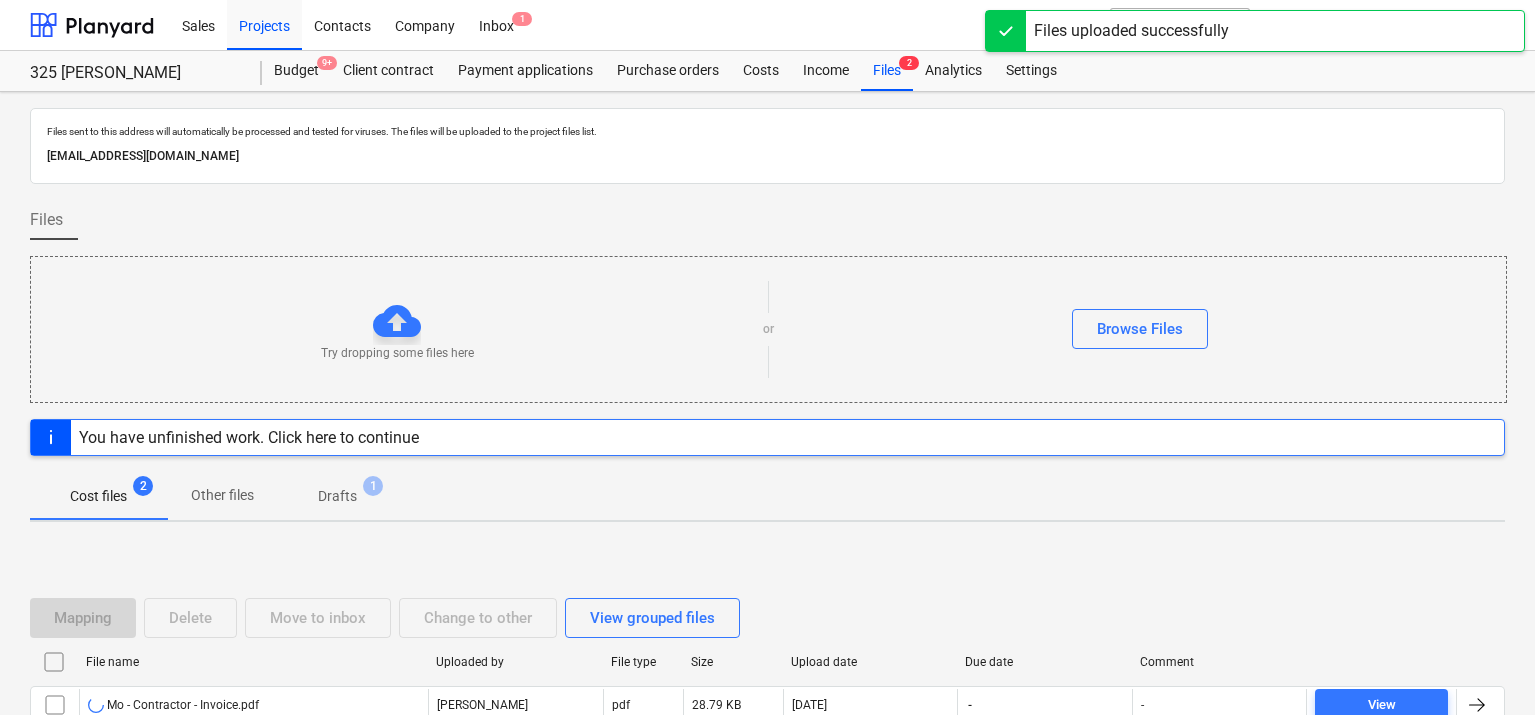 scroll, scrollTop: 155, scrollLeft: 0, axis: vertical 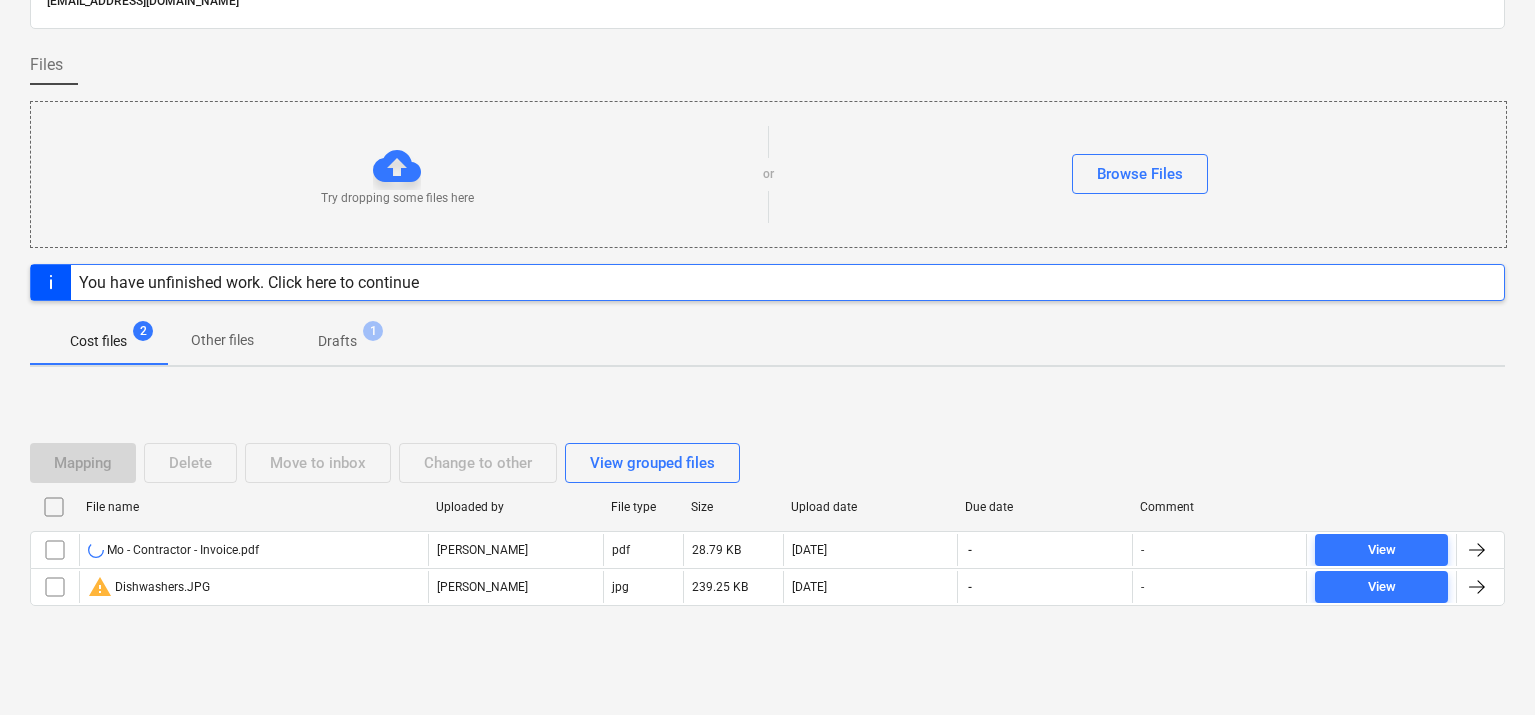 click at bounding box center (1477, 550) 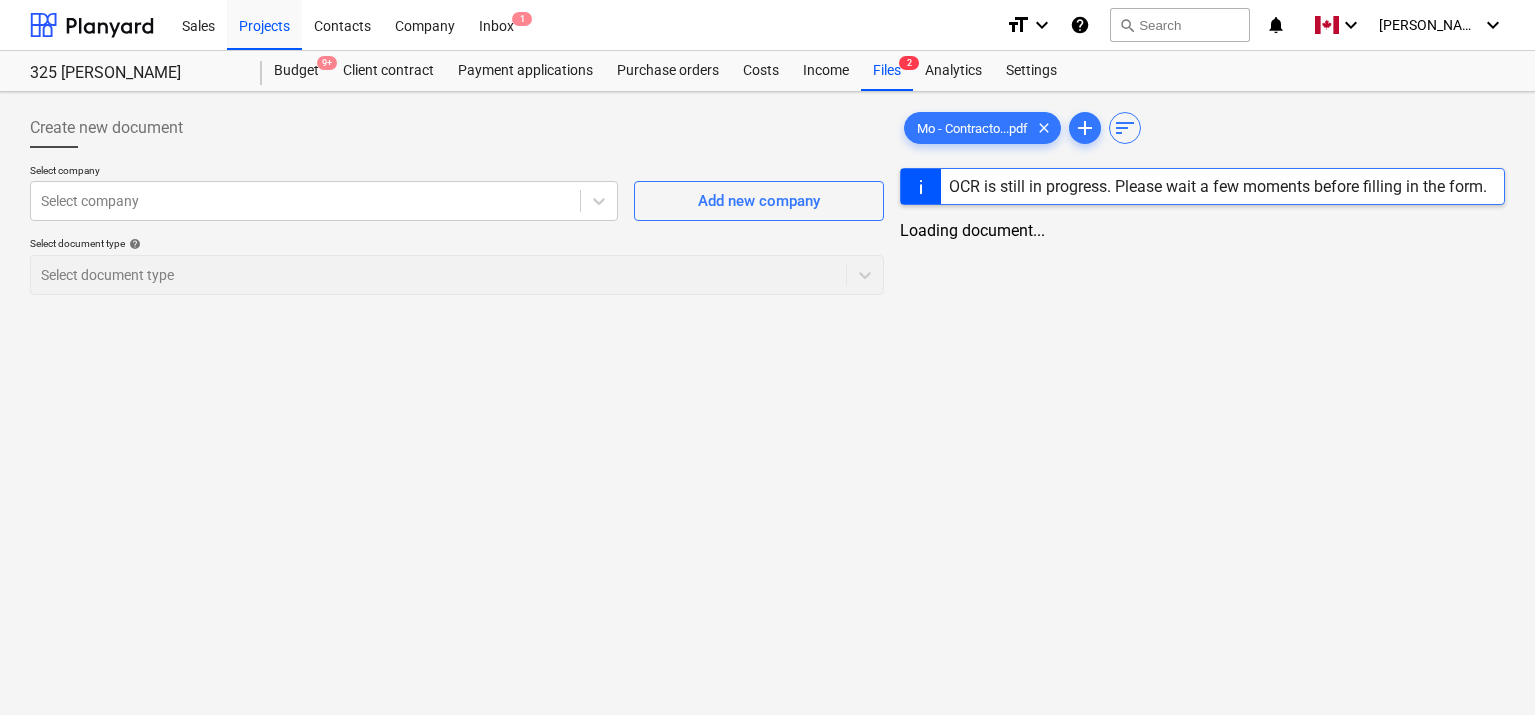 scroll, scrollTop: 0, scrollLeft: 0, axis: both 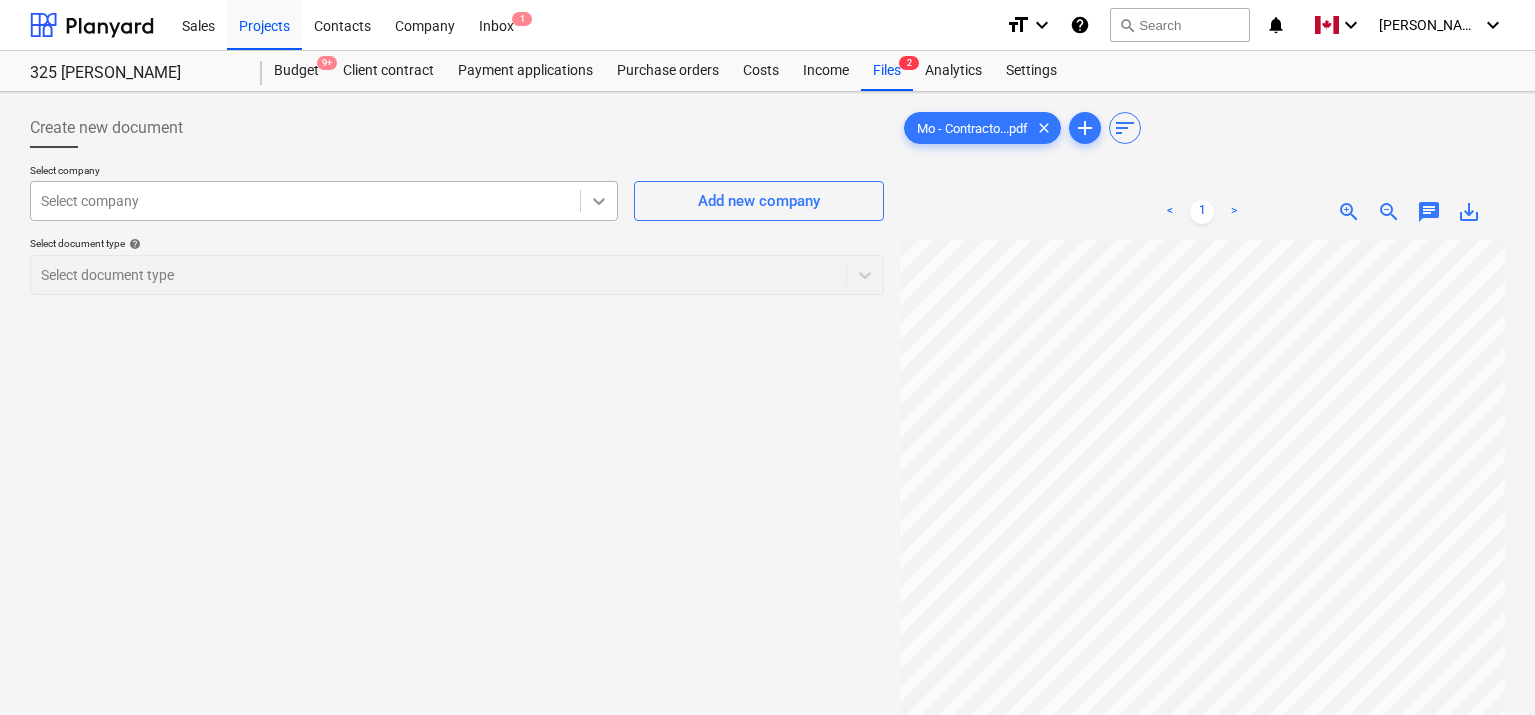 click at bounding box center [599, 201] 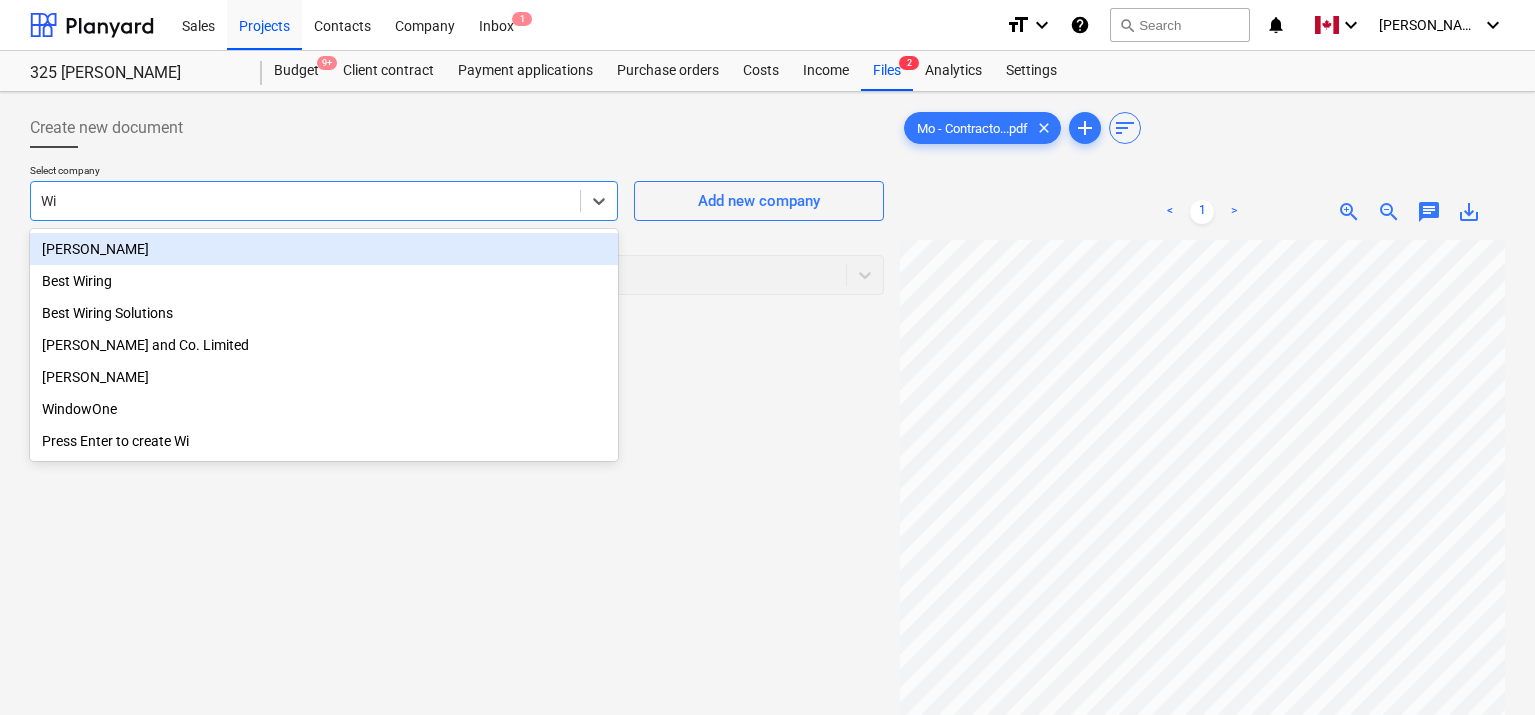 type on "W" 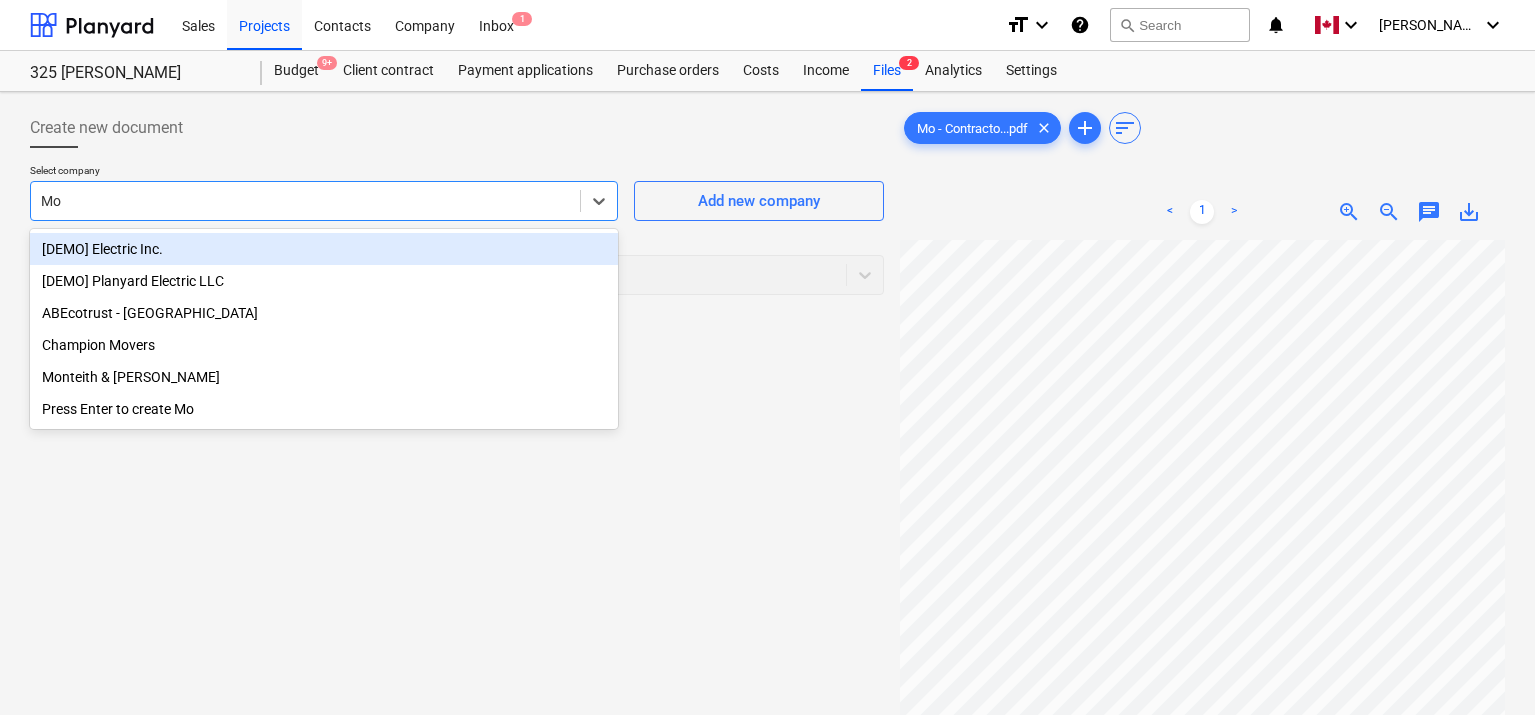 type on "Mo" 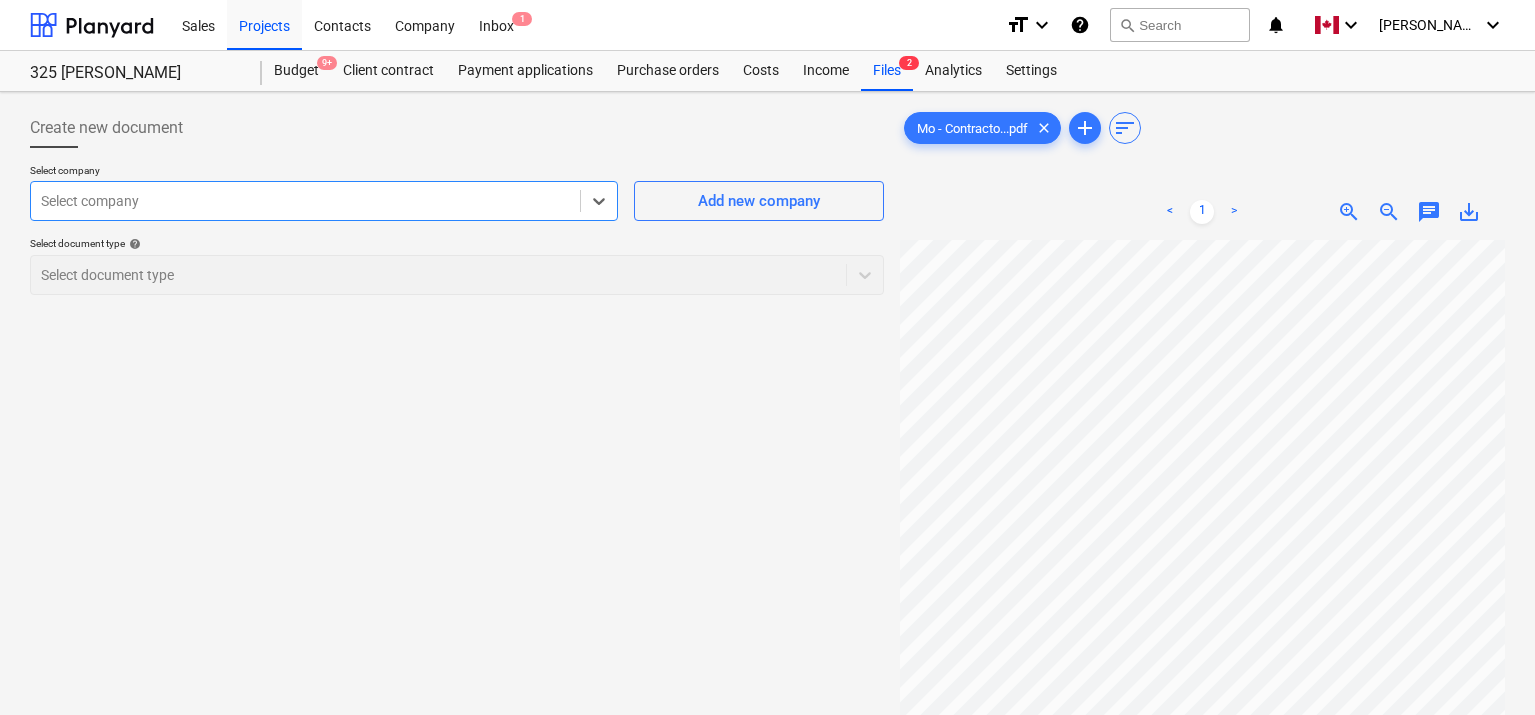 click at bounding box center (305, 201) 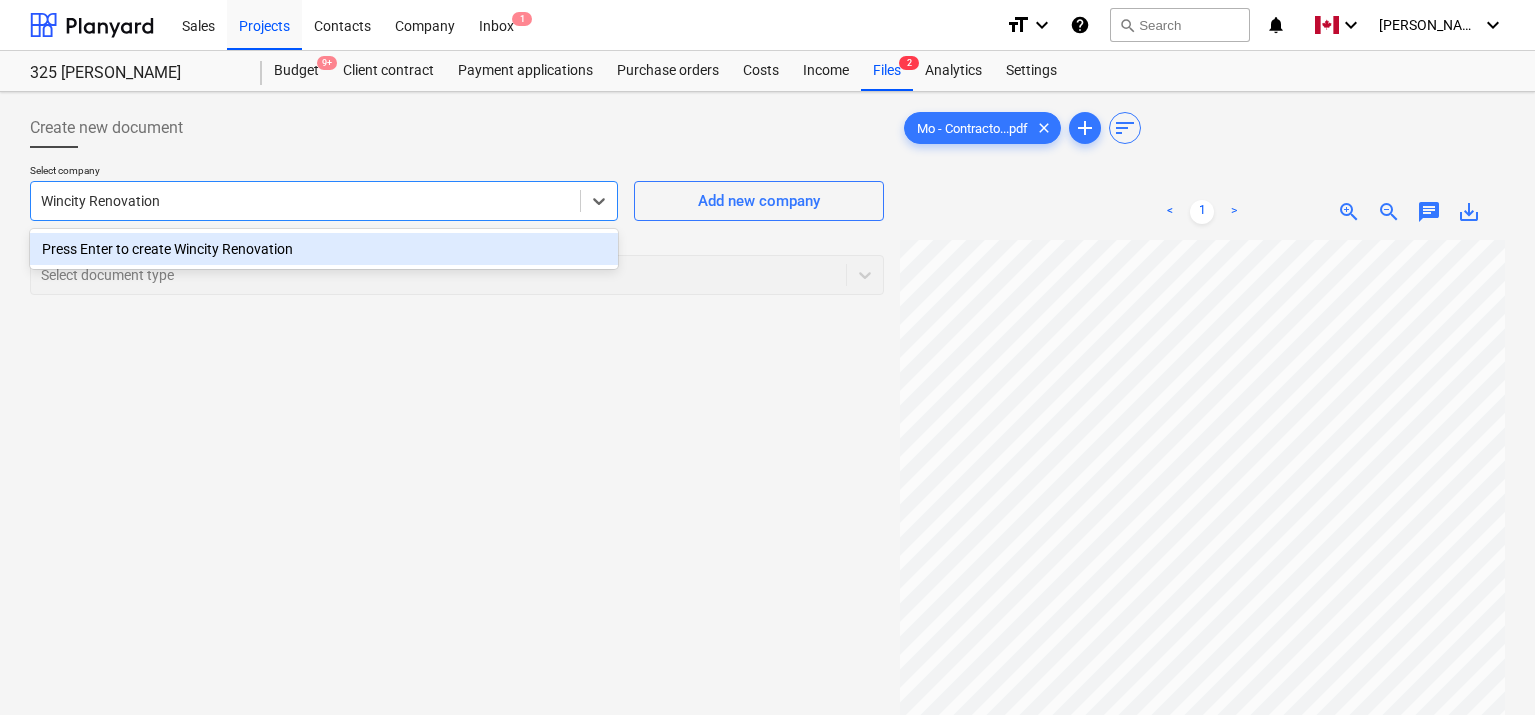 type on "Wincity Renovations" 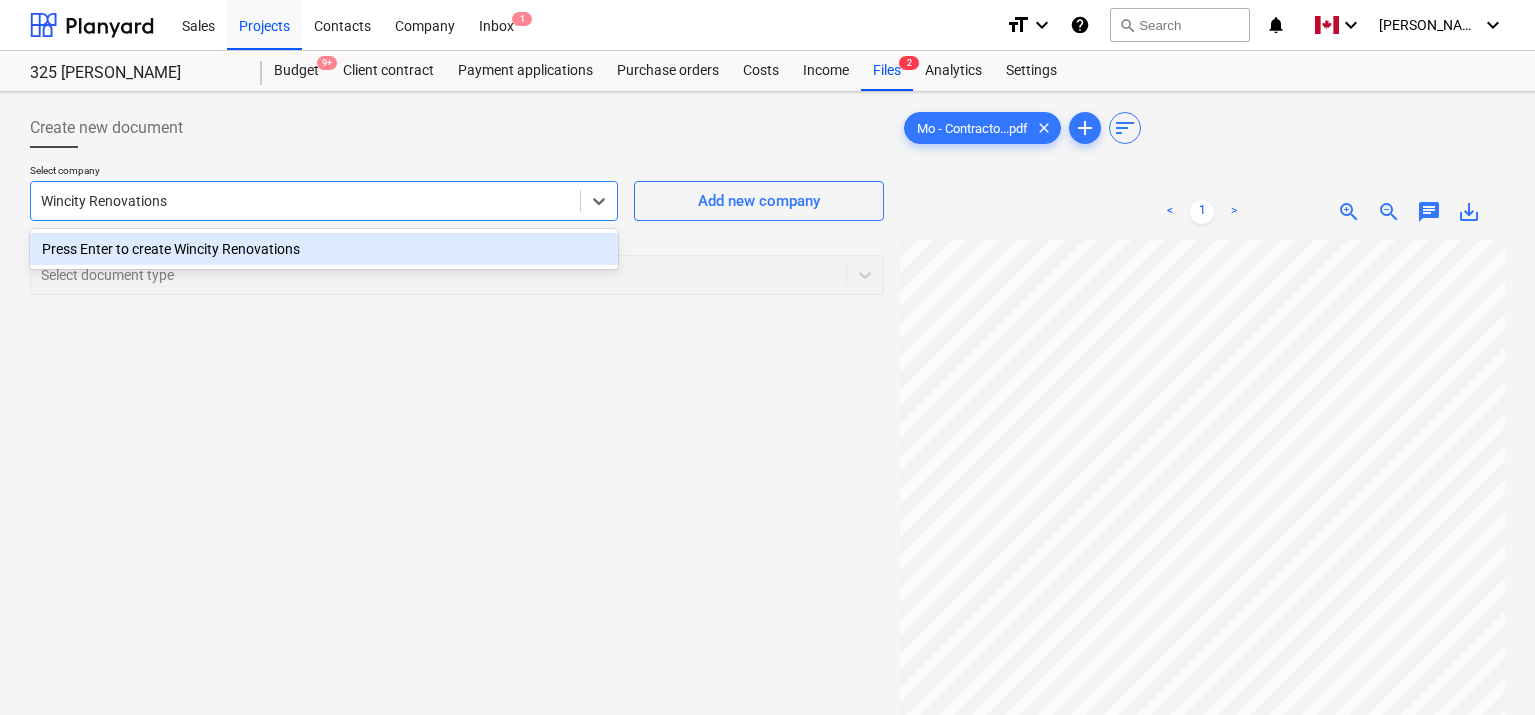 type 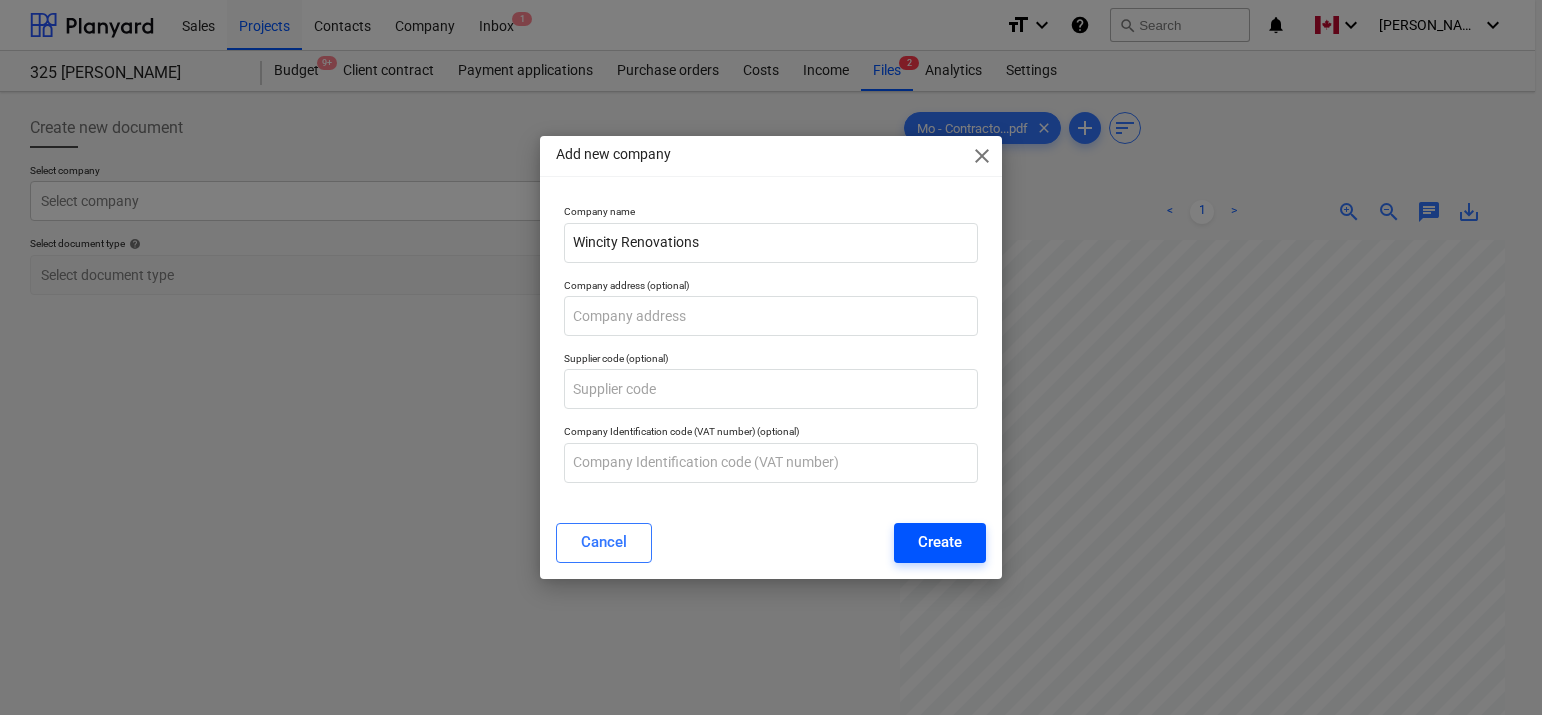 click on "Create" at bounding box center [940, 542] 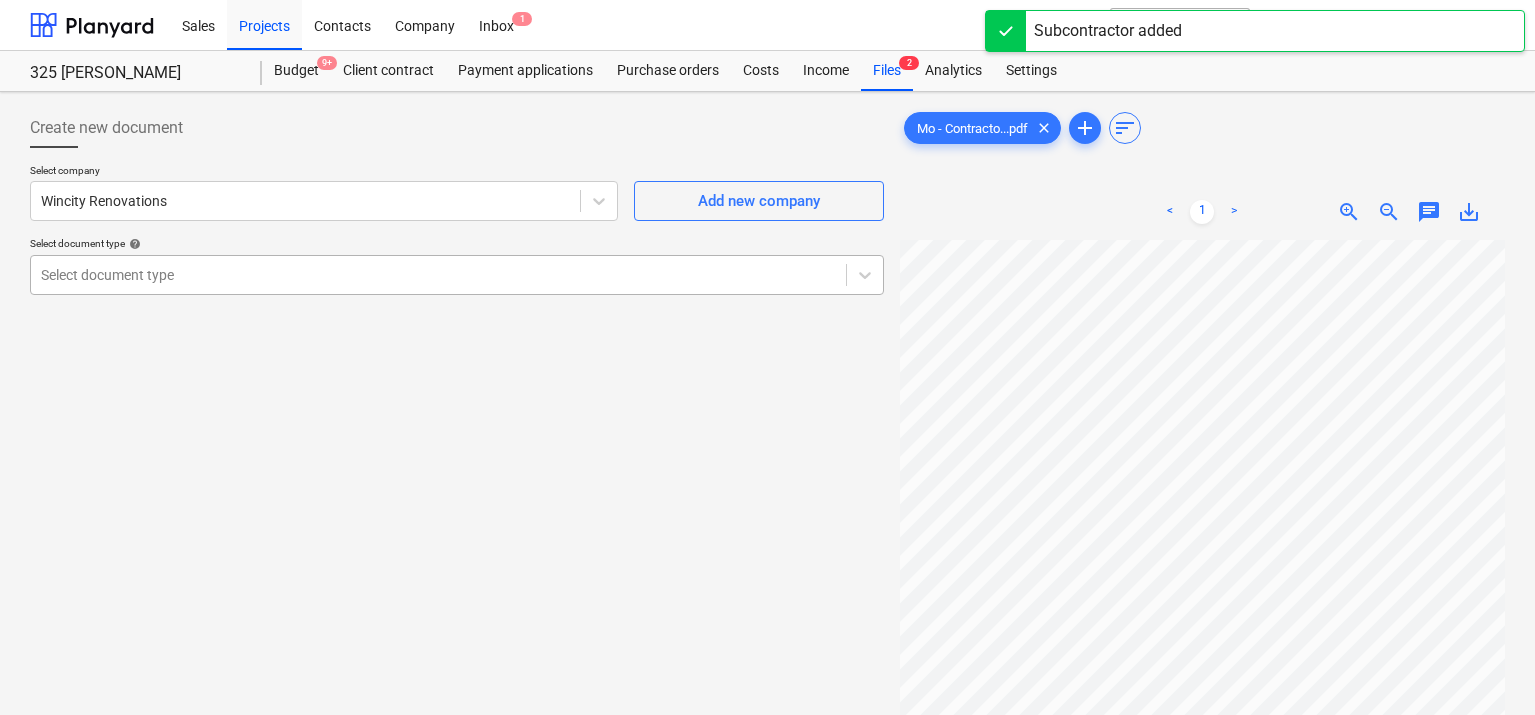 click at bounding box center [438, 275] 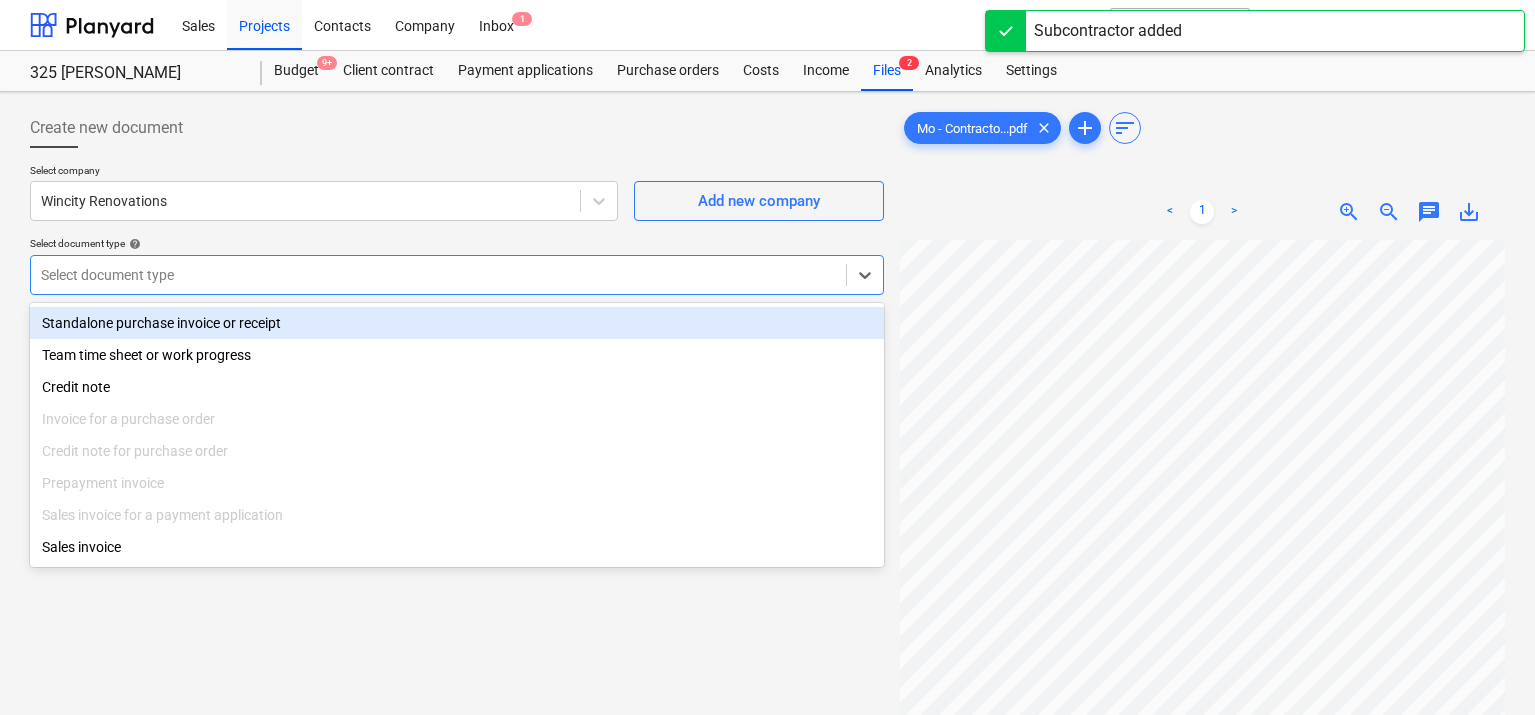 click on "Standalone purchase invoice or receipt" at bounding box center [457, 323] 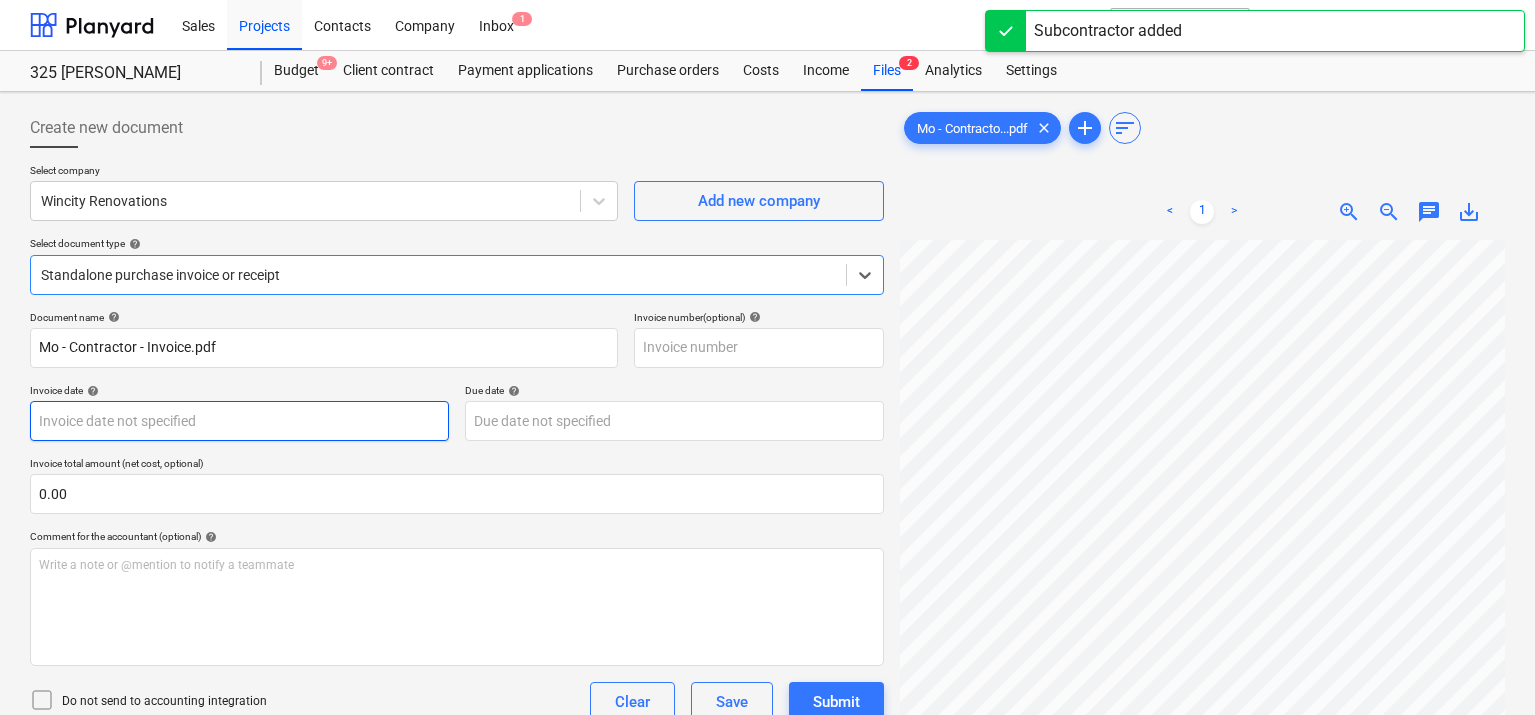 click on "Sales Projects Contacts Company Inbox 1 format_size keyboard_arrow_down help search Search notifications 0 keyboard_arrow_down [PERSON_NAME] keyboard_arrow_down 325 [PERSON_NAME] Budget 9+ Client contract Payment applications Purchase orders Costs Income Files 2 Analytics Settings Create new document Select company Wincity Renovations   Add new company Select document type help option Standalone purchase invoice or receipt, selected.   Select is focused ,type to refine list, press Down to open the menu,  Standalone purchase invoice or receipt Document name help Mo - Contractor - Invoice.pdf Invoice number  (optional) help Invoice date help Press the down arrow key to interact with the calendar and
select a date. Press the question mark key to get the keyboard shortcuts for changing dates. Due date help Press the down arrow key to interact with the calendar and
select a date. Press the question mark key to get the keyboard shortcuts for changing dates. Invoice total amount (net cost, optional) 0.00 help ﻿ <" at bounding box center [767, 357] 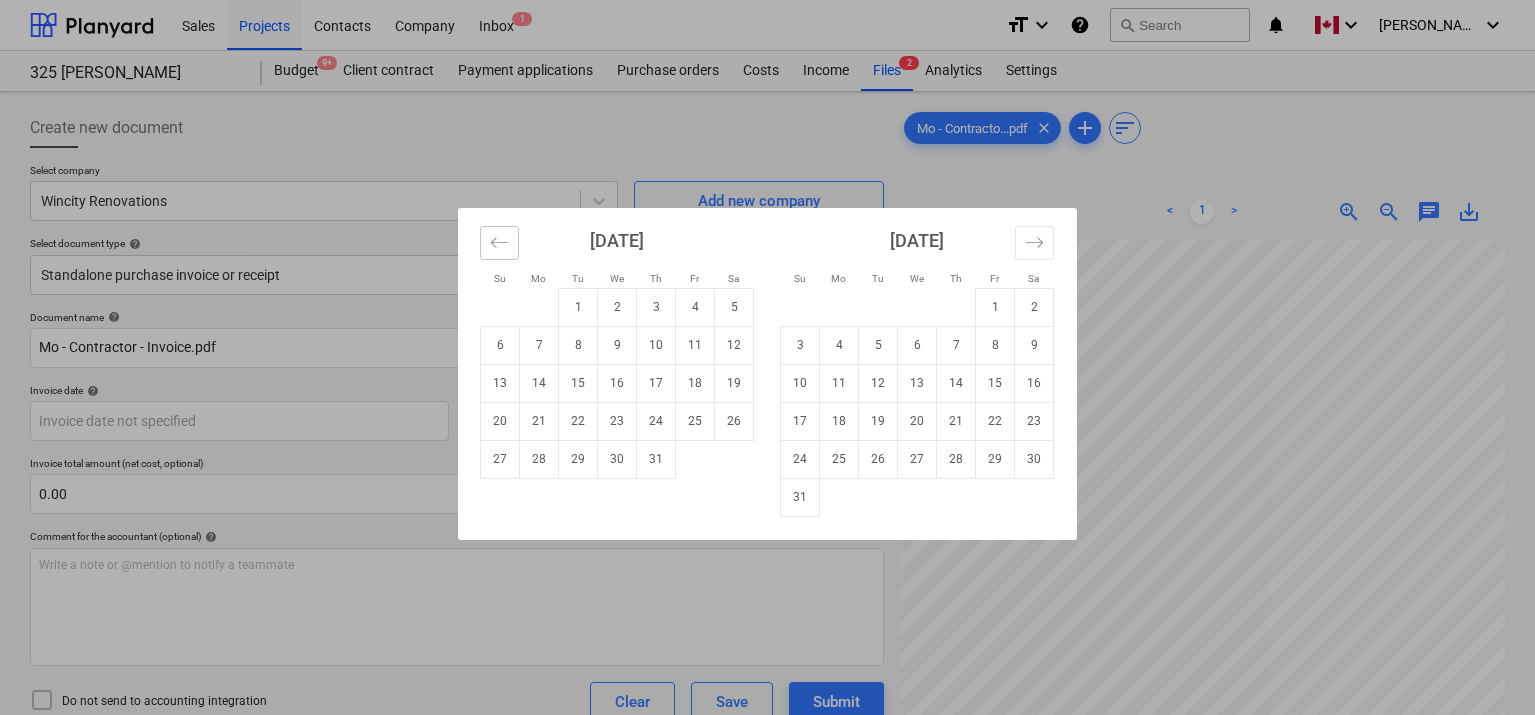 click 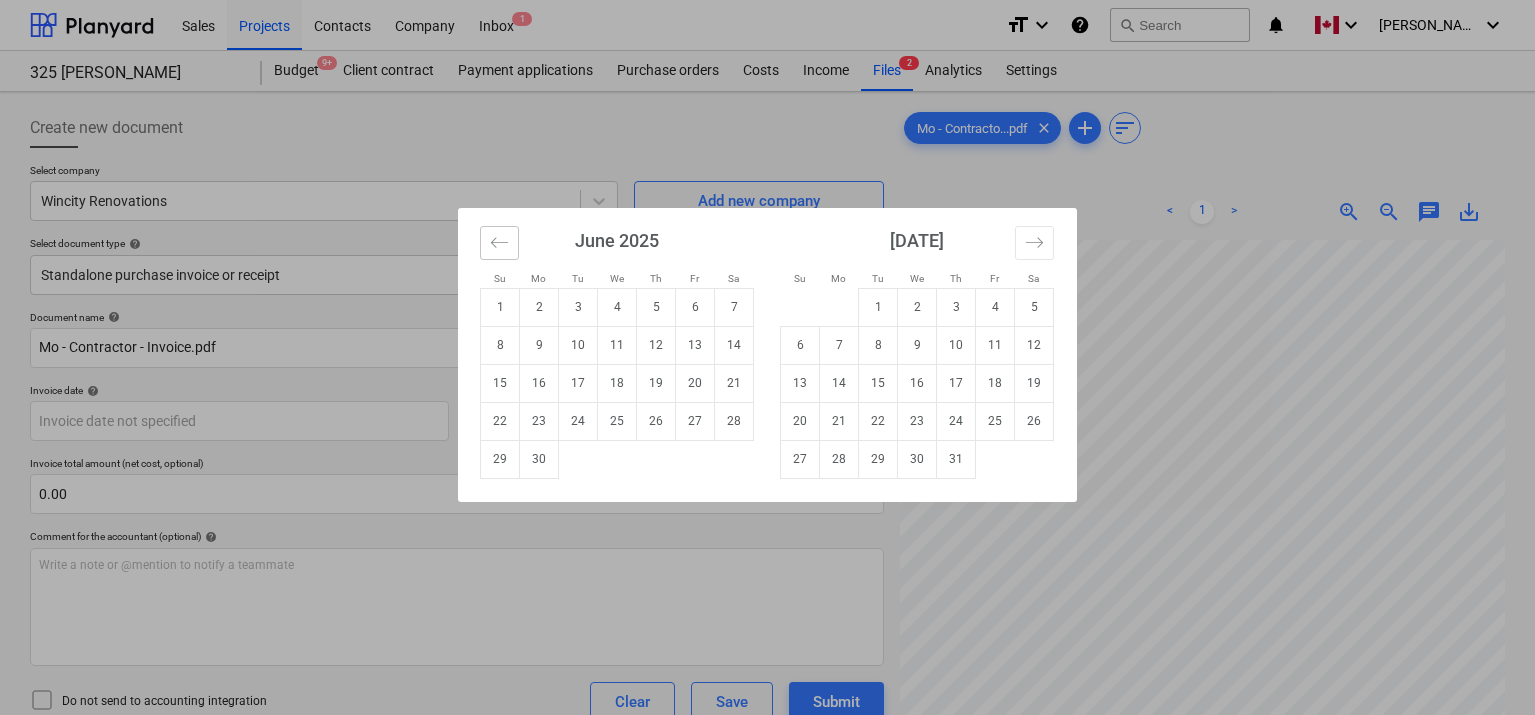 click 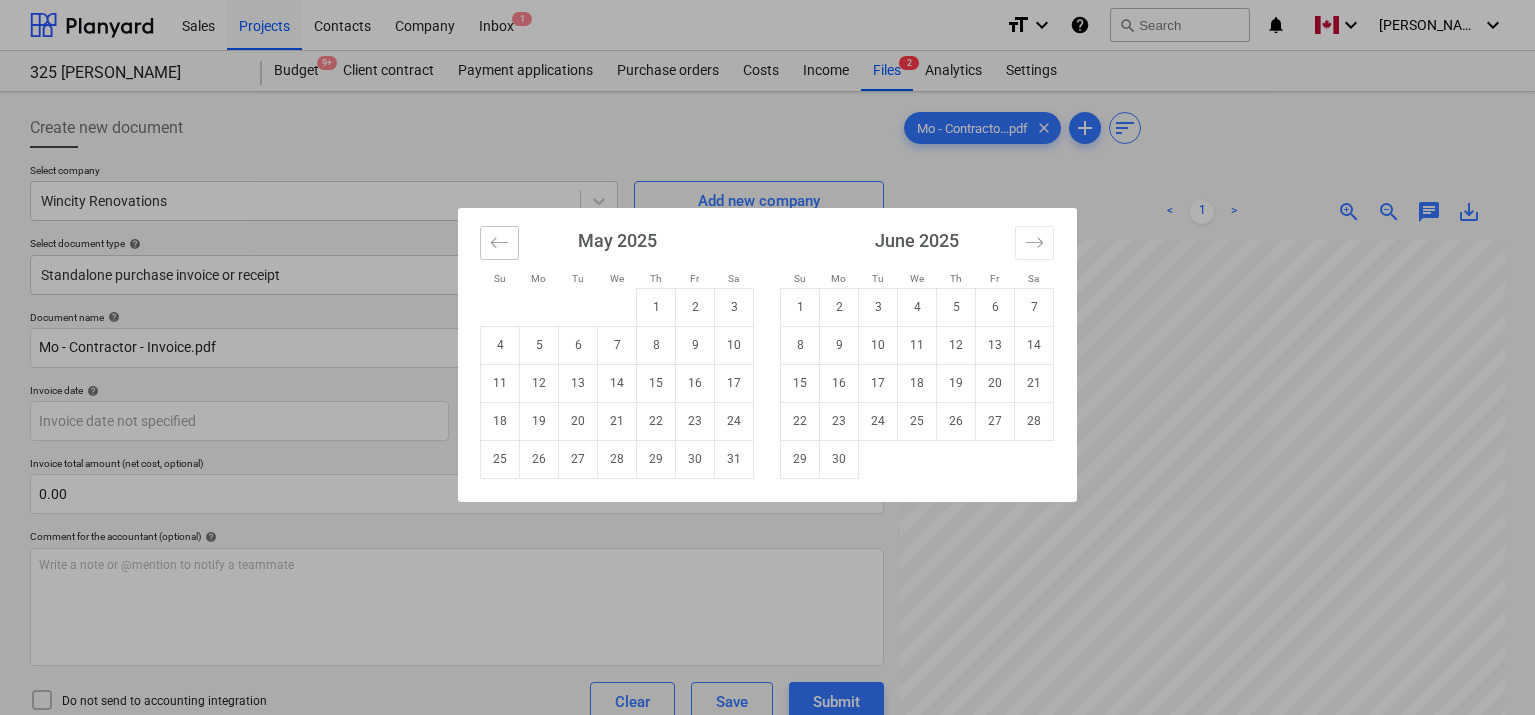 click 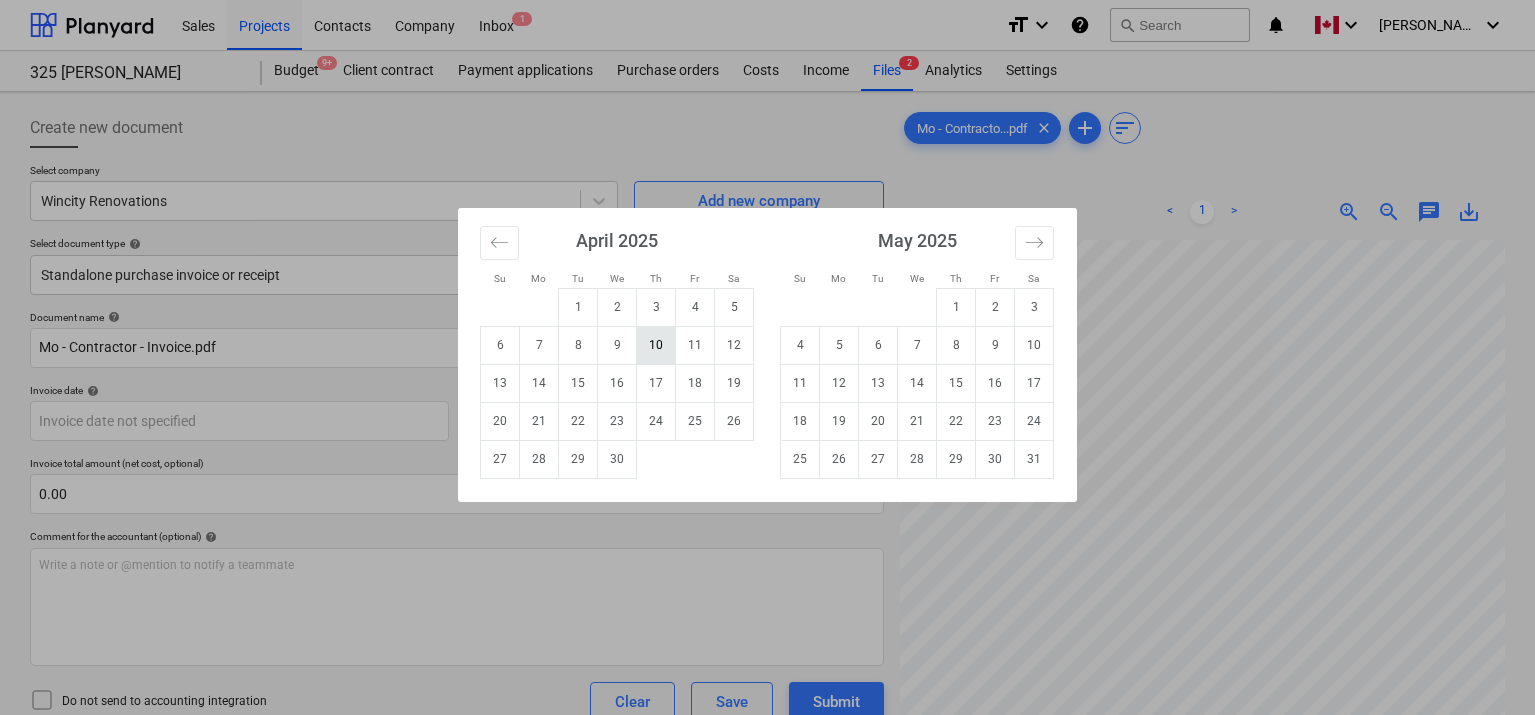 click on "10" at bounding box center (656, 345) 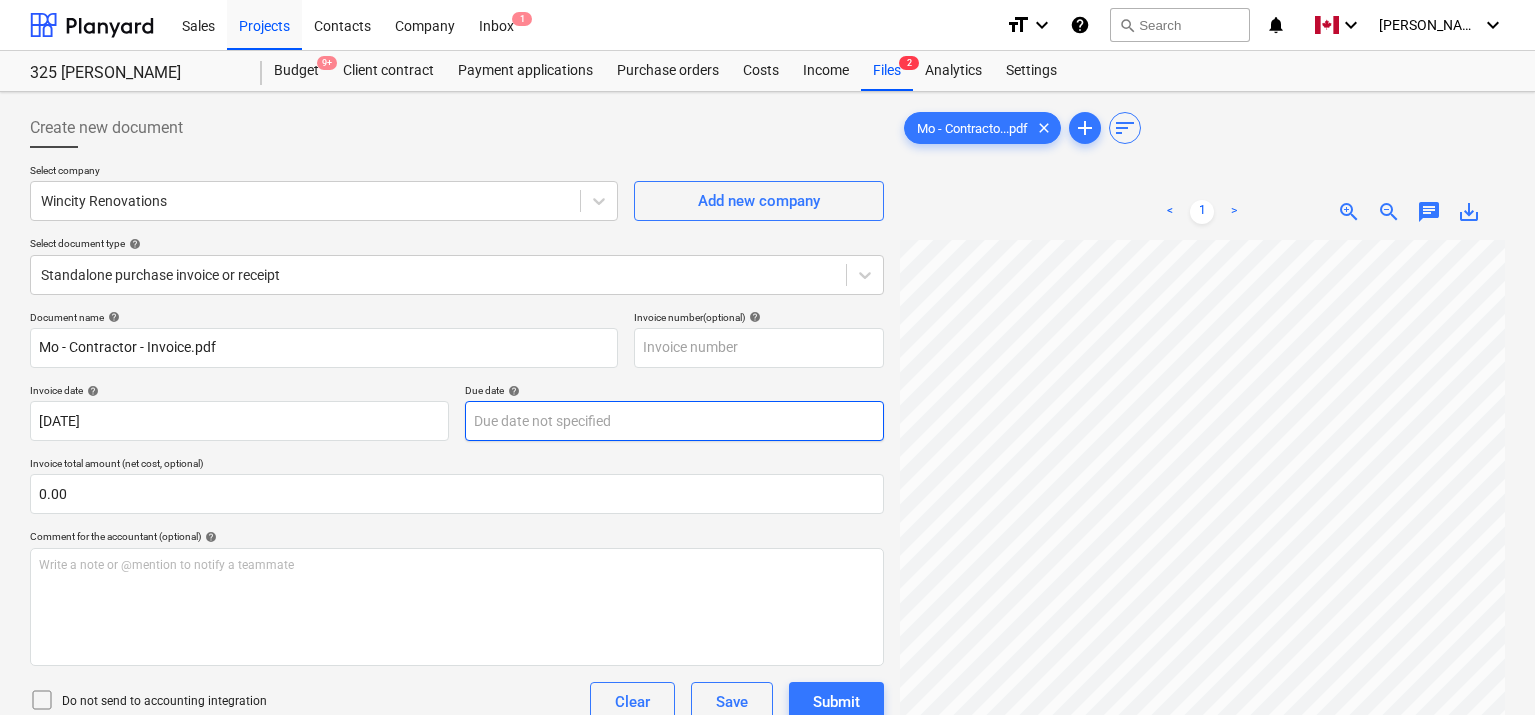 click on "Sales Projects Contacts Company Inbox 1 format_size keyboard_arrow_down help search Search notifications 0 keyboard_arrow_down [PERSON_NAME] keyboard_arrow_down 325 [PERSON_NAME] Budget 9+ Client contract Payment applications Purchase orders Costs Income Files 2 Analytics Settings Create new document Select company Wincity Renovations   Add new company Select document type help Standalone purchase invoice or receipt Document name help Mo - Contractor - Invoice.pdf Invoice number  (optional) help Invoice date help [DATE] 10.04.2025 Press the down arrow key to interact with the calendar and
select a date. Press the question mark key to get the keyboard shortcuts for changing dates. Due date help Press the down arrow key to interact with the calendar and
select a date. Press the question mark key to get the keyboard shortcuts for changing dates. Invoice total amount (net cost, optional) 0.00 Comment for the accountant (optional) help Write a note or @mention to notify a teammate ﻿ Clear Save Submit 0.00$" at bounding box center [767, 357] 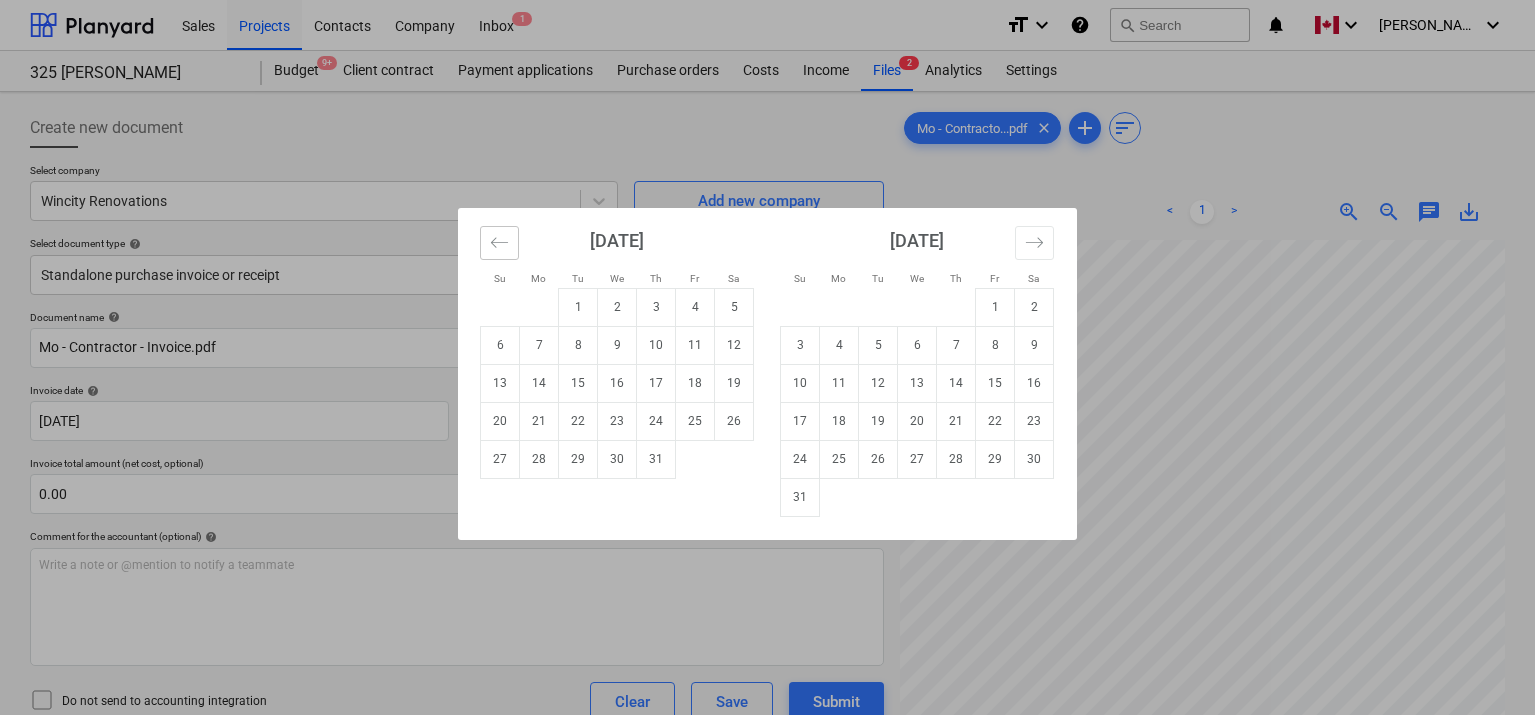 click 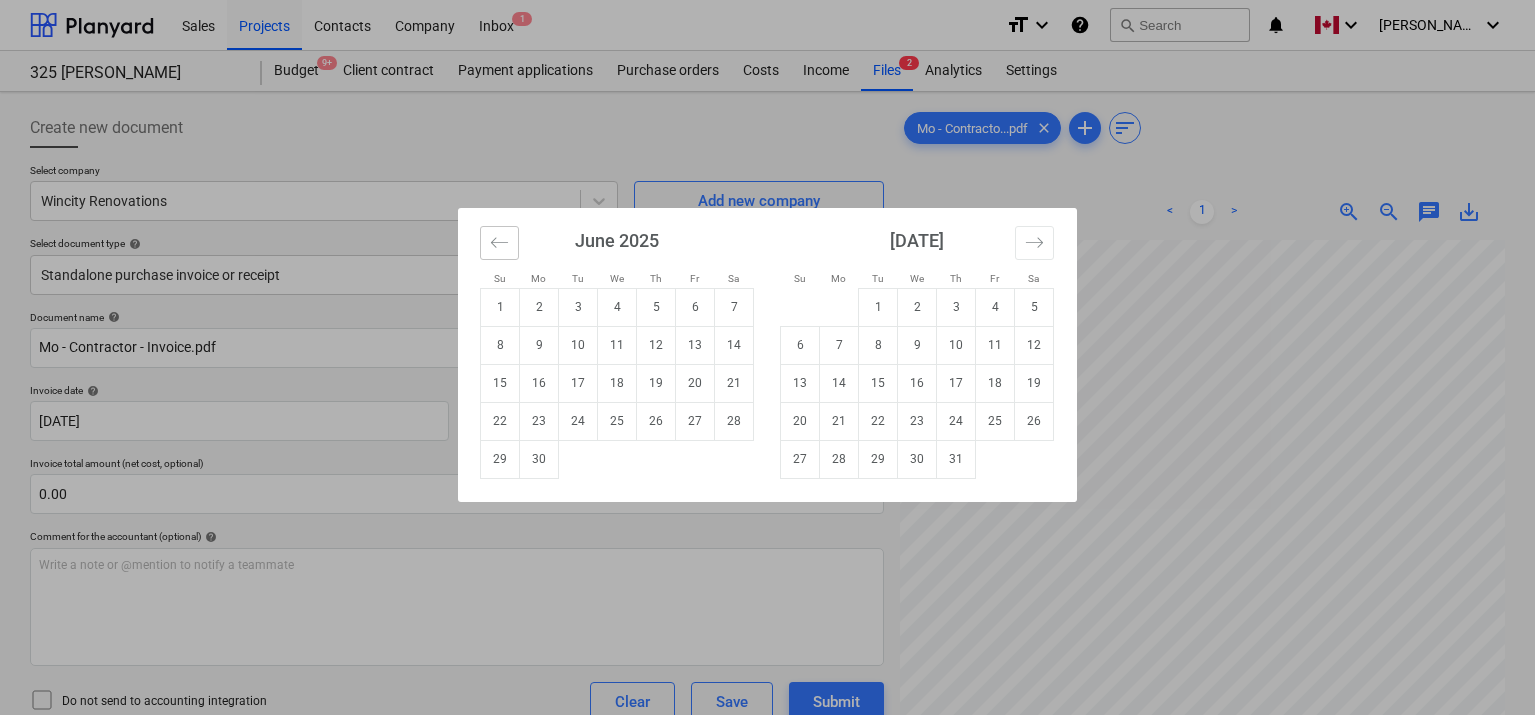 click 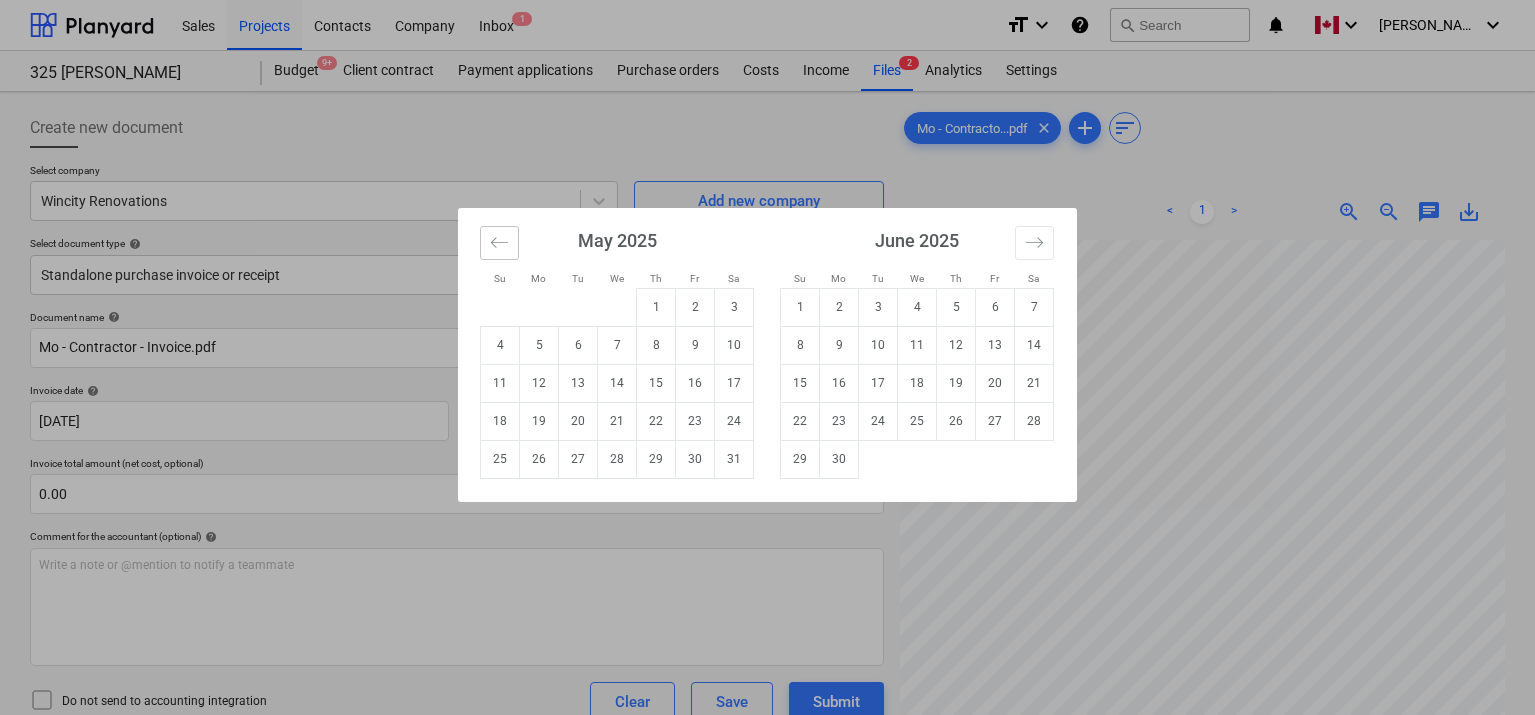 click 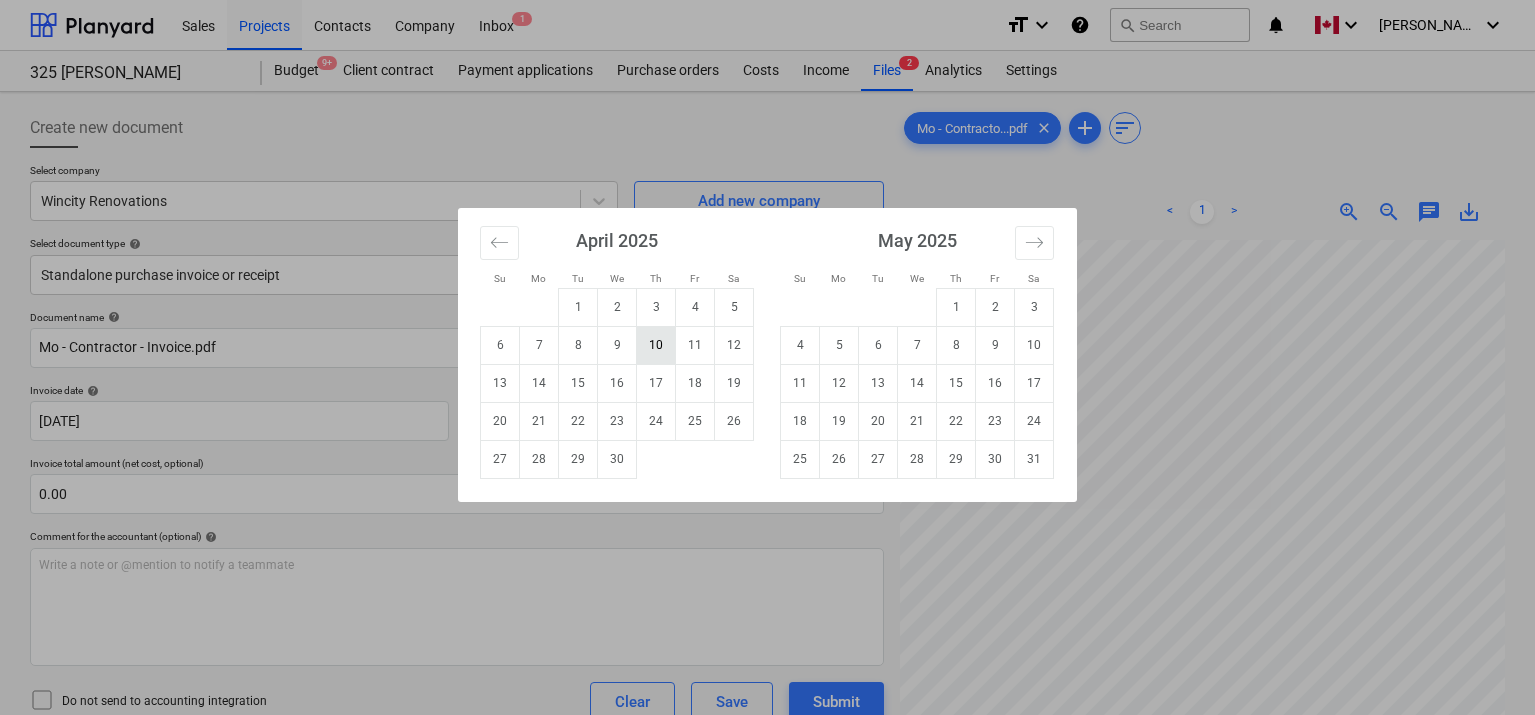 click on "10" at bounding box center (656, 345) 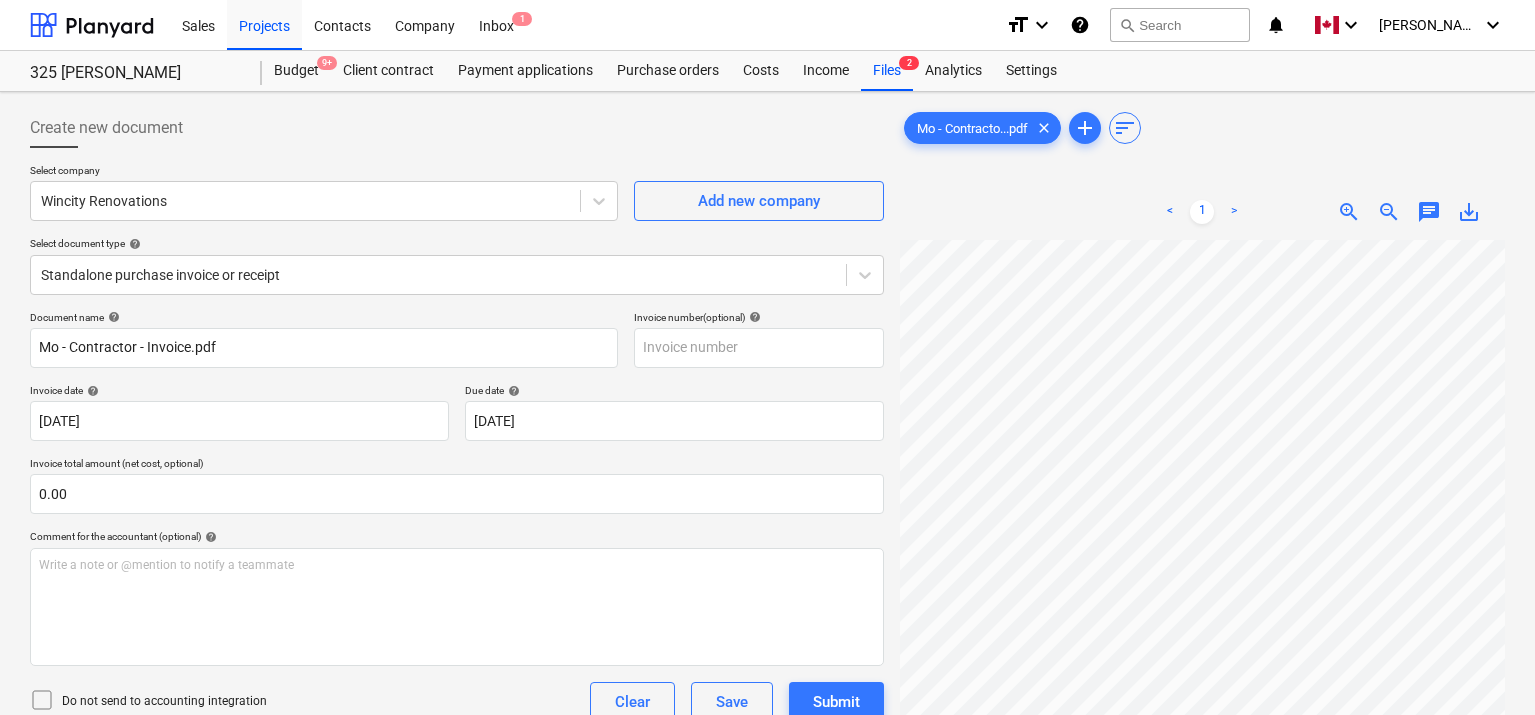 scroll, scrollTop: 0, scrollLeft: 477, axis: horizontal 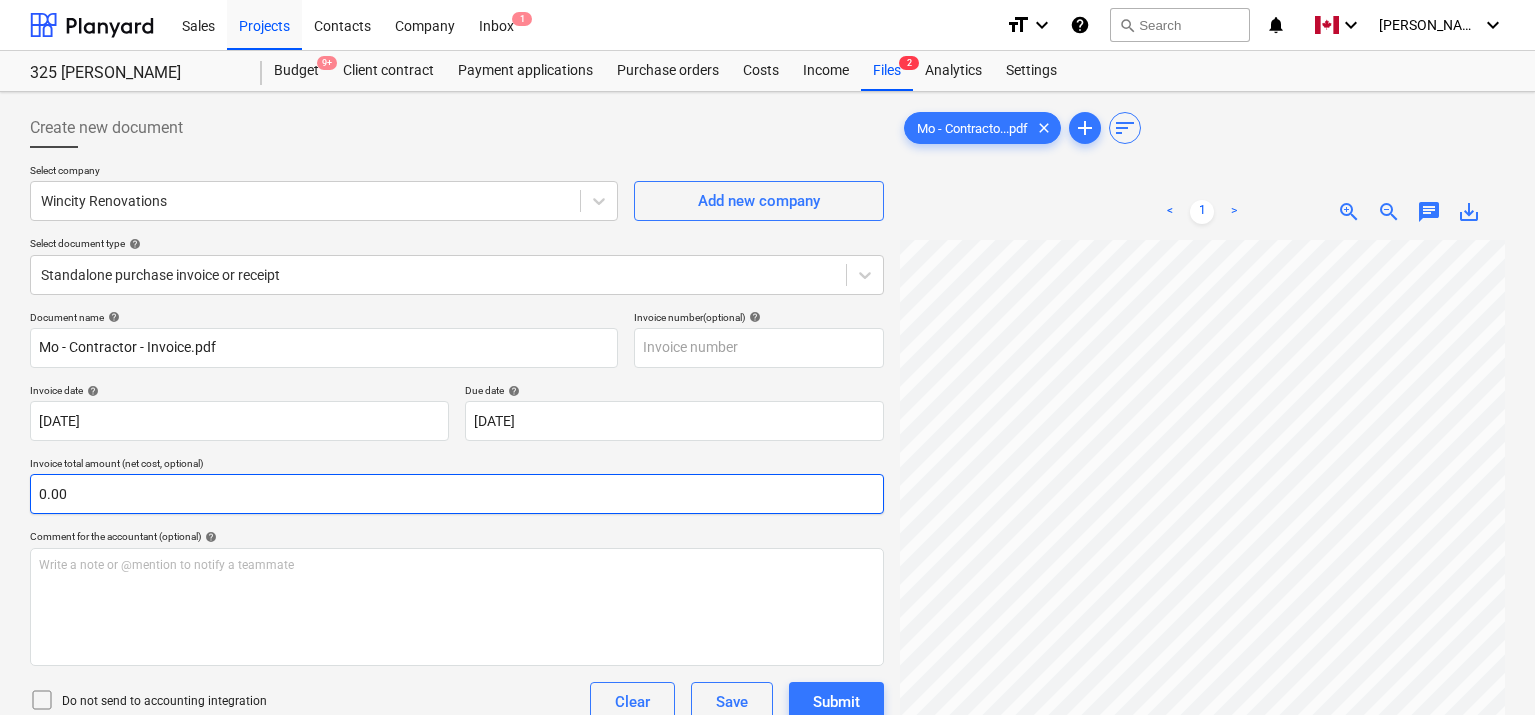 click on "0.00" at bounding box center [457, 494] 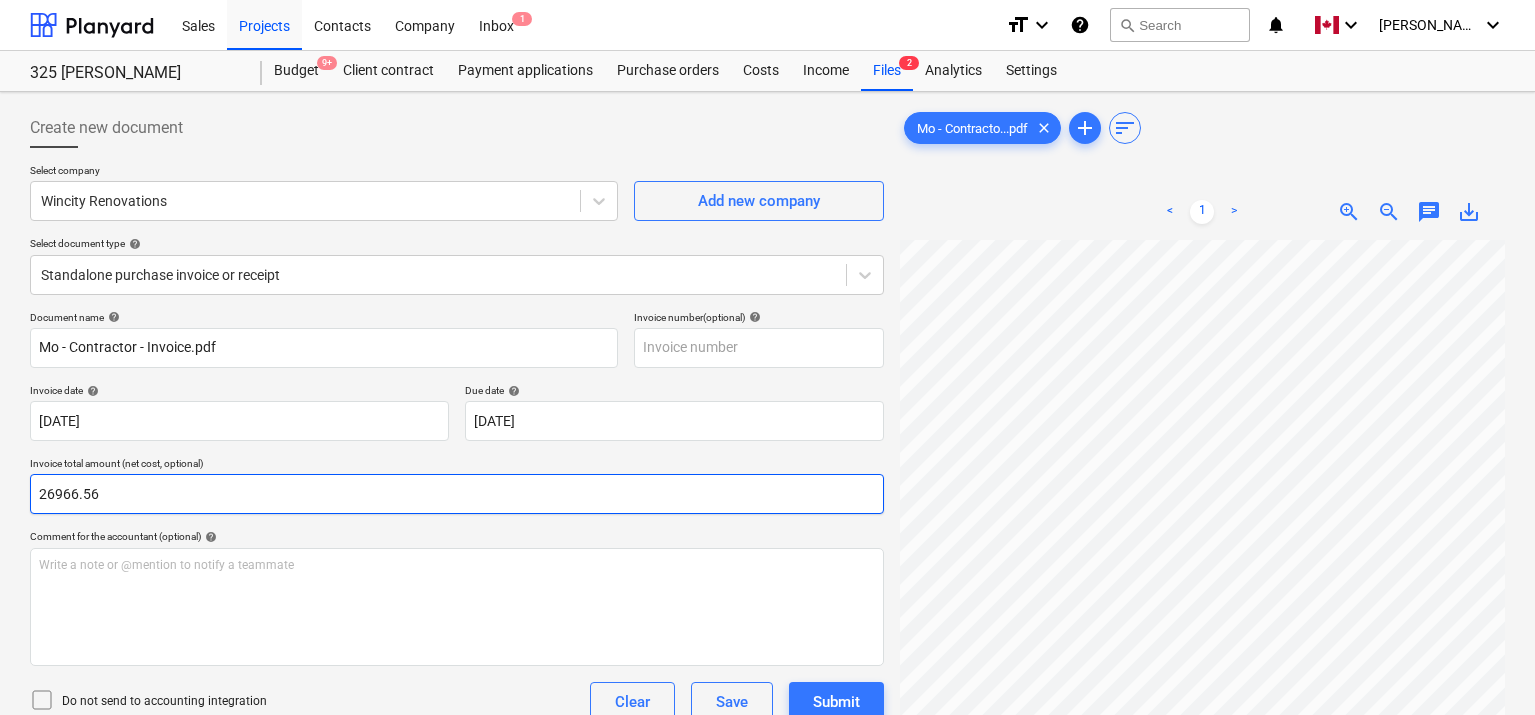 type on "26966.56" 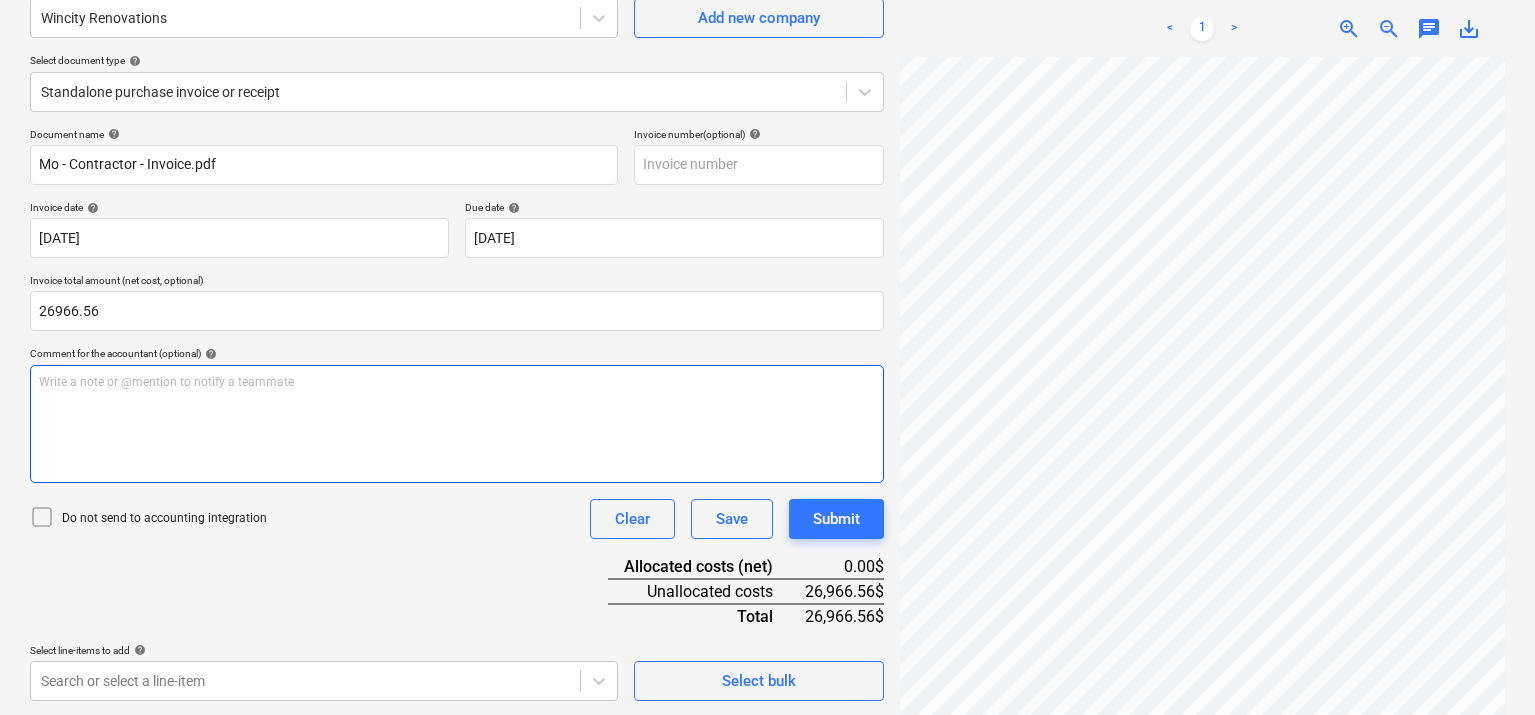 scroll, scrollTop: 200, scrollLeft: 0, axis: vertical 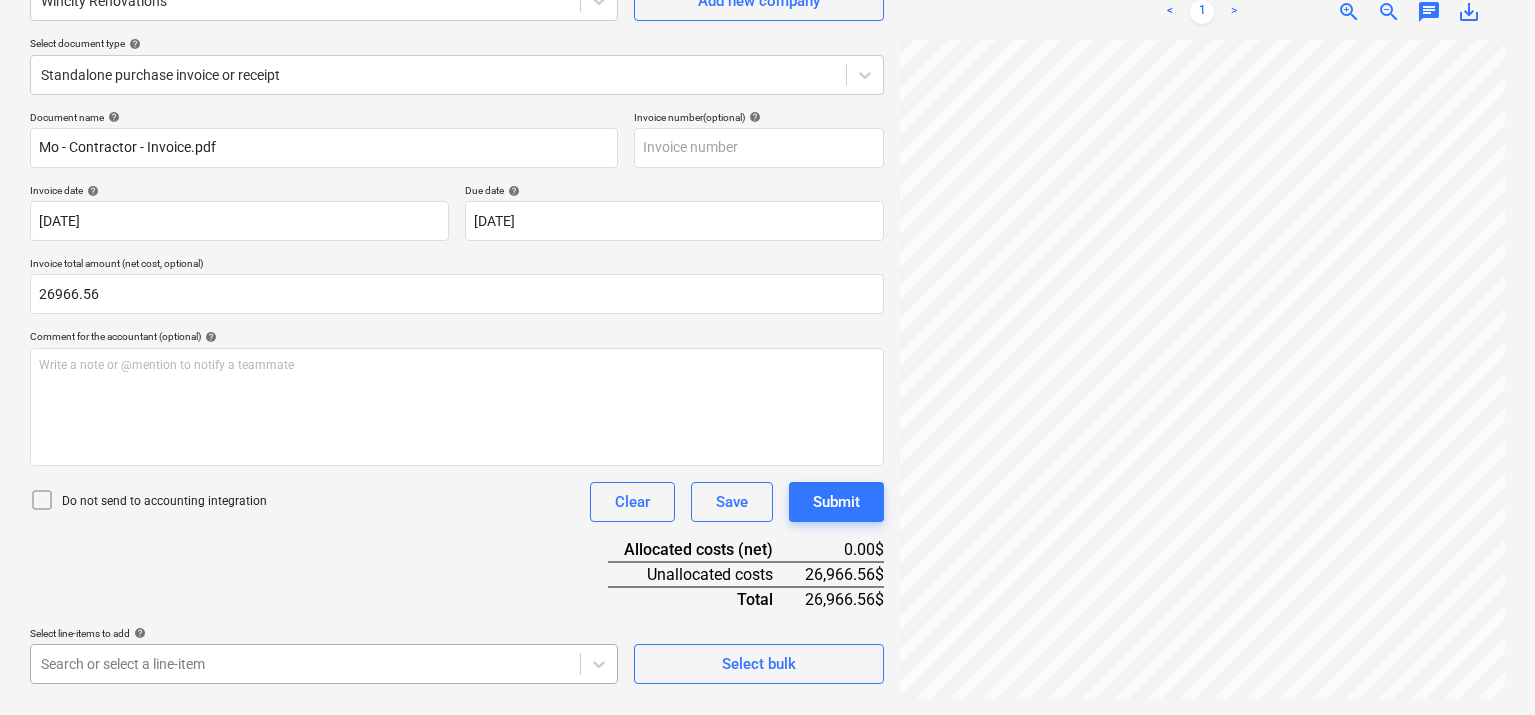 click on "Sales Projects Contacts Company Inbox 1 format_size keyboard_arrow_down help search Search notifications 0 keyboard_arrow_down [PERSON_NAME] keyboard_arrow_down 325 [PERSON_NAME] Budget 9+ Client contract Payment applications Purchase orders Costs Income Files 2 Analytics Settings Create new document Select company Wincity Renovations   Add new company Select document type help Standalone purchase invoice or receipt Document name help Mo - Contractor - Invoice.pdf Invoice number  (optional) help Invoice date help [DATE] 10.04.2025 Press the down arrow key to interact with the calendar and
select a date. Press the question mark key to get the keyboard shortcuts for changing dates. Due date help [DATE] 10.04.2025 Press the down arrow key to interact with the calendar and
select a date. Press the question mark key to get the keyboard shortcuts for changing dates. Invoice total amount (net cost, optional) 26966.56 Comment for the accountant (optional) help Write a note or @mention to notify a teammate <" at bounding box center (767, 157) 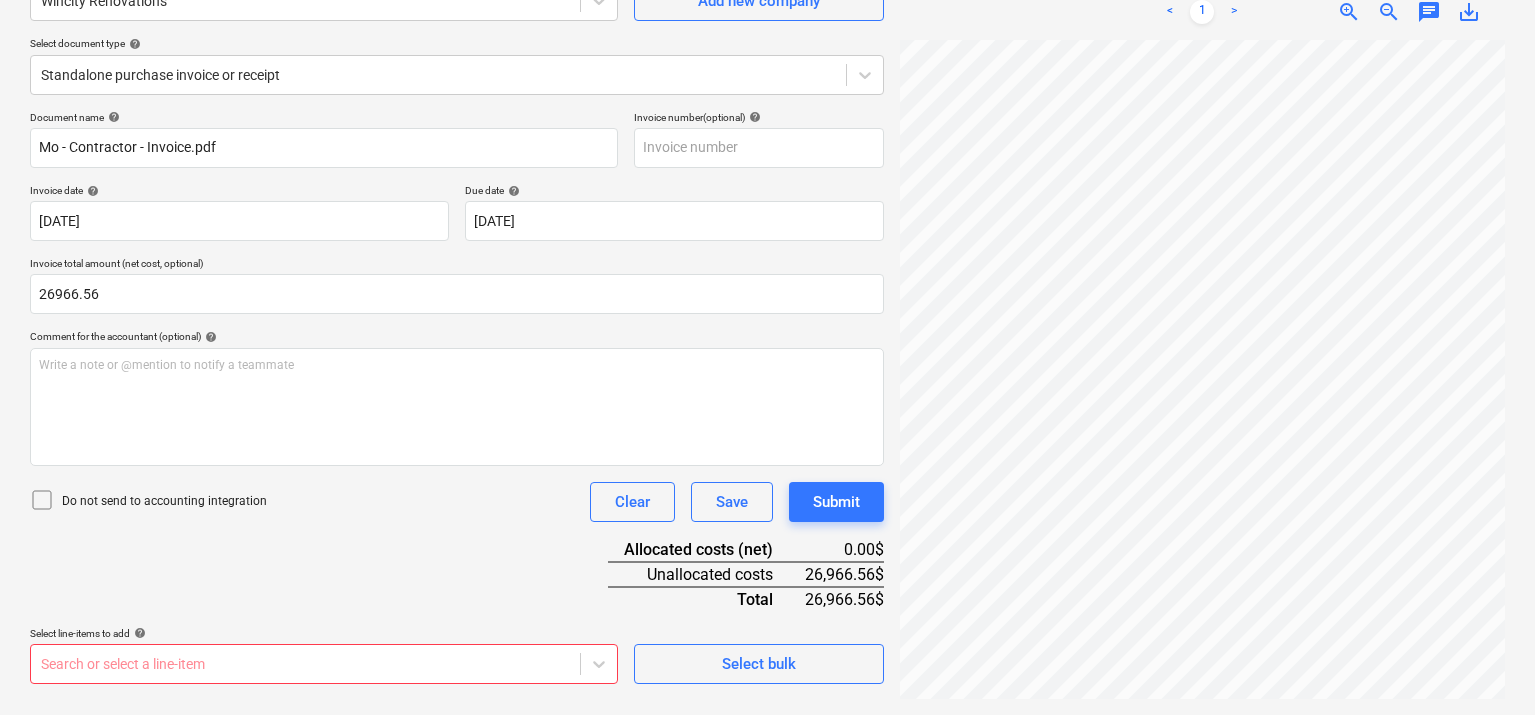 scroll, scrollTop: 200, scrollLeft: 0, axis: vertical 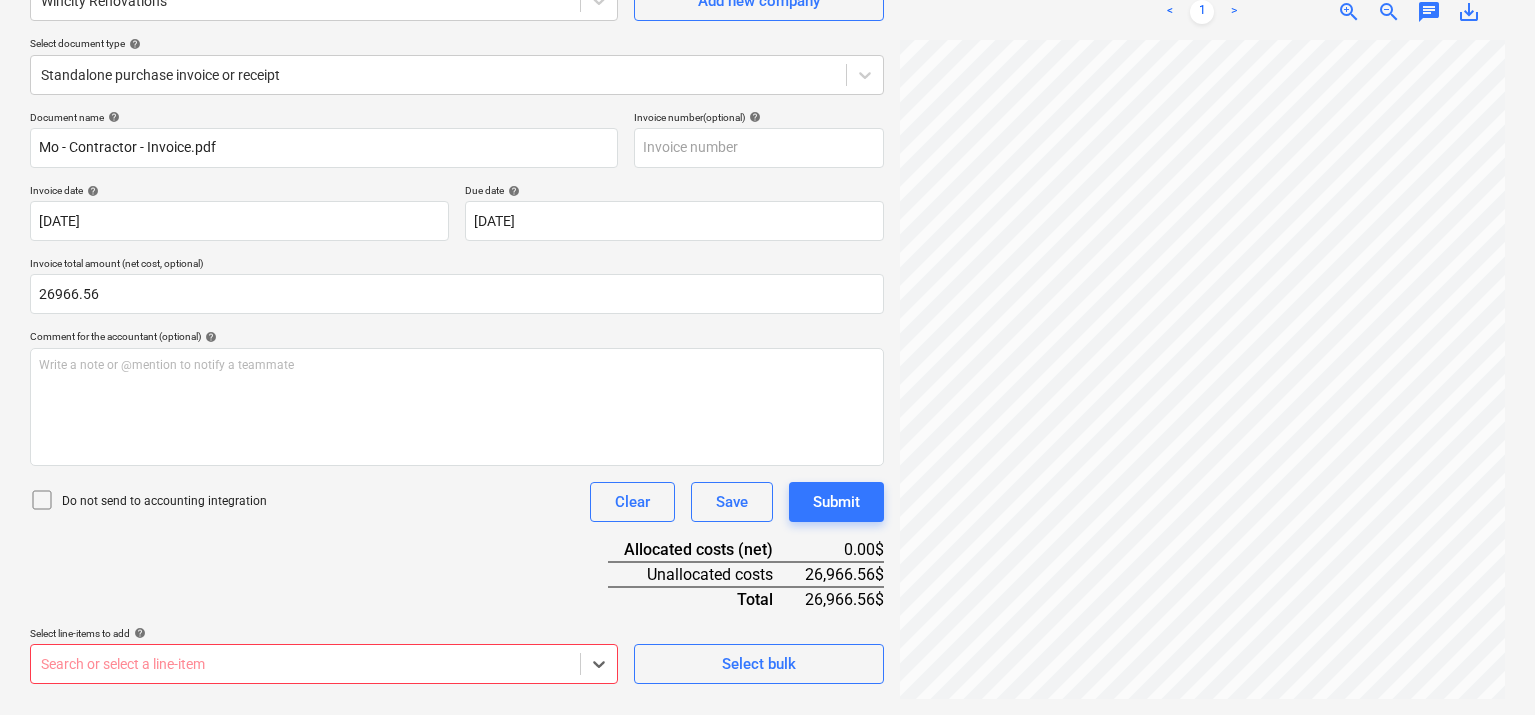 click on "Sales Projects Contacts Company Inbox 1 format_size keyboard_arrow_down help search Search notifications 0 keyboard_arrow_down [PERSON_NAME] keyboard_arrow_down 325 [PERSON_NAME] Budget 9+ Client contract Payment applications Purchase orders Costs Income Files 2 Analytics Settings Create new document Select company Wincity Renovations   Add new company Select document type help Standalone purchase invoice or receipt Document name help Mo - Contractor - Invoice.pdf Invoice number  (optional) help Invoice date help [DATE] 10.04.2025 Press the down arrow key to interact with the calendar and
select a date. Press the question mark key to get the keyboard shortcuts for changing dates. Due date help [DATE] 10.04.2025 Press the down arrow key to interact with the calendar and
select a date. Press the question mark key to get the keyboard shortcuts for changing dates. Invoice total amount (net cost, optional) 26966.56 Comment for the accountant (optional) help Write a note or @mention to notify a teammate <" at bounding box center [767, 157] 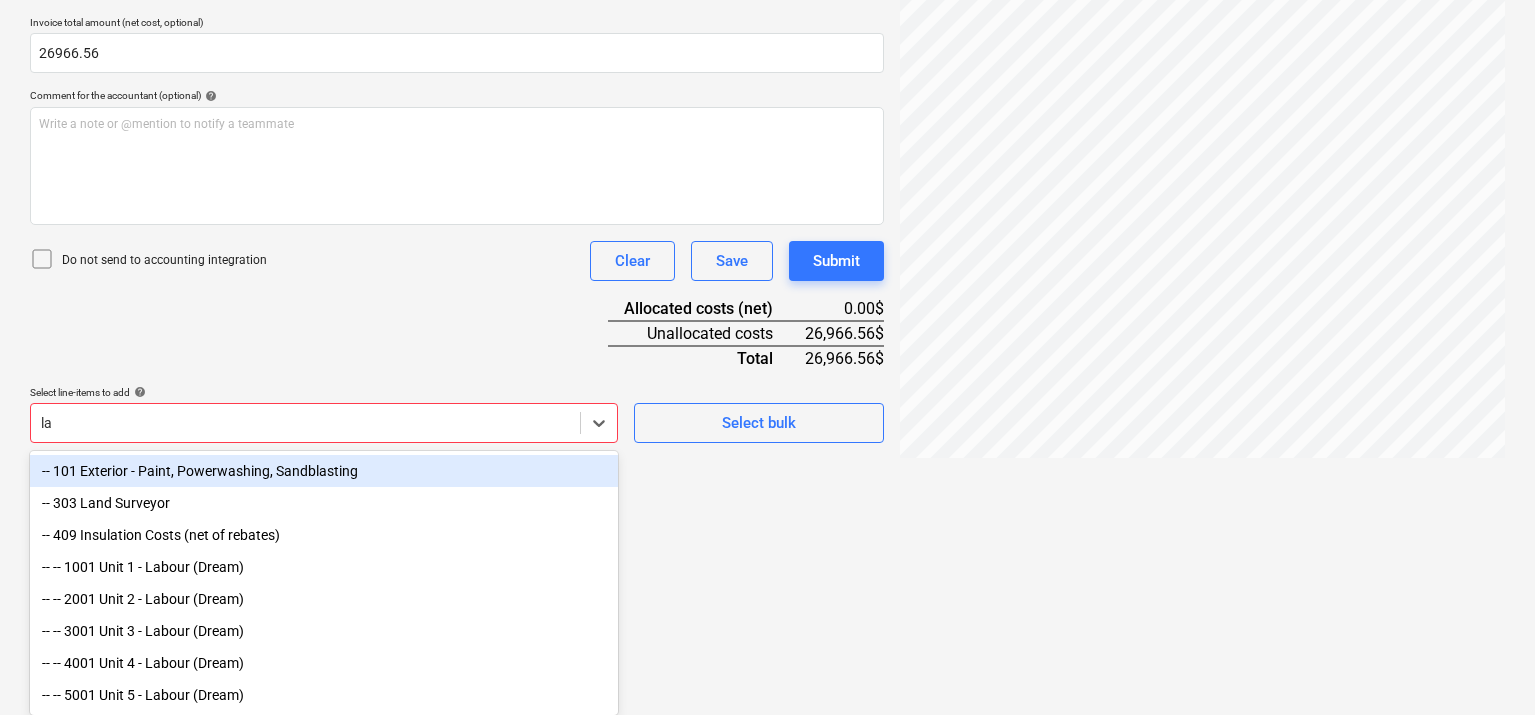 scroll, scrollTop: 345, scrollLeft: 0, axis: vertical 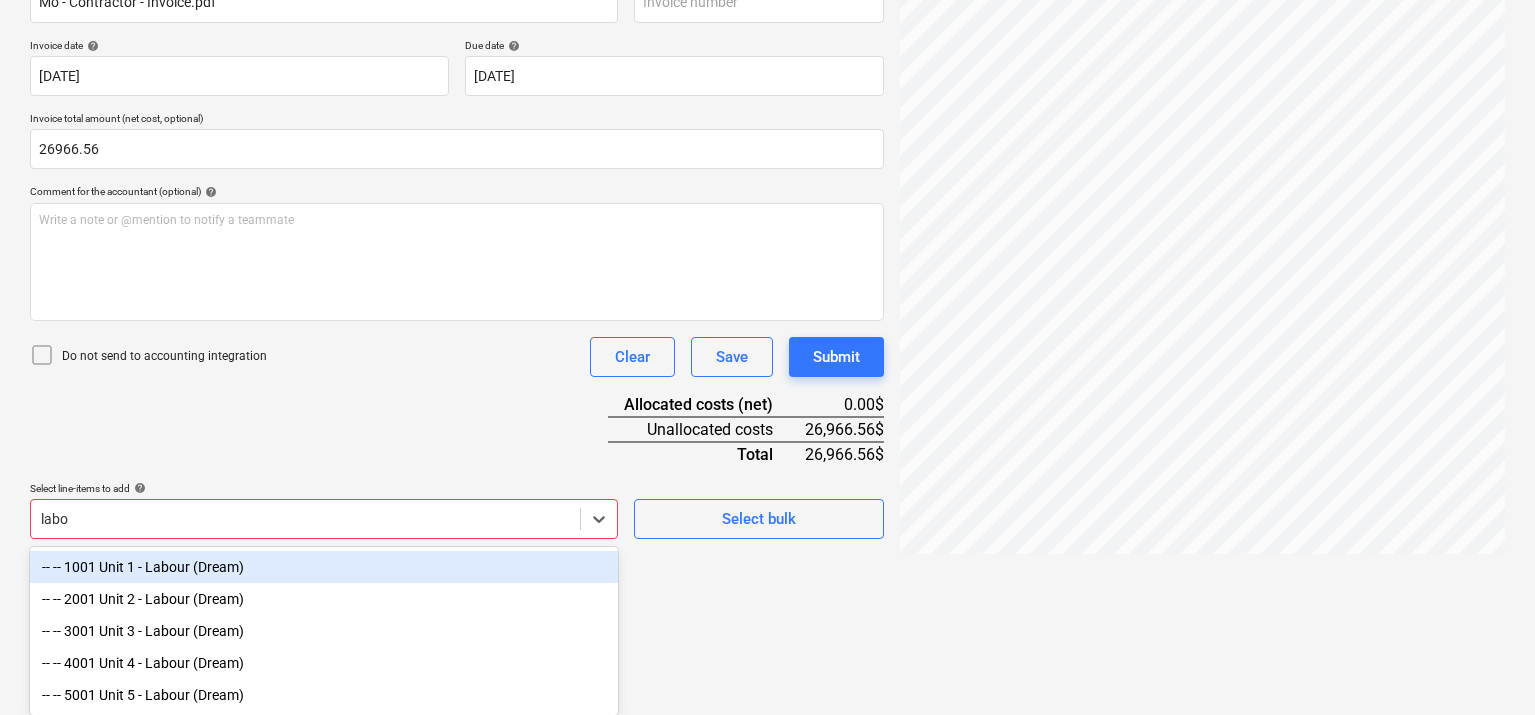 type on "labou" 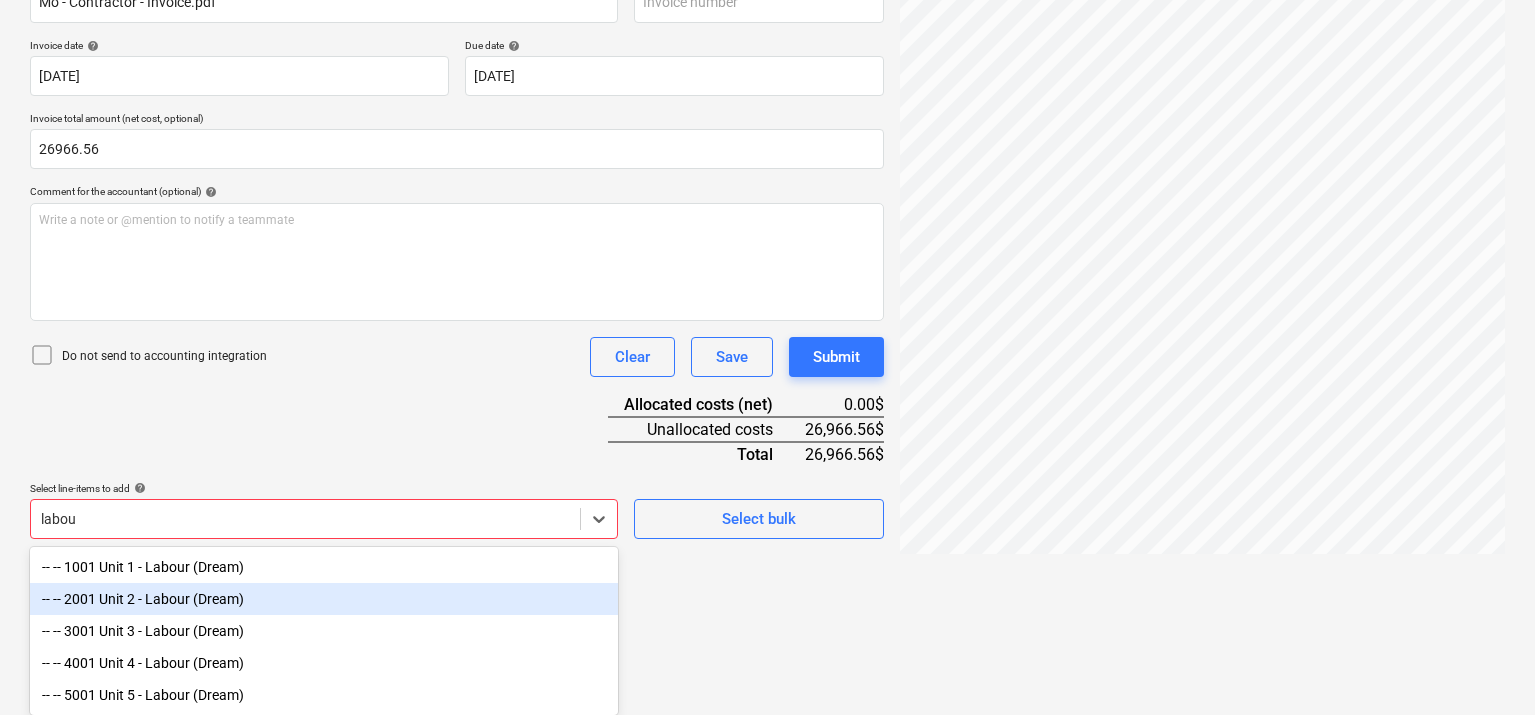 click on "-- --  2001 Unit 2 - Labour (Dream)" at bounding box center [324, 599] 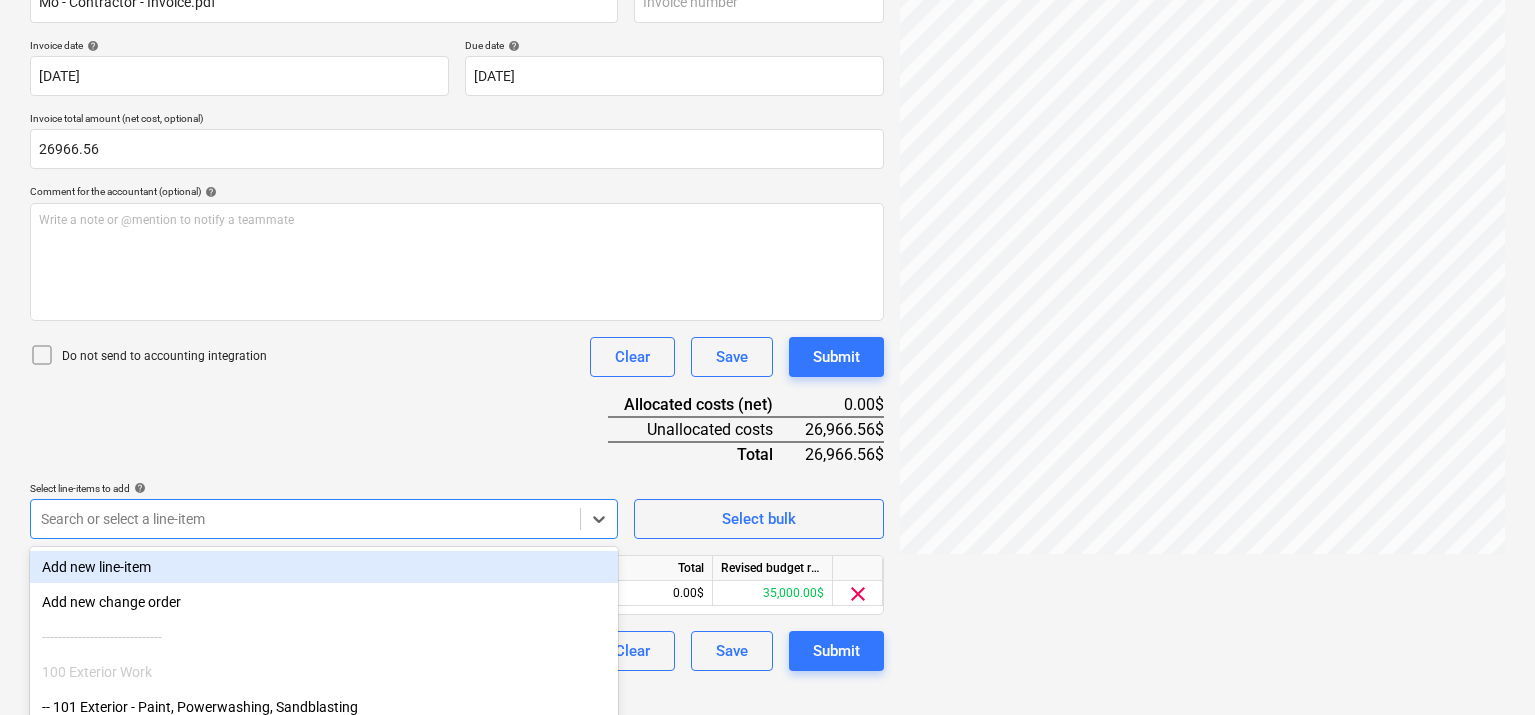 click on "Document name help Mo - Contractor - Invoice.pdf Invoice number  (optional) help Invoice date help [DATE] 10.04.2025 Press the down arrow key to interact with the calendar and
select a date. Press the question mark key to get the keyboard shortcuts for changing dates. Due date help [DATE] 10.04.2025 Press the down arrow key to interact with the calendar and
select a date. Press the question mark key to get the keyboard shortcuts for changing dates. Invoice total amount (net cost, optional) 26966.56 Comment for the accountant (optional) help Write a note or @mention to notify a teammate ﻿ Do not send to accounting integration Clear Save Submit Allocated costs (net) 0.00$ Unallocated costs 26,966.56$ Total 26,966.56$ Select line-items to add help option -- --  2001 Unit 2 - Labour (Dream), selected. Search or select a line-item Select bulk Line-item name Unit Quantity Unit price Total Revised budget remaining 2001 Unit 2 - Labour (Dream) 0.00 0.00 0.00$ 35,000.00$ clear Clear Save Submit" at bounding box center [457, 318] 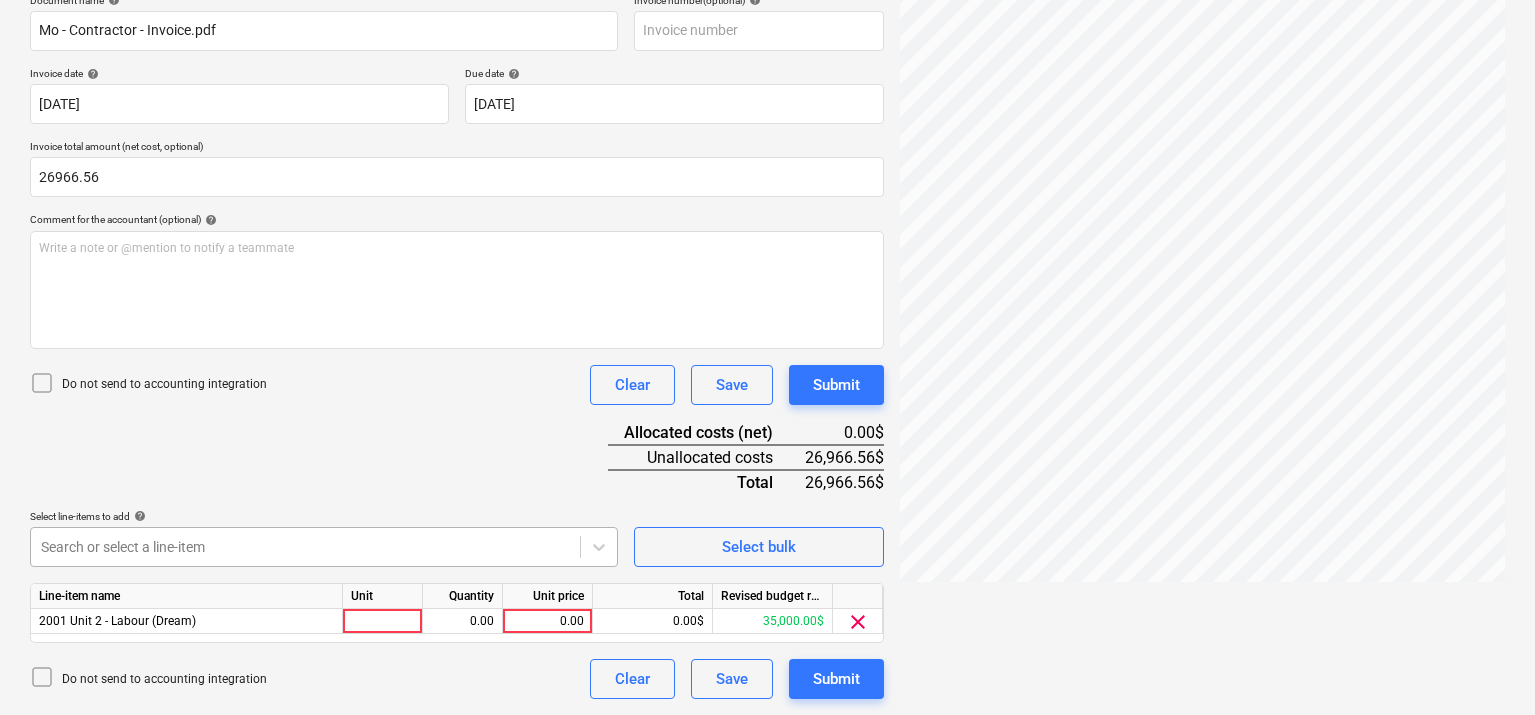 click on "Sales Projects Contacts Company Inbox 1 format_size keyboard_arrow_down help search Search notifications 0 keyboard_arrow_down [PERSON_NAME] keyboard_arrow_down 325 [PERSON_NAME] Budget 9+ Client contract Payment applications Purchase orders Costs Income Files 2 Analytics Settings Create new document Select company Wincity Renovations   Add new company Select document type help Standalone purchase invoice or receipt Document name help Mo - Contractor - Invoice.pdf Invoice number  (optional) help Invoice date help [DATE] 10.04.2025 Press the down arrow key to interact with the calendar and
select a date. Press the question mark key to get the keyboard shortcuts for changing dates. Due date help [DATE] 10.04.2025 Press the down arrow key to interact with the calendar and
select a date. Press the question mark key to get the keyboard shortcuts for changing dates. Invoice total amount (net cost, optional) 26966.56 Comment for the accountant (optional) help Write a note or @mention to notify a teammate <" at bounding box center (767, 40) 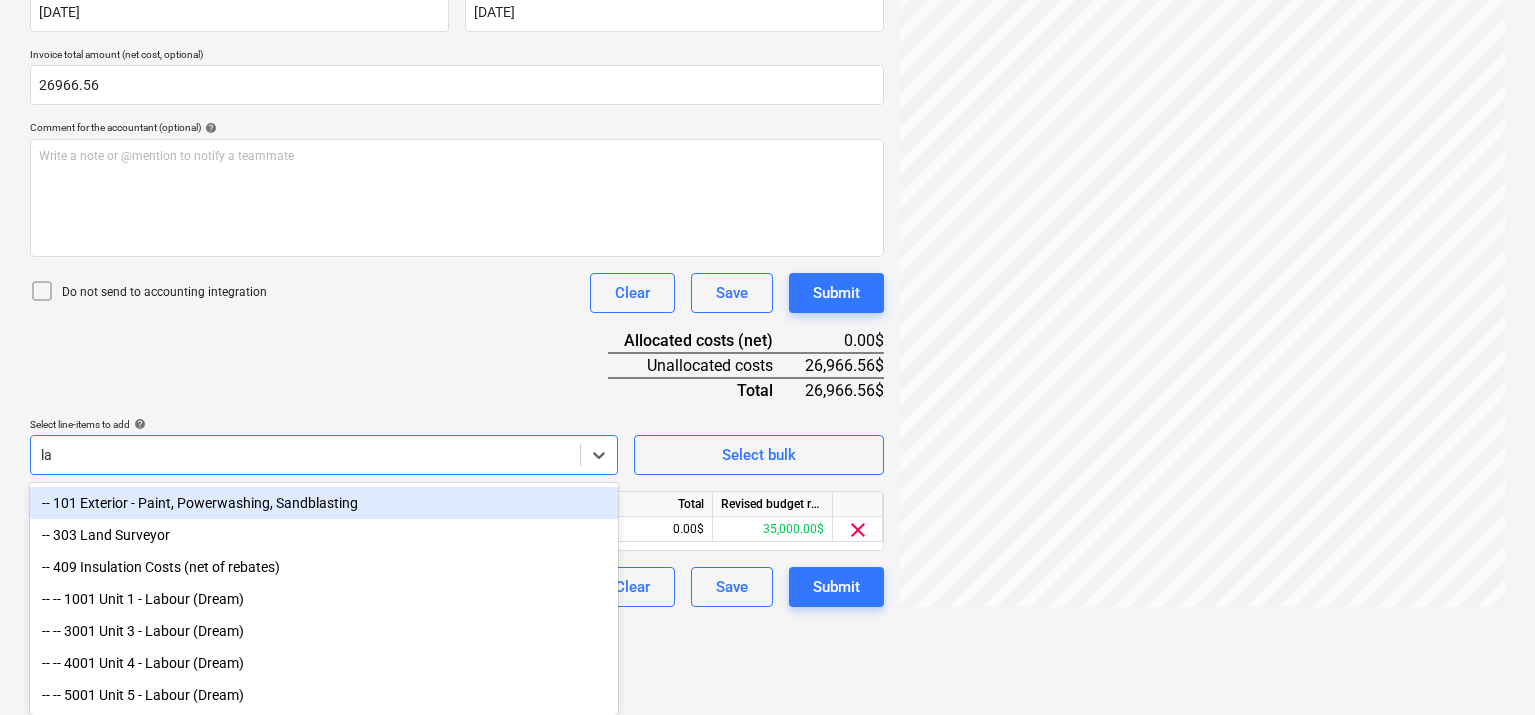 scroll, scrollTop: 317, scrollLeft: 0, axis: vertical 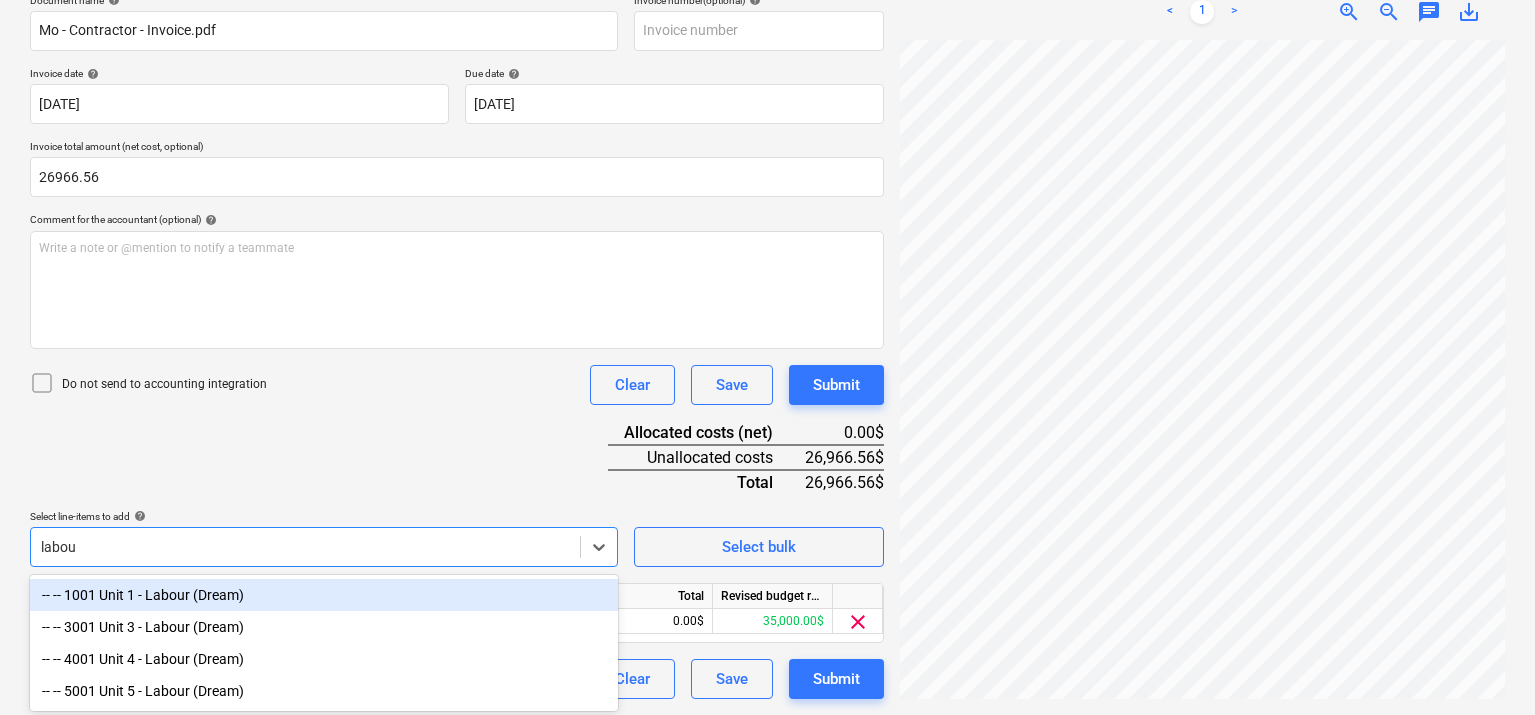type on "labour" 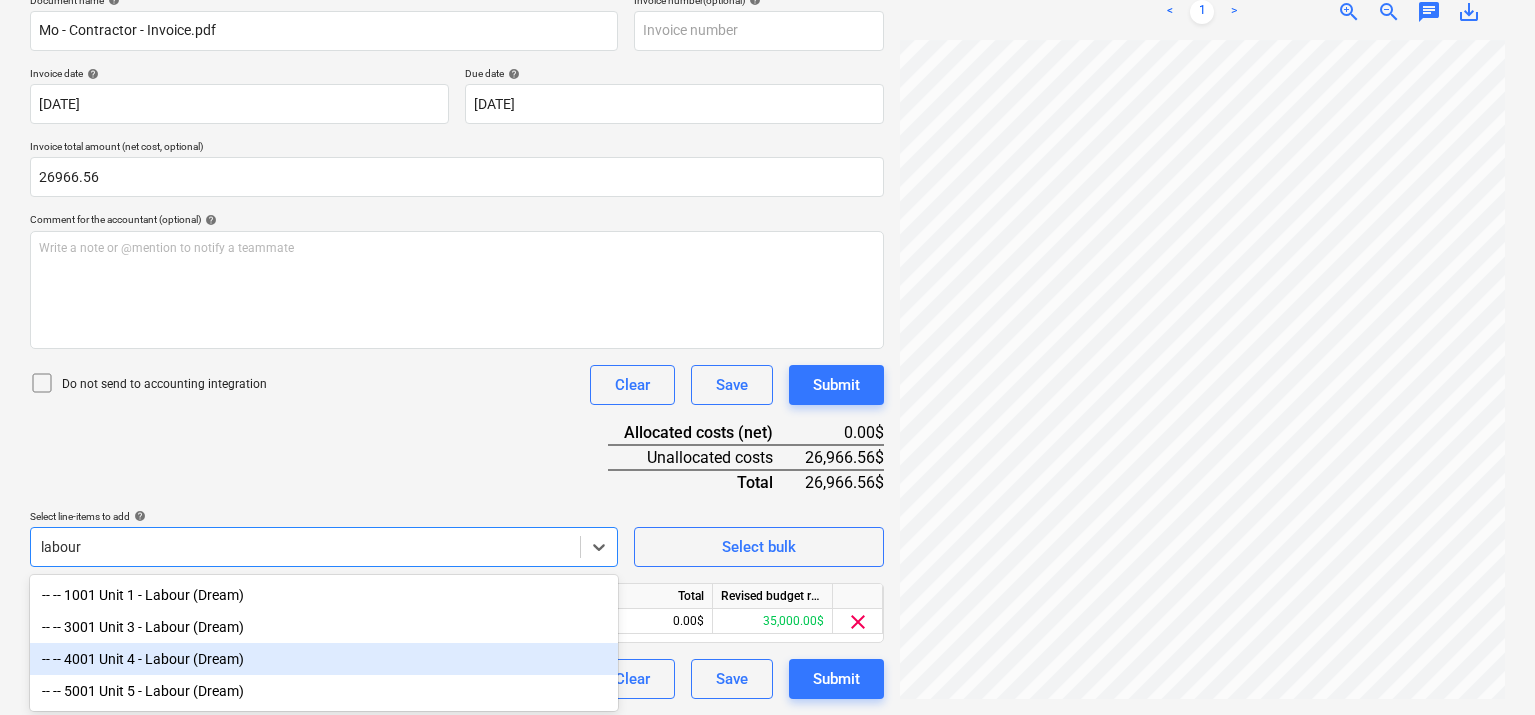 click on "-- --  4001 Unit 4 - Labour (Dream)" at bounding box center (324, 659) 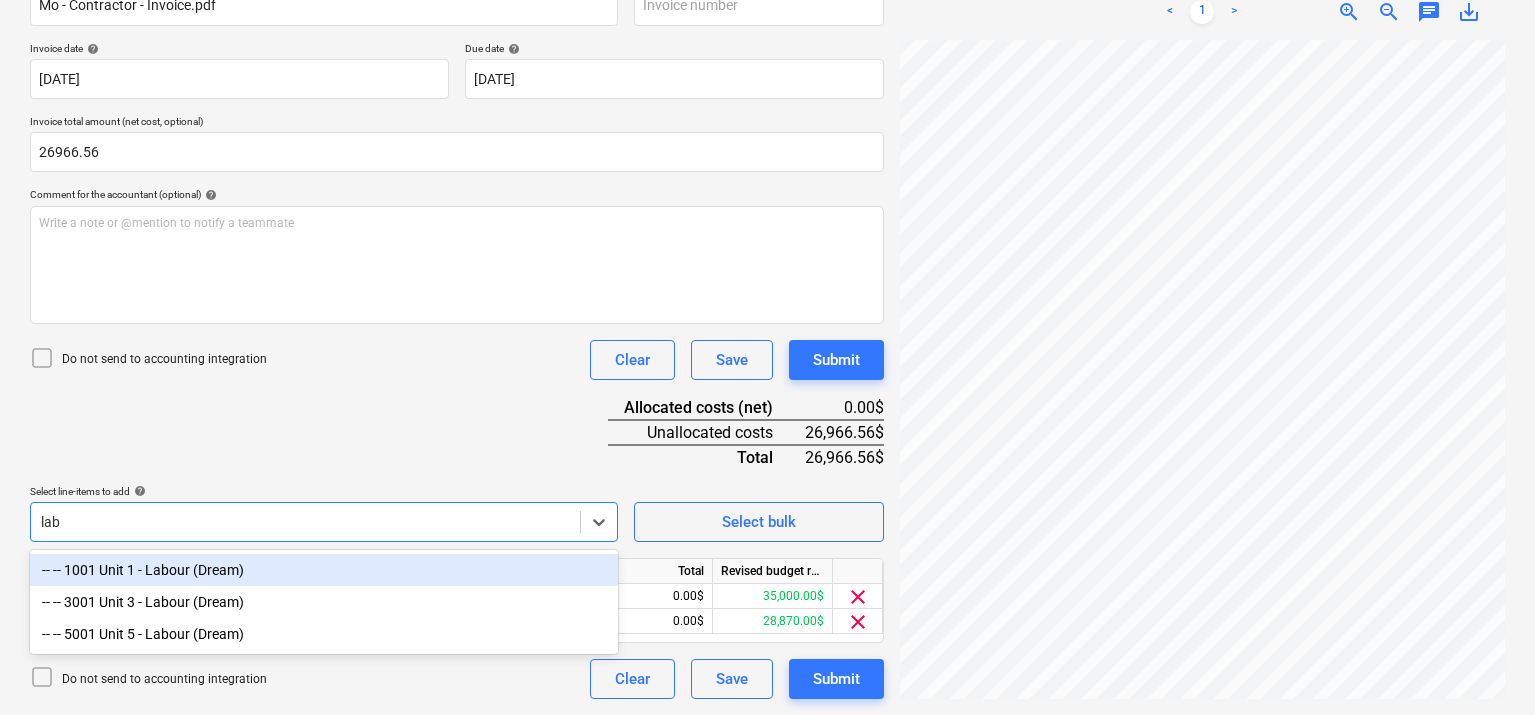 scroll, scrollTop: 342, scrollLeft: 0, axis: vertical 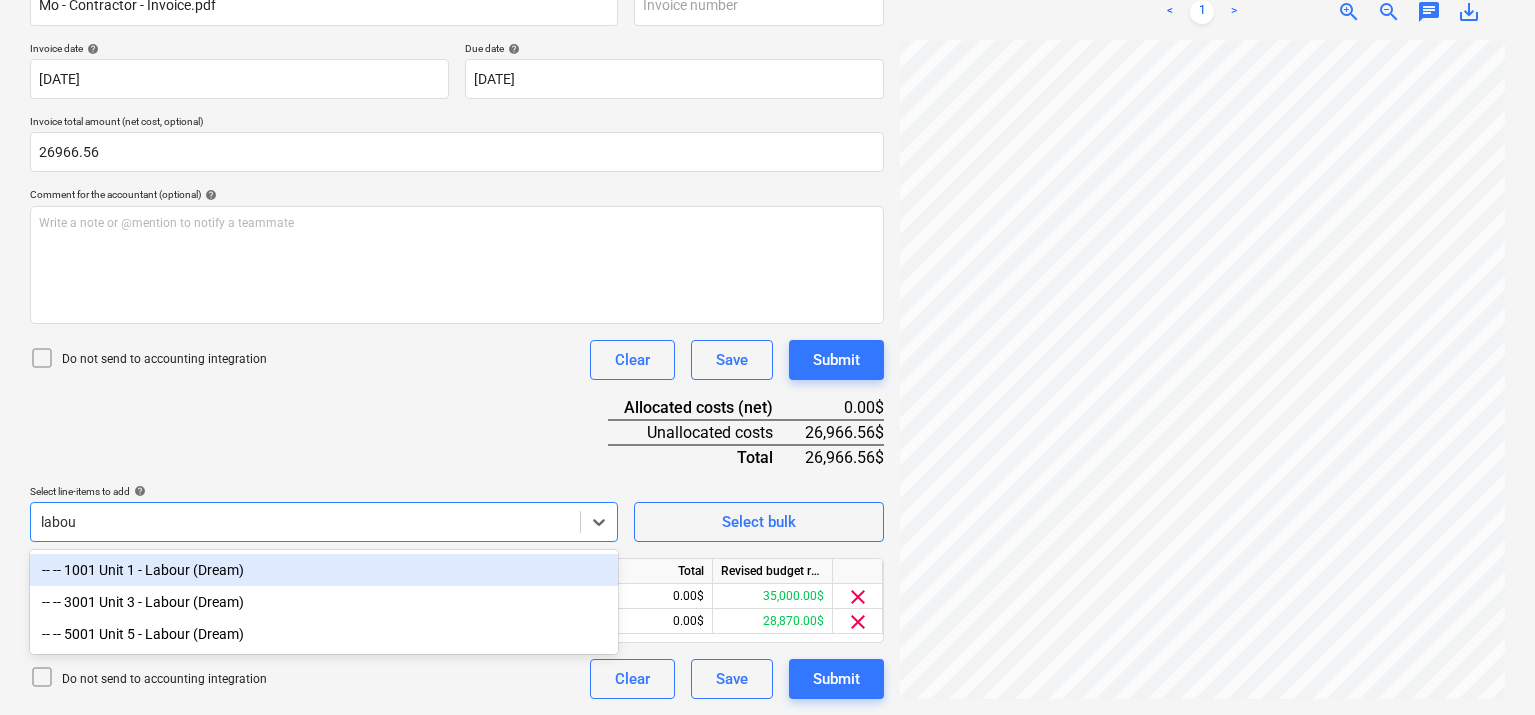type on "labour" 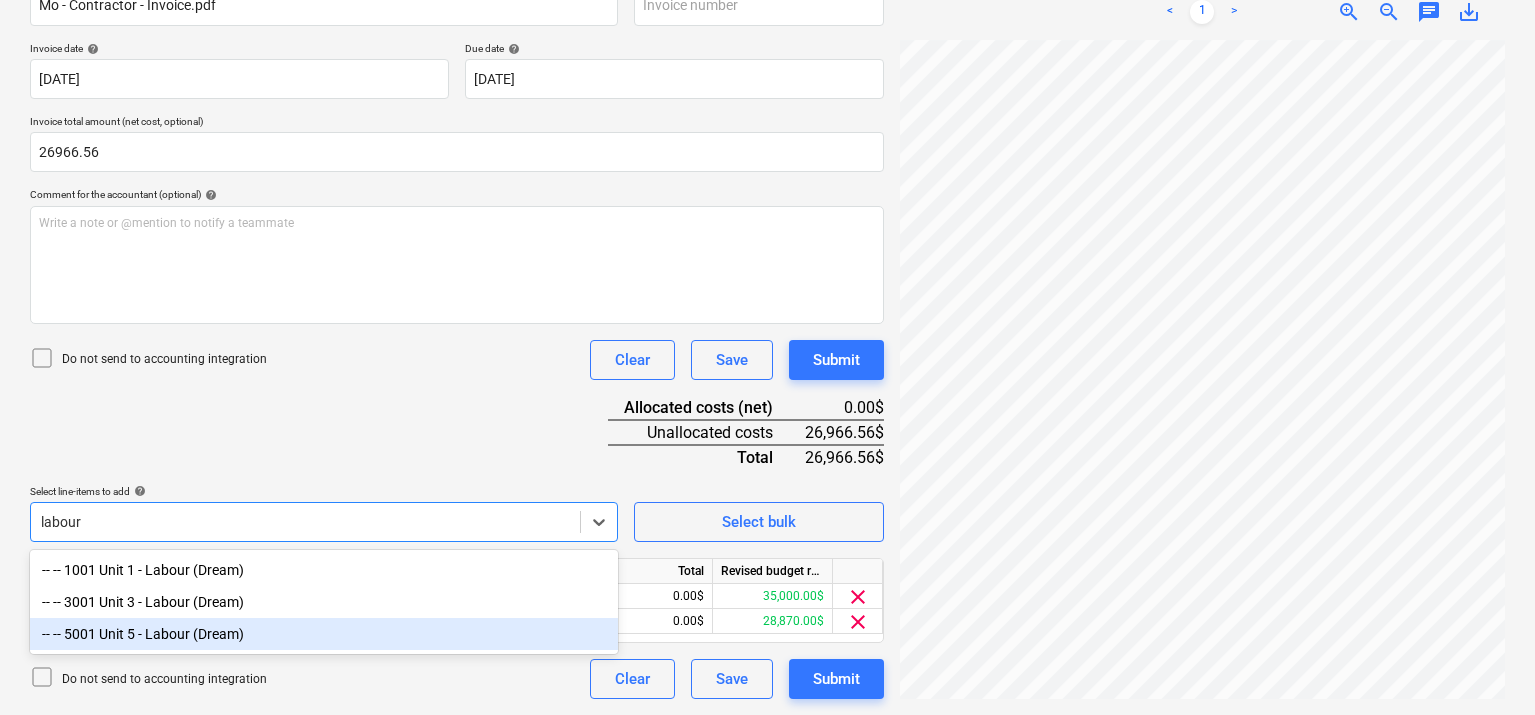 click on "-- --  5001 Unit 5 - Labour (Dream)" at bounding box center [324, 634] 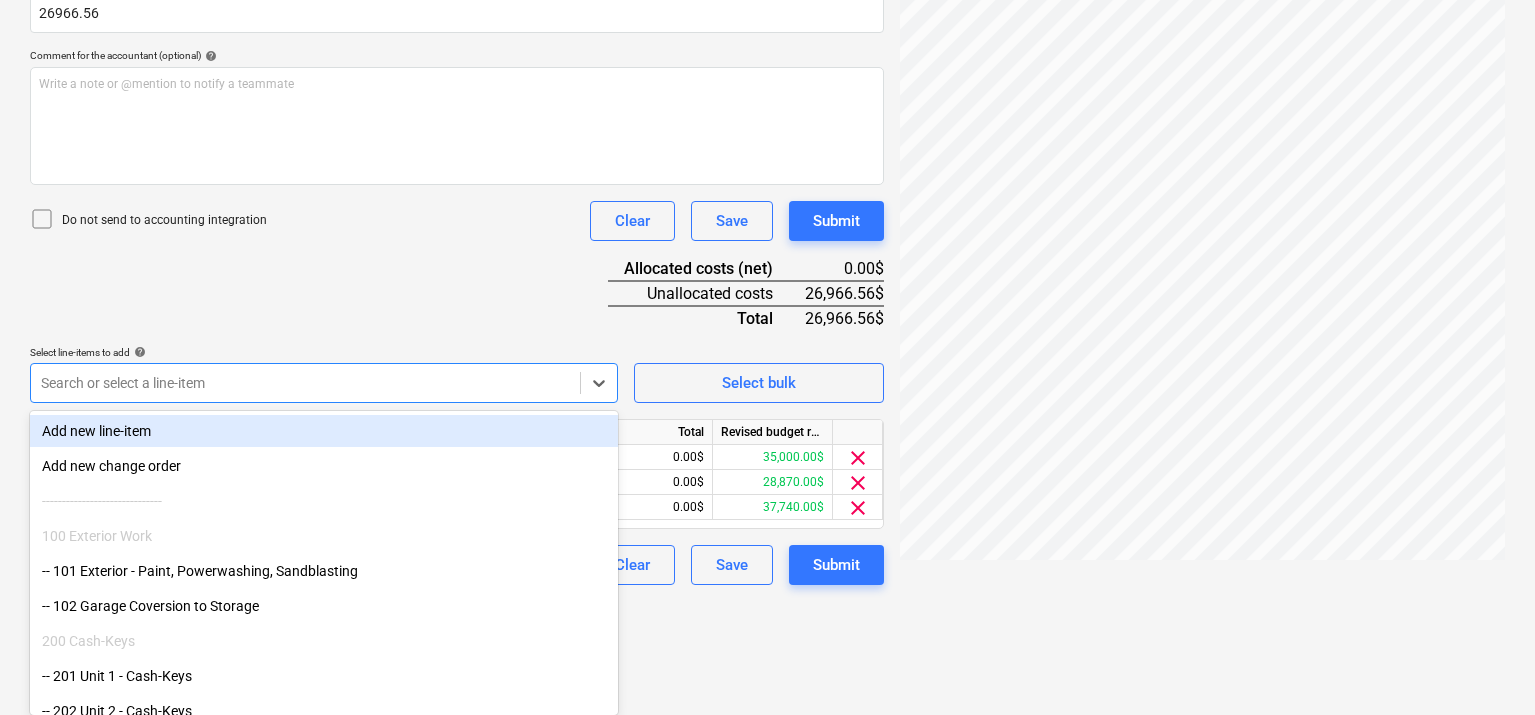 click on "Document name help Mo - Contractor - Invoice.pdf Invoice number  (optional) help Invoice date help [DATE] 10.04.2025 Press the down arrow key to interact with the calendar and
select a date. Press the question mark key to get the keyboard shortcuts for changing dates. Due date help [DATE] 10.04.2025 Press the down arrow key to interact with the calendar and
select a date. Press the question mark key to get the keyboard shortcuts for changing dates. Invoice total amount (net cost, optional) 26966.56 Comment for the accountant (optional) help Write a note or @mention to notify a teammate ﻿ Do not send to accounting integration Clear Save Submit Allocated costs (net) 0.00$ Unallocated costs 26,966.56$ Total 26,966.56$ Select line-items to add help option -- --  5001 Unit 5 - Labour (Dream), selected. Search or select a line-item Select bulk Line-item name Unit Quantity Unit price Total Revised budget remaining 2001 Unit 2 - Labour (Dream) 0.00 0.00 0.00$ 35,000.00$ clear 0.00 0.00 0.00$ clear" at bounding box center (457, 207) 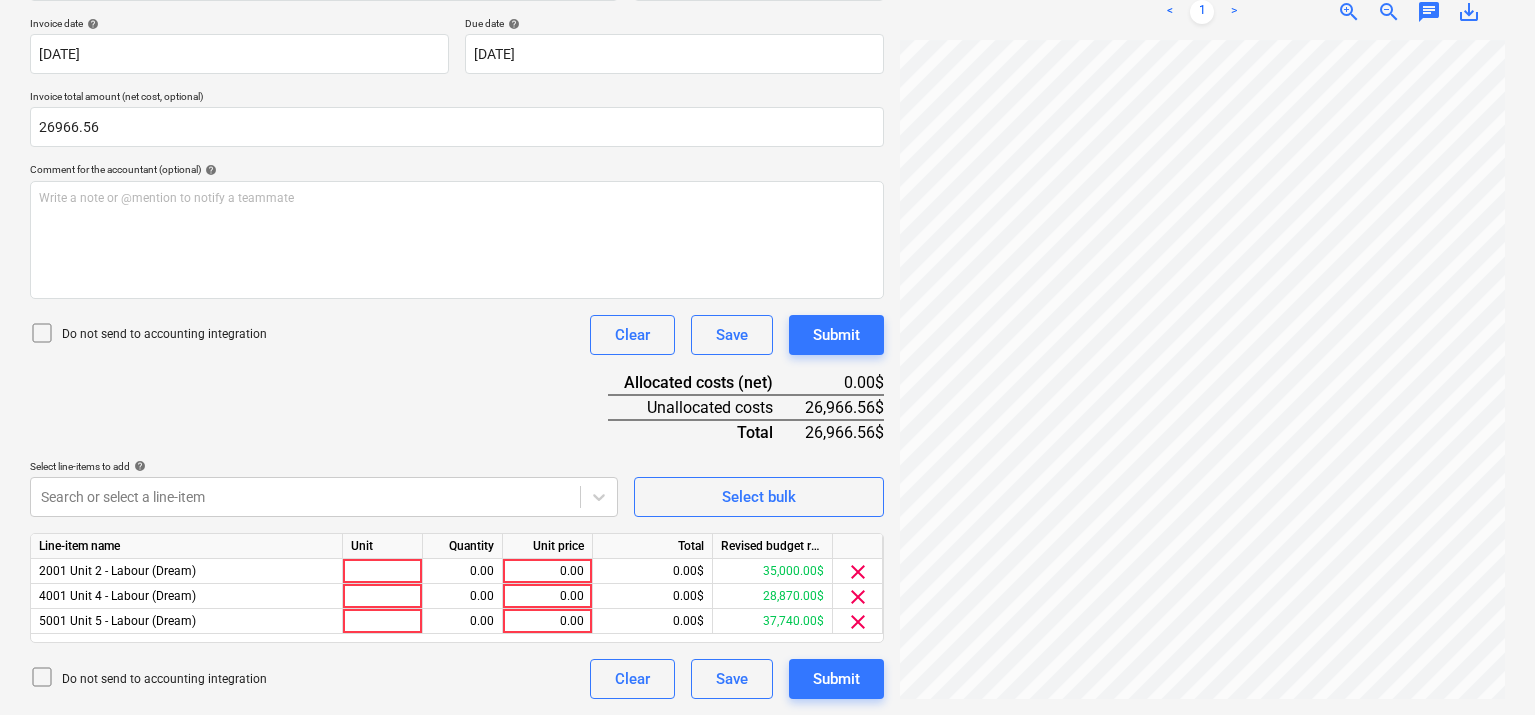 scroll, scrollTop: 367, scrollLeft: 0, axis: vertical 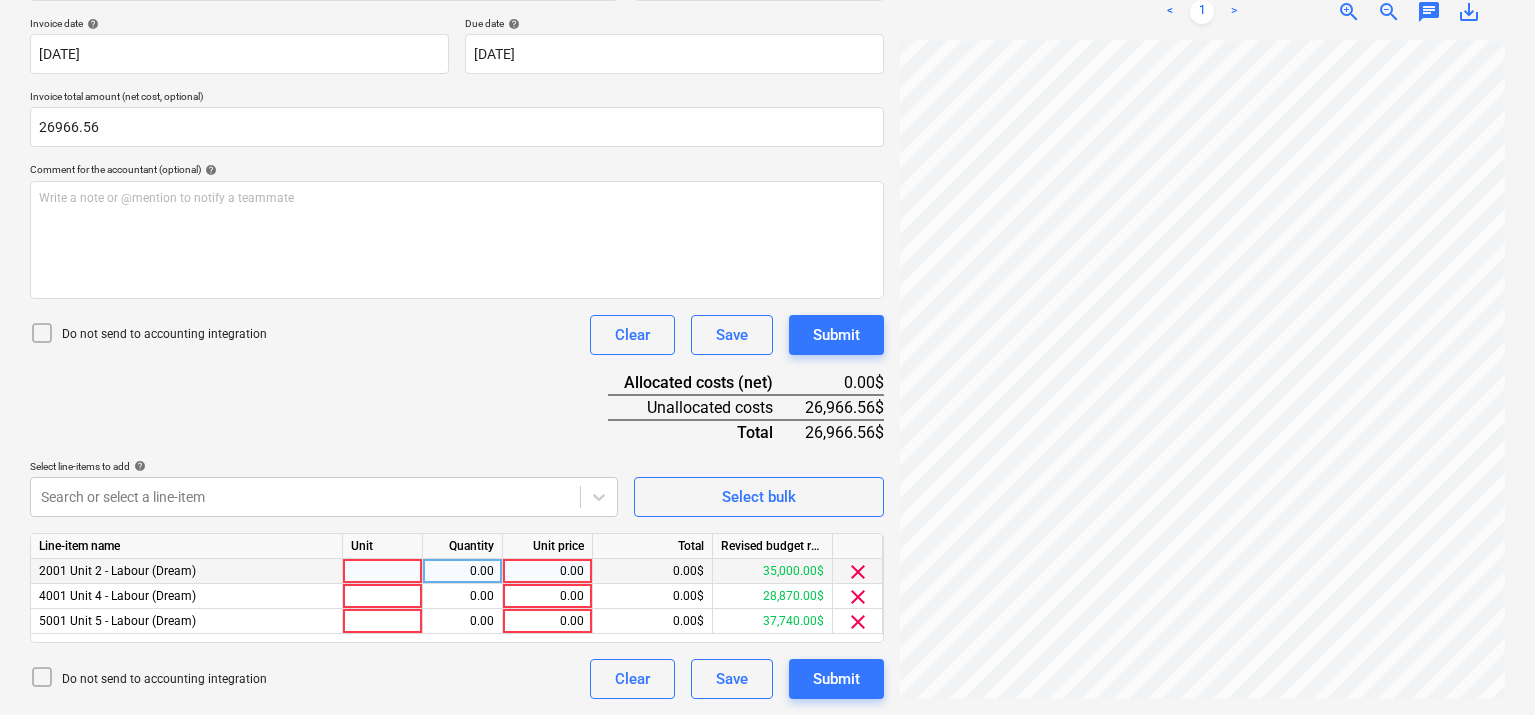 click at bounding box center (383, 571) 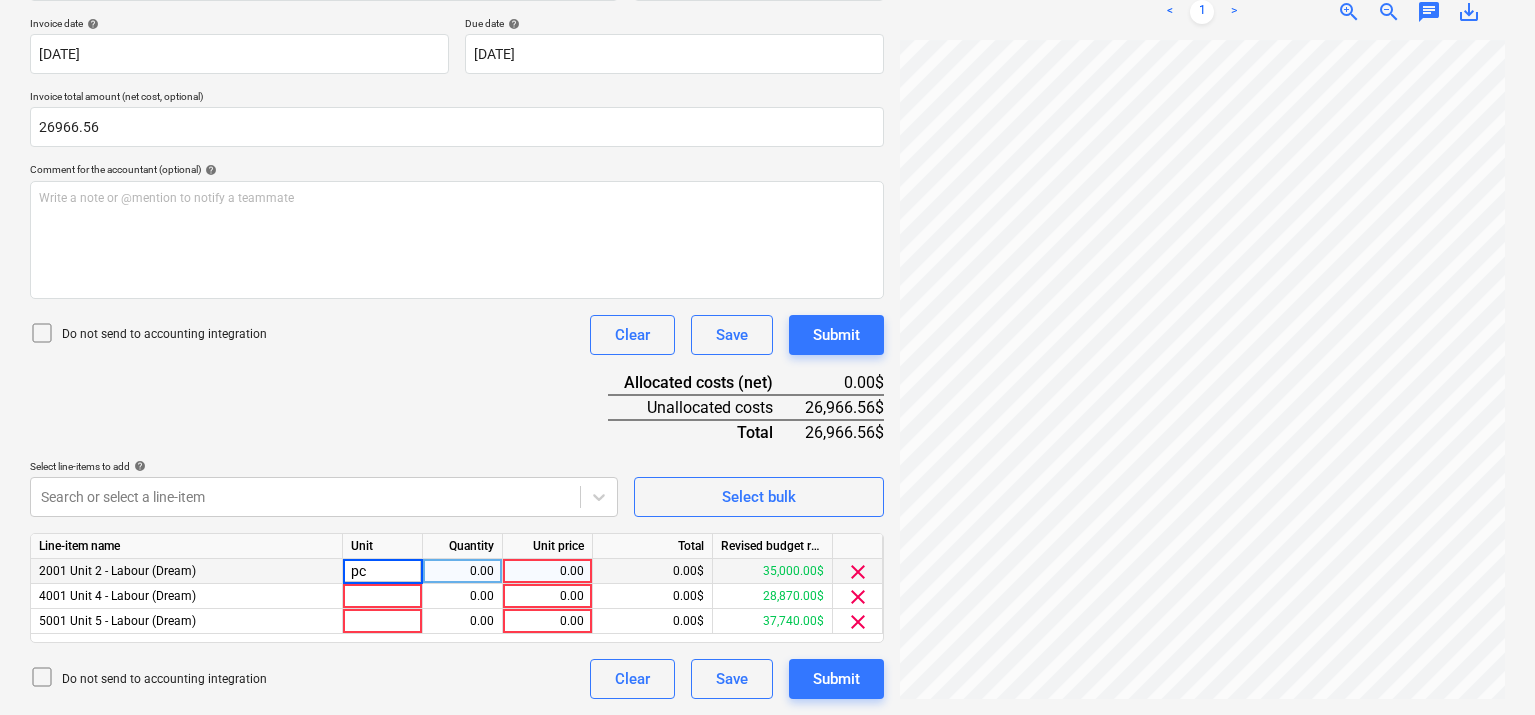 type on "pcs" 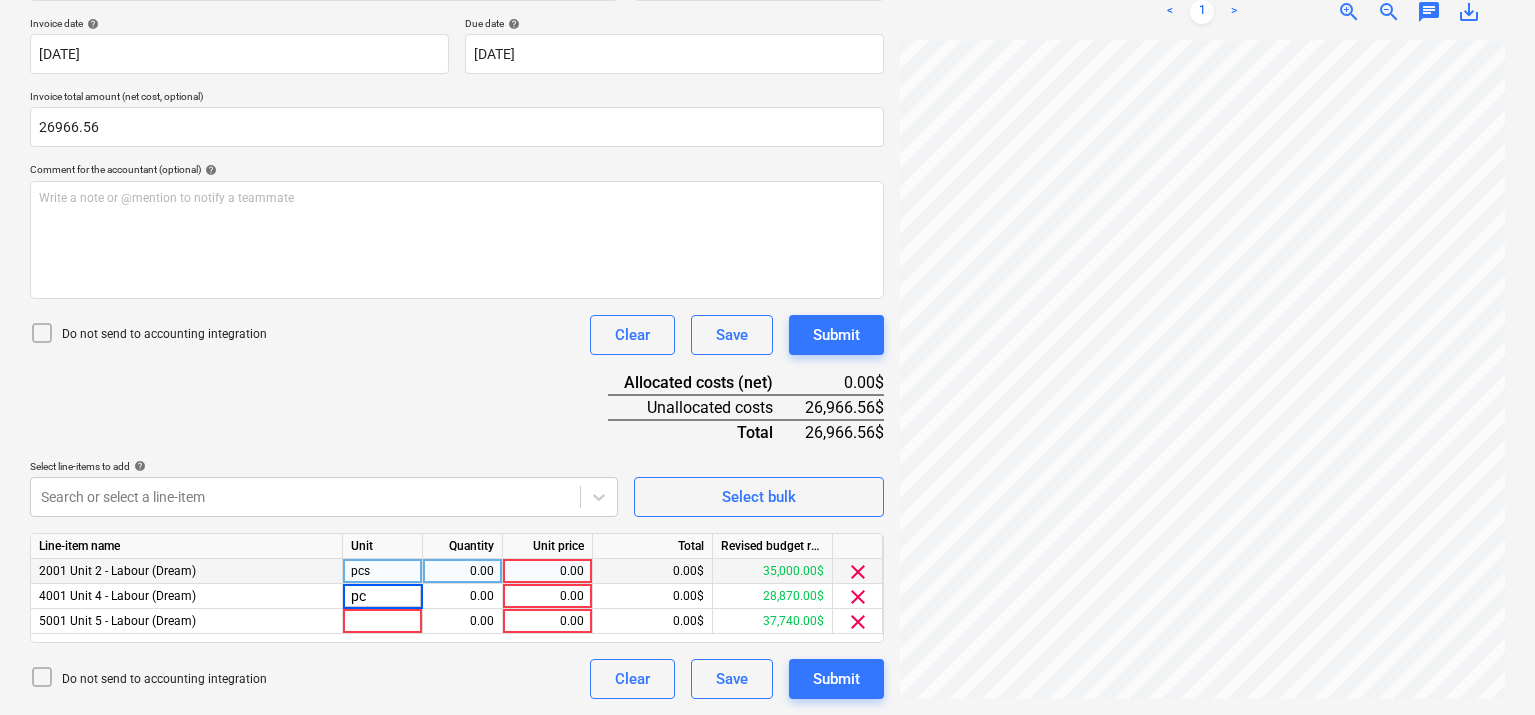 type on "pcs" 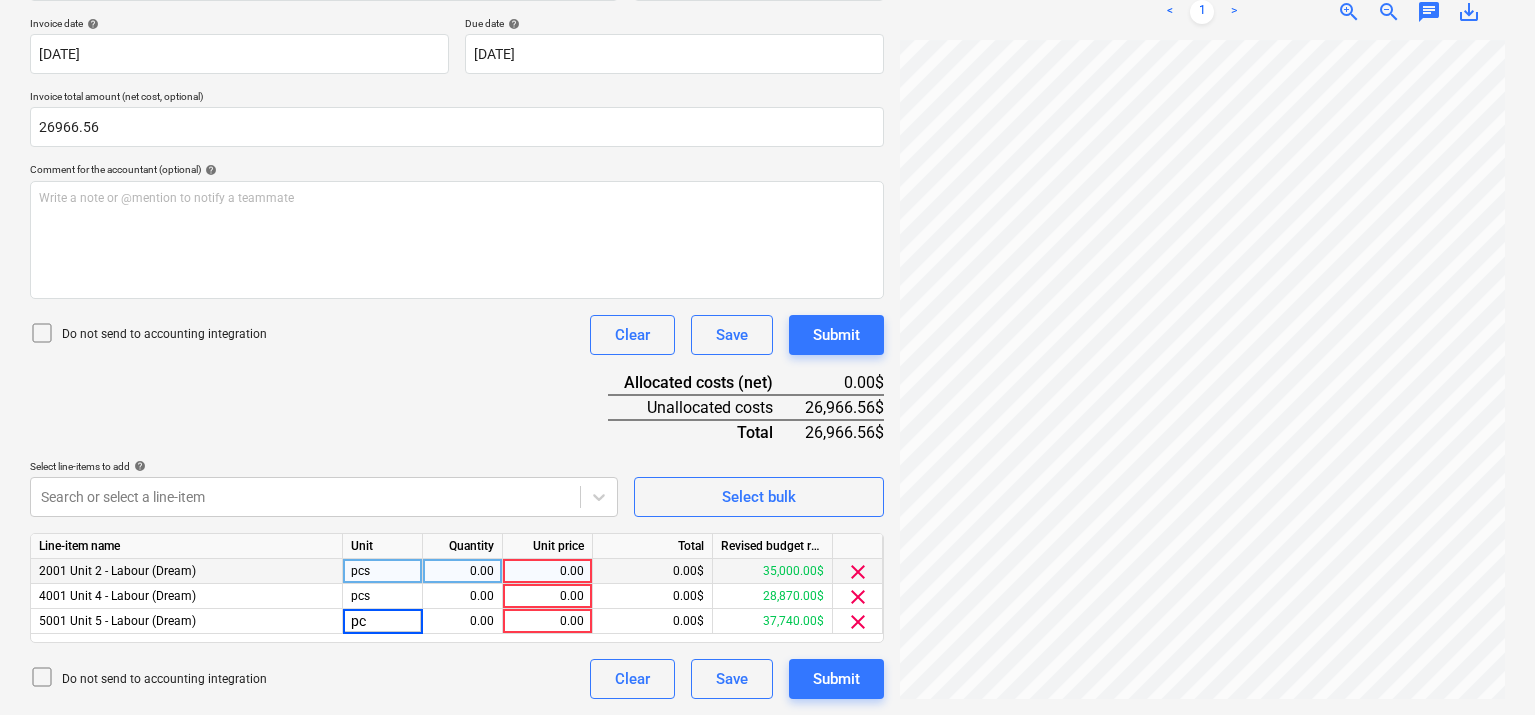 type on "pcs" 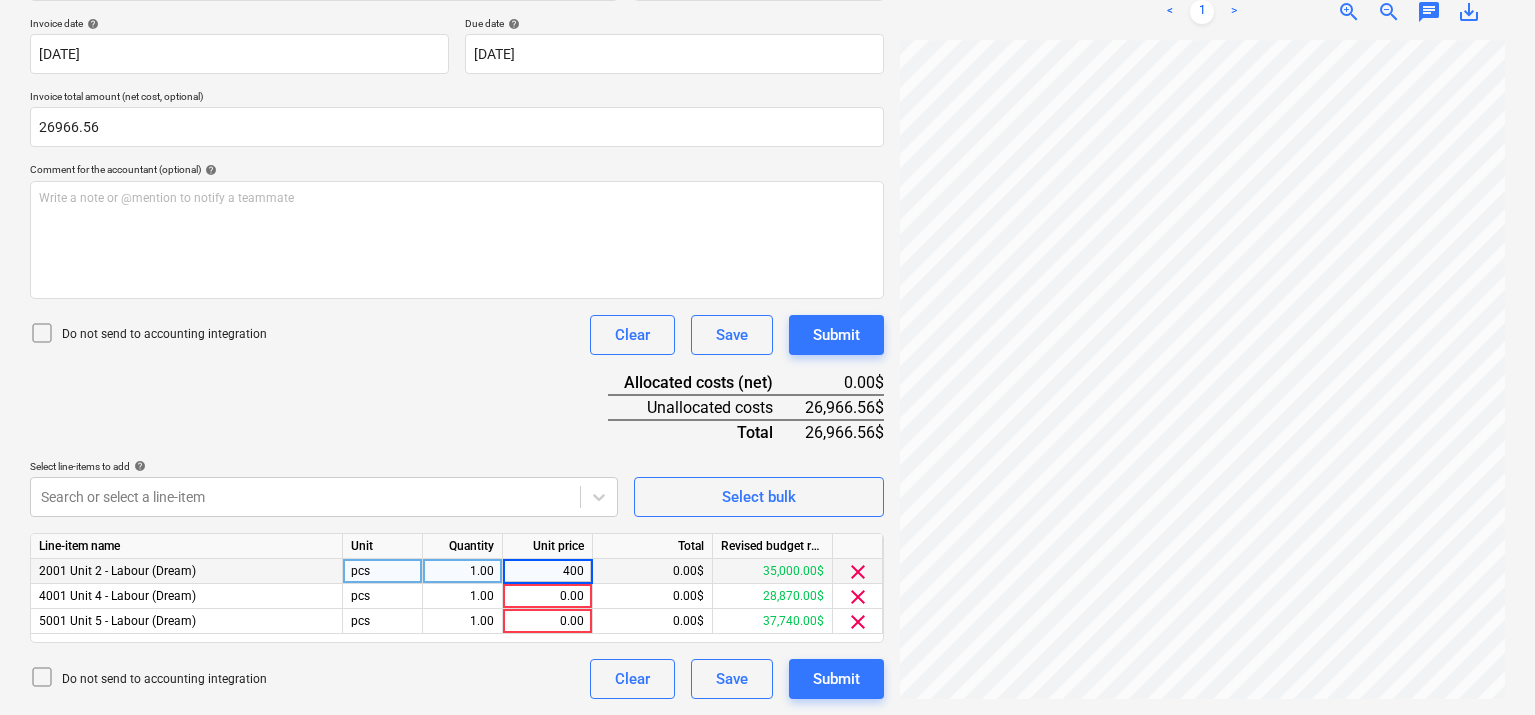 type on "4000" 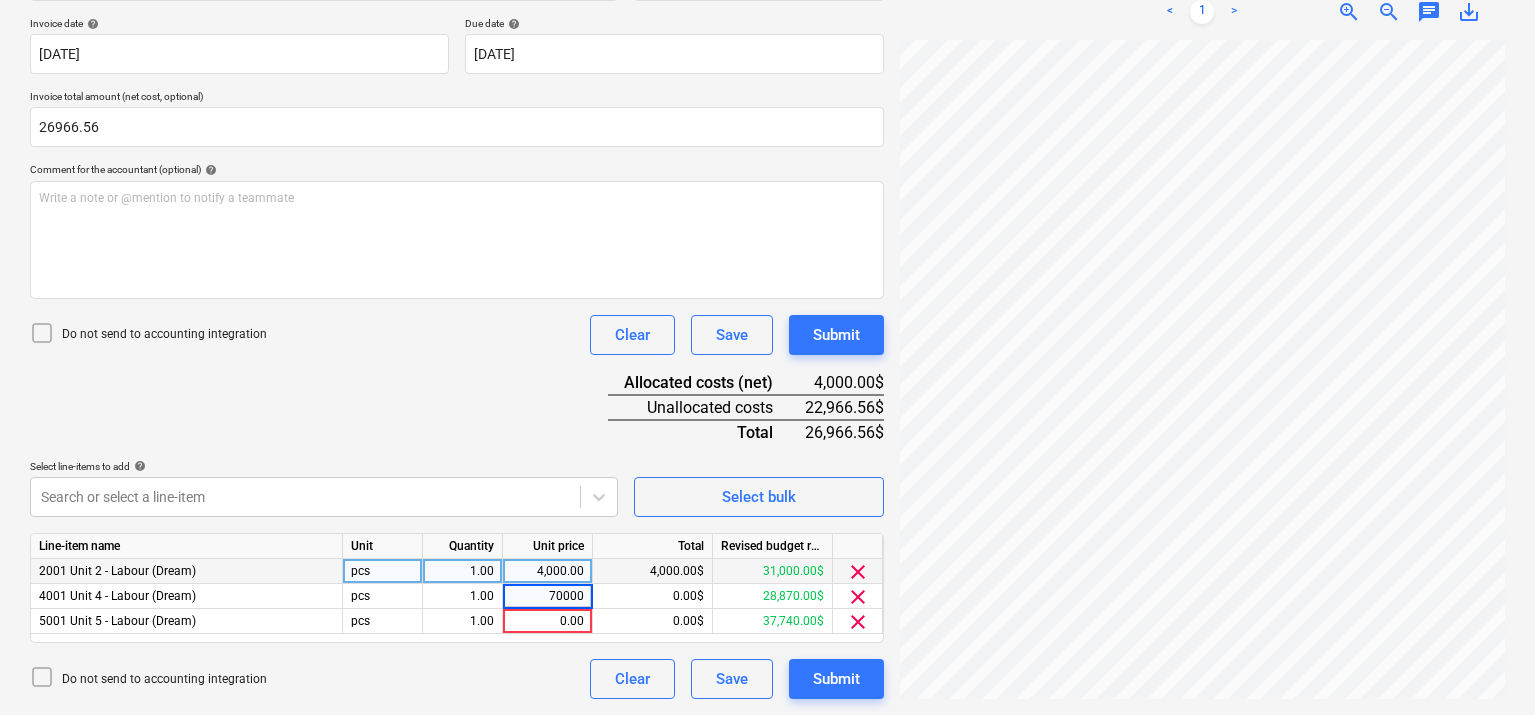 type on "7000" 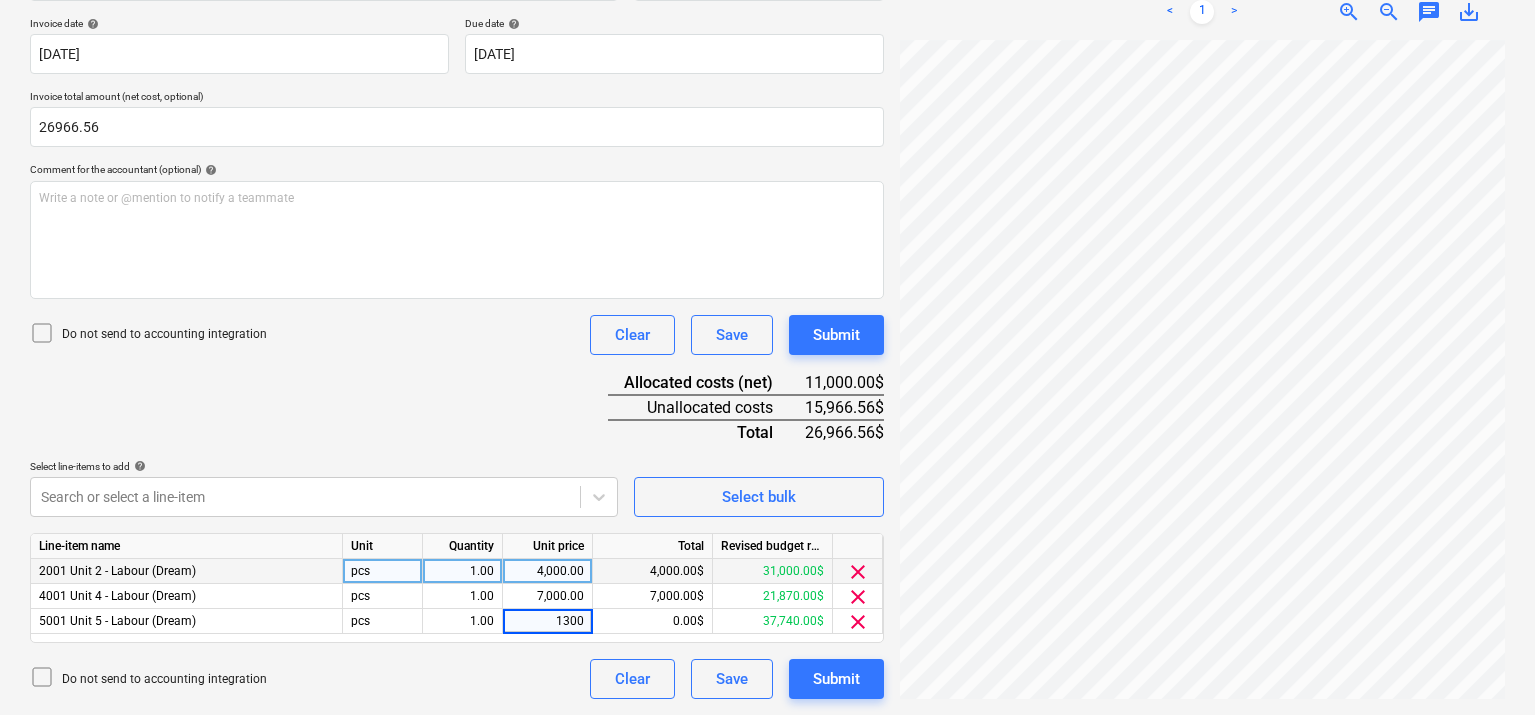 type on "13000" 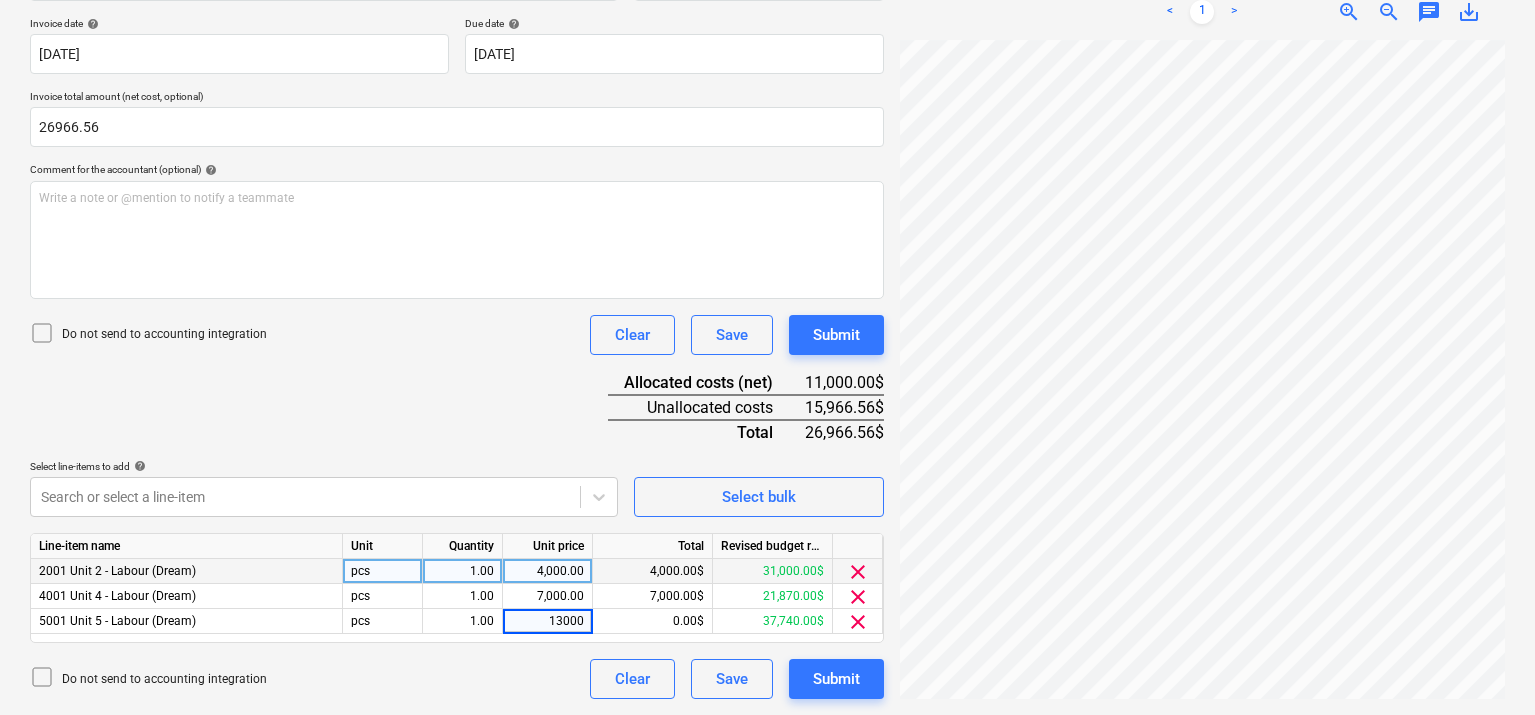 click on "Document name help Mo - Contractor - Invoice.pdf Invoice number  (optional) help Invoice date help [DATE] 10.04.2025 Press the down arrow key to interact with the calendar and
select a date. Press the question mark key to get the keyboard shortcuts for changing dates. Due date help [DATE] 10.04.2025 Press the down arrow key to interact with the calendar and
select a date. Press the question mark key to get the keyboard shortcuts for changing dates. Invoice total amount (net cost, optional) 26966.56 Comment for the accountant (optional) help Write a note or @mention to notify a teammate ﻿ Do not send to accounting integration Clear Save Submit Allocated costs (net) 11,000.00$ Unallocated costs 15,966.56$ Total 26,966.56$ Select line-items to add help Search or select a line-item Select bulk Line-item name Unit Quantity Unit price Total Revised budget remaining 2001 Unit 2 - Labour (Dream) pcs 1.00 4,000.00 4,000.00$ 31,000.00$ clear 4001 Unit 4 - Labour (Dream) pcs 1.00 7,000.00 7,000.00$ clear" at bounding box center [457, 321] 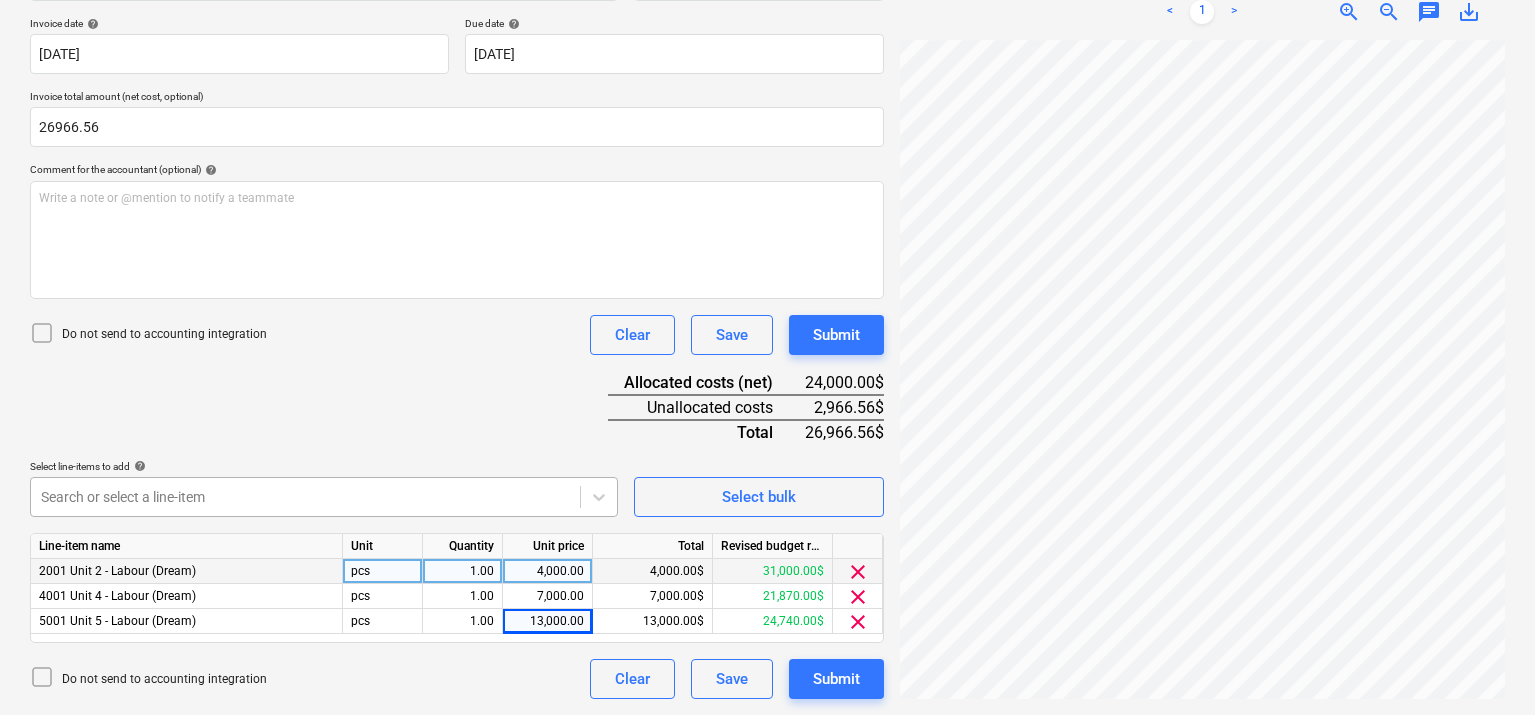 click on "Sales Projects Contacts Company Inbox 1 format_size keyboard_arrow_down help search Search notifications 0 keyboard_arrow_down [PERSON_NAME] keyboard_arrow_down 325 [PERSON_NAME] Budget 9+ Client contract Payment applications Purchase orders Costs Income Files 2 Analytics Settings Create new document Select company Wincity Renovations   Add new company Select document type help Standalone purchase invoice or receipt Document name help Mo - Contractor - Invoice.pdf Invoice number  (optional) help Invoice date help [DATE] 10.04.2025 Press the down arrow key to interact with the calendar and
select a date. Press the question mark key to get the keyboard shortcuts for changing dates. Due date help [DATE] 10.04.2025 Press the down arrow key to interact with the calendar and
select a date. Press the question mark key to get the keyboard shortcuts for changing dates. Invoice total amount (net cost, optional) 26966.56 Comment for the accountant (optional) help Write a note or @mention to notify a teammate <" at bounding box center (767, -10) 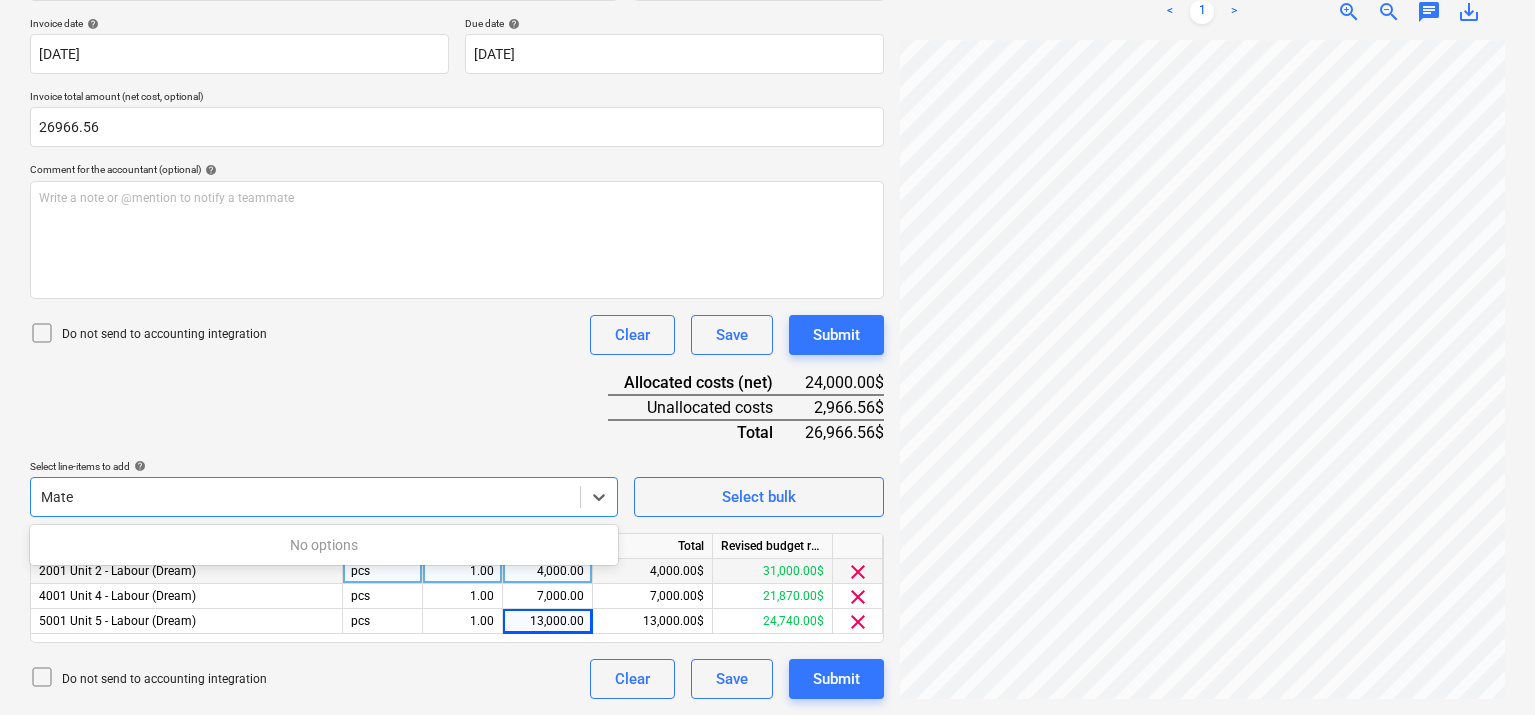 scroll, scrollTop: 377, scrollLeft: 0, axis: vertical 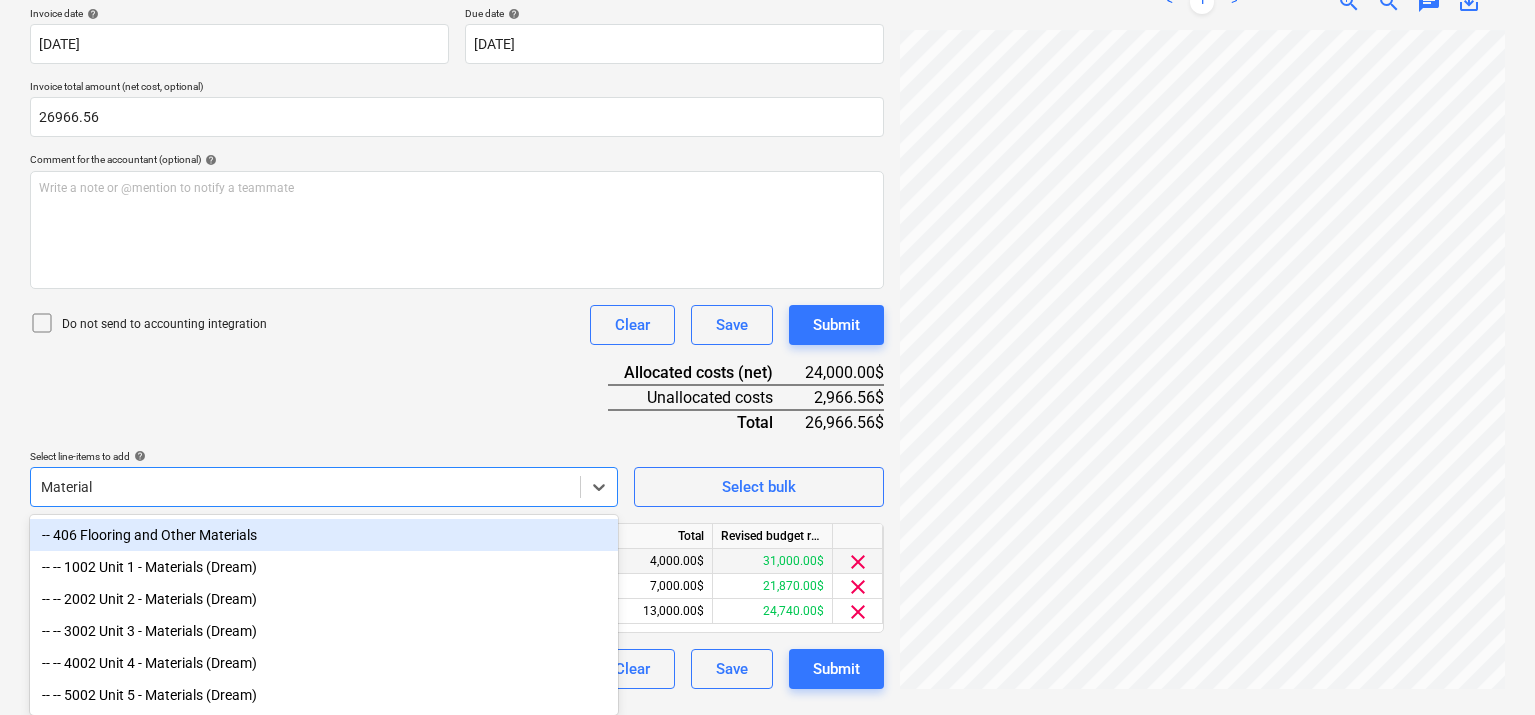 type on "Materials" 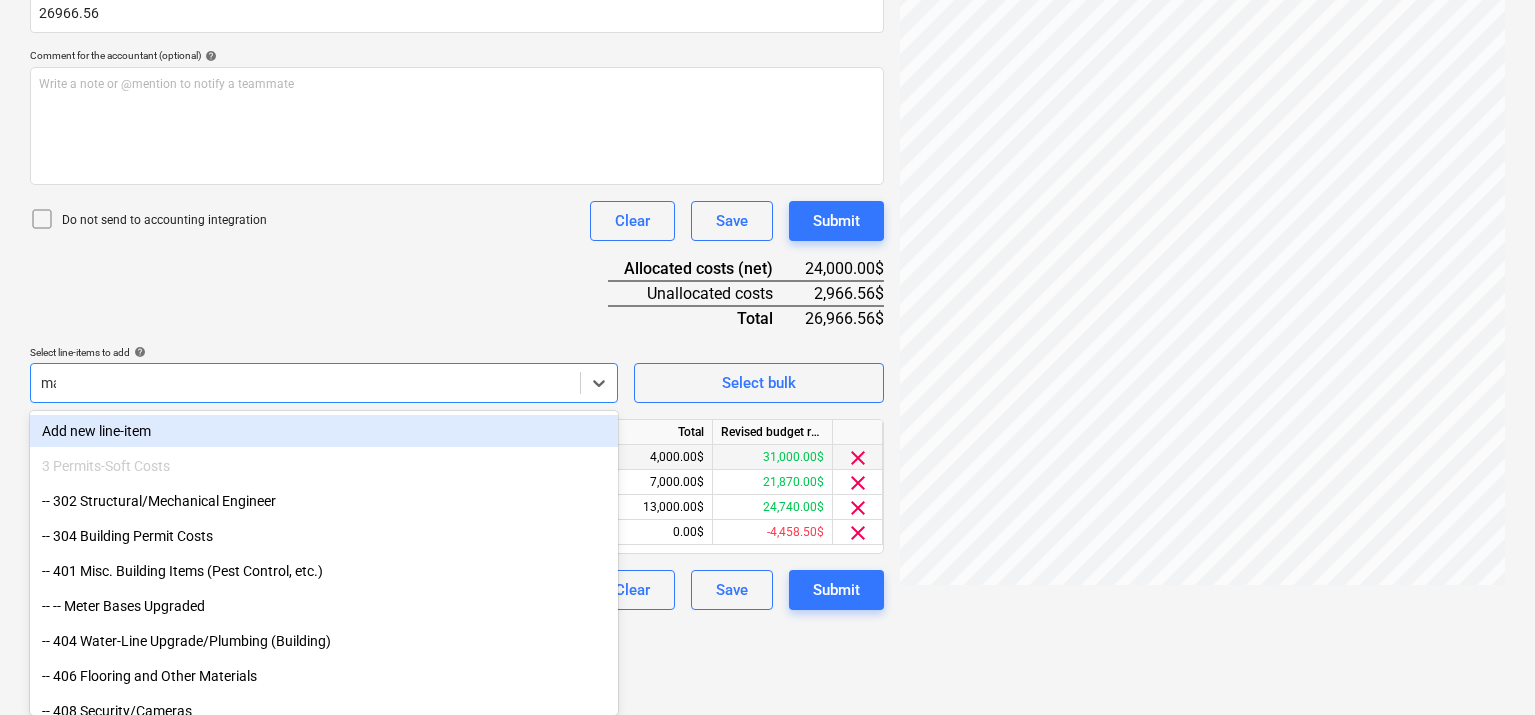 scroll, scrollTop: 392, scrollLeft: 0, axis: vertical 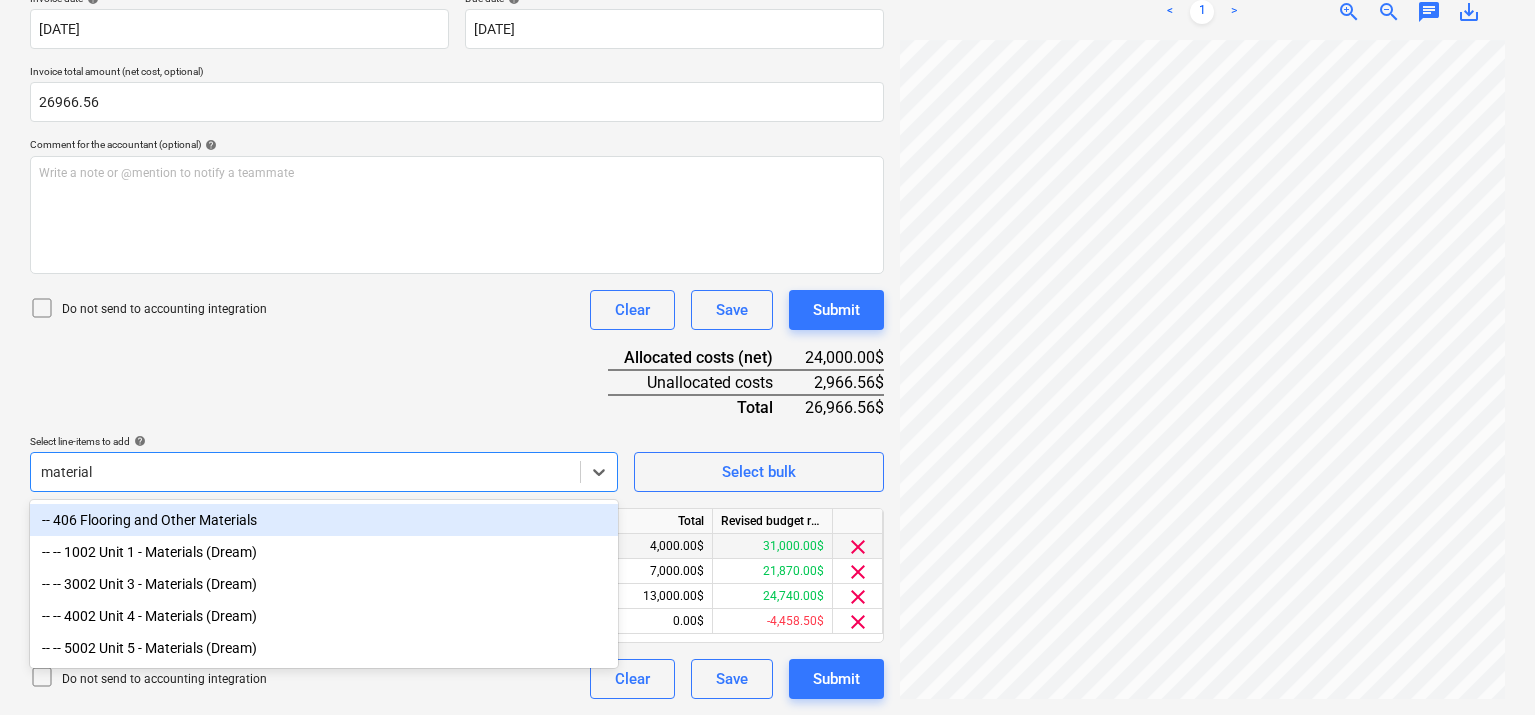 type on "materials" 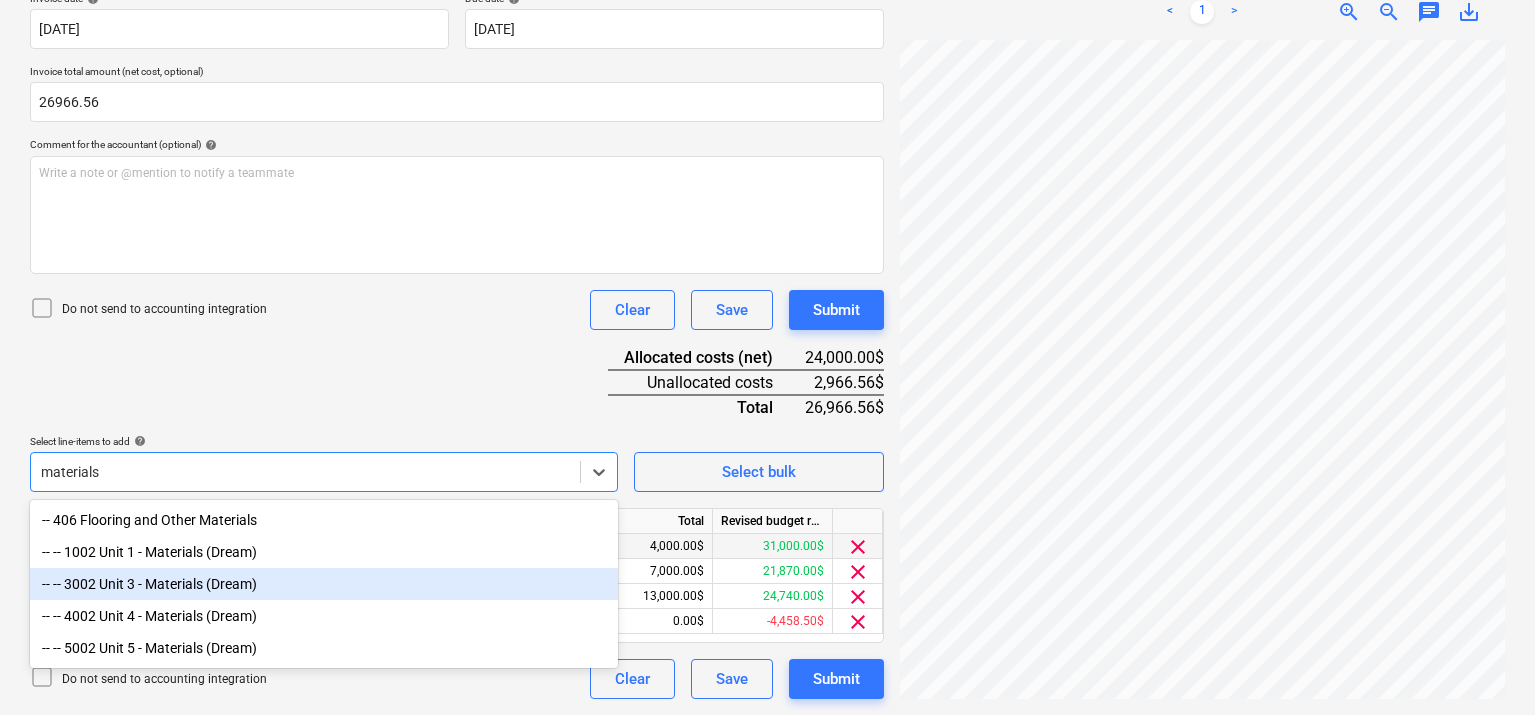 click on "-- --  3002 Unit 3 - Materials (Dream)" at bounding box center (324, 584) 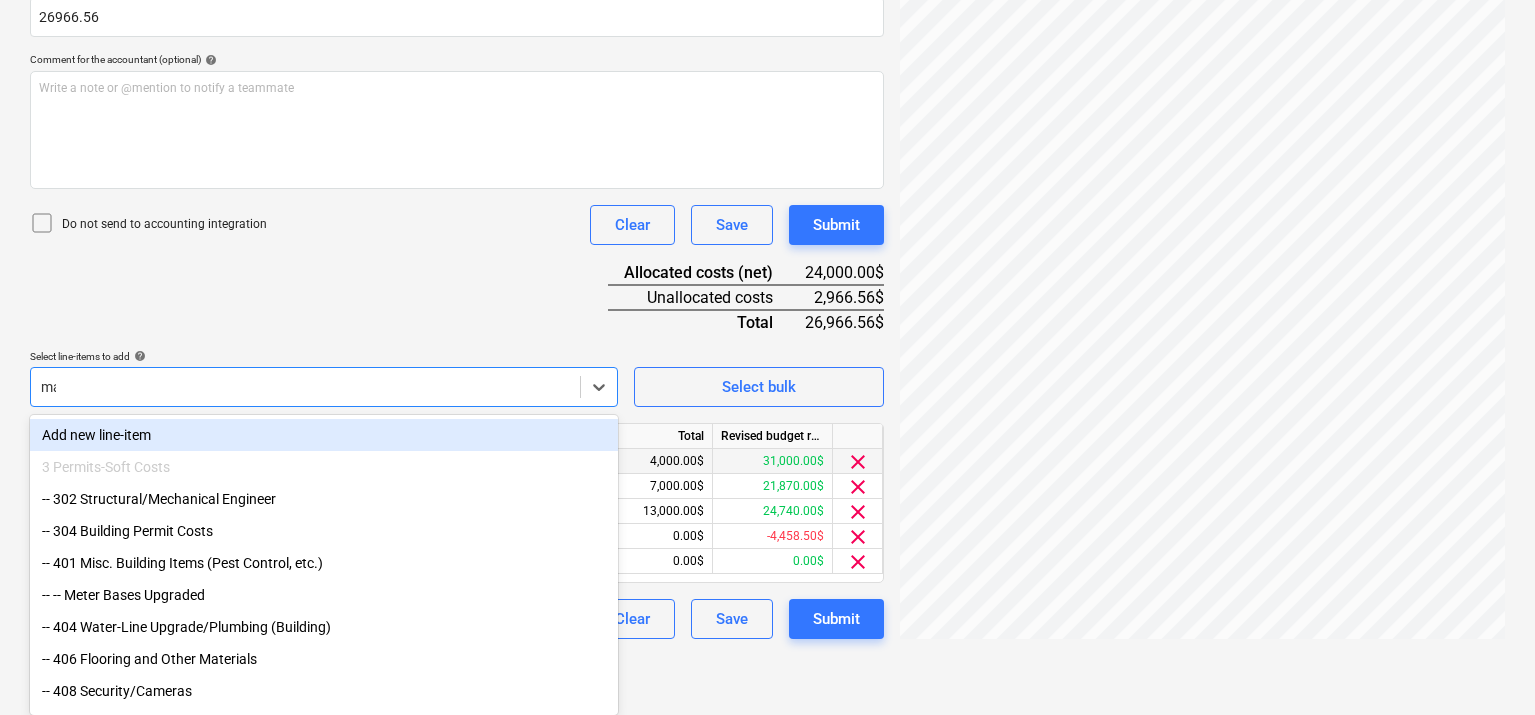scroll, scrollTop: 417, scrollLeft: 0, axis: vertical 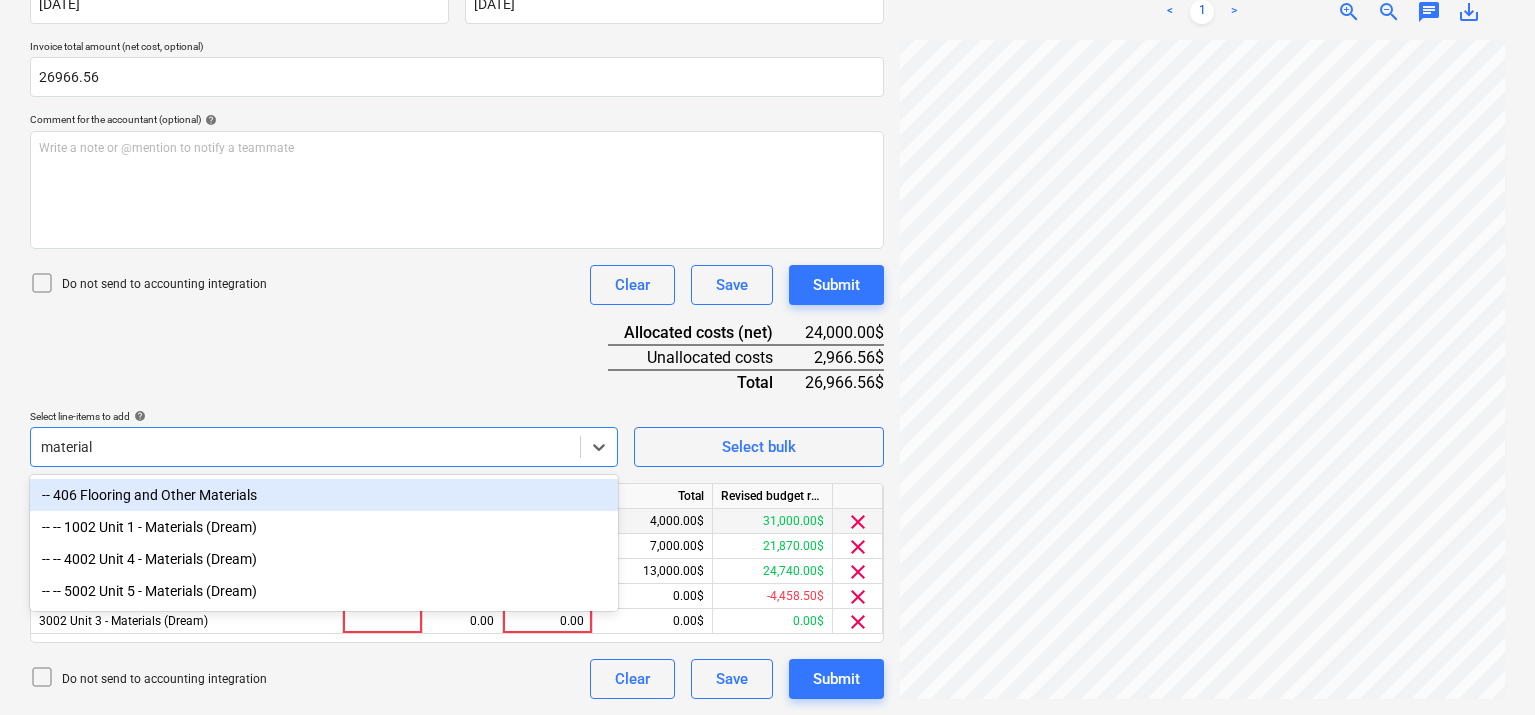 type on "materials" 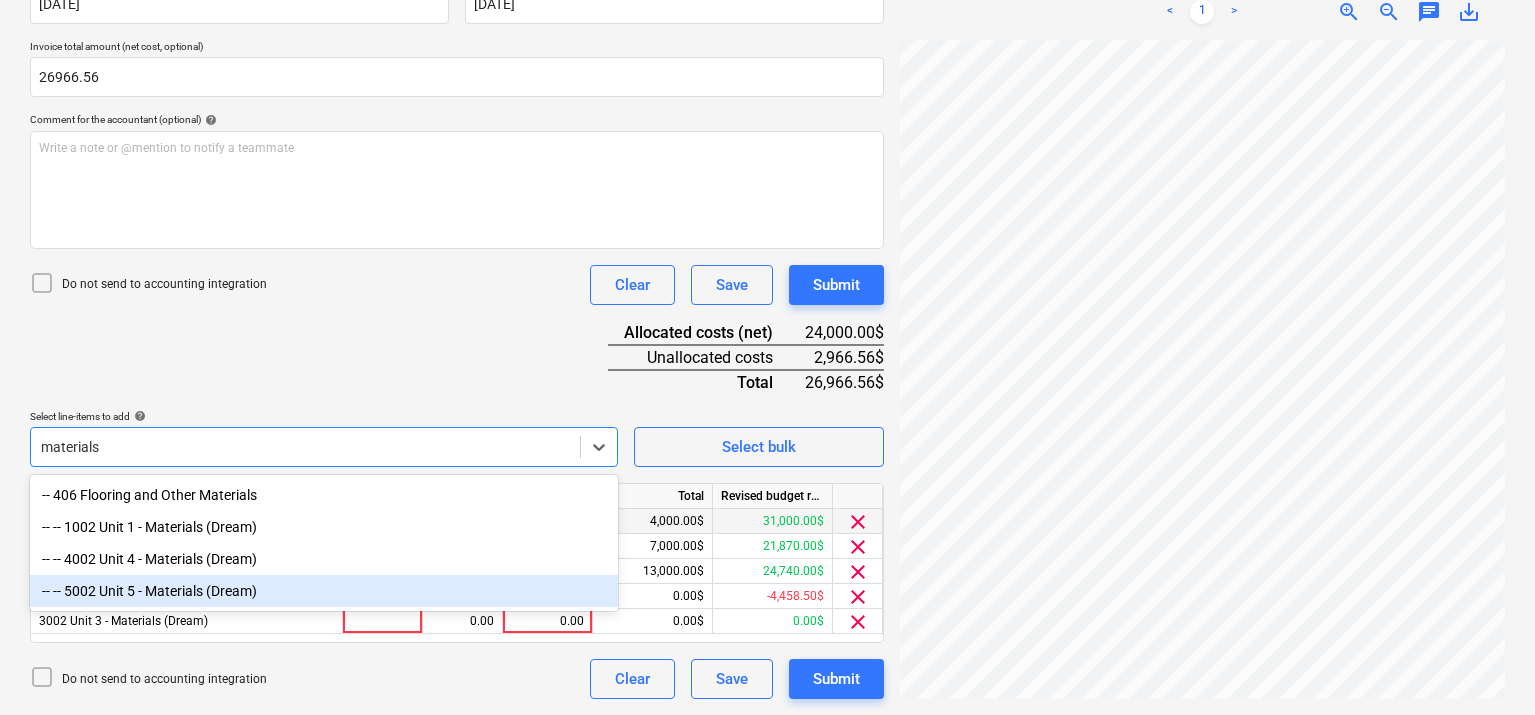 click on "-- --  5002 Unit 5 - Materials (Dream)" at bounding box center (324, 591) 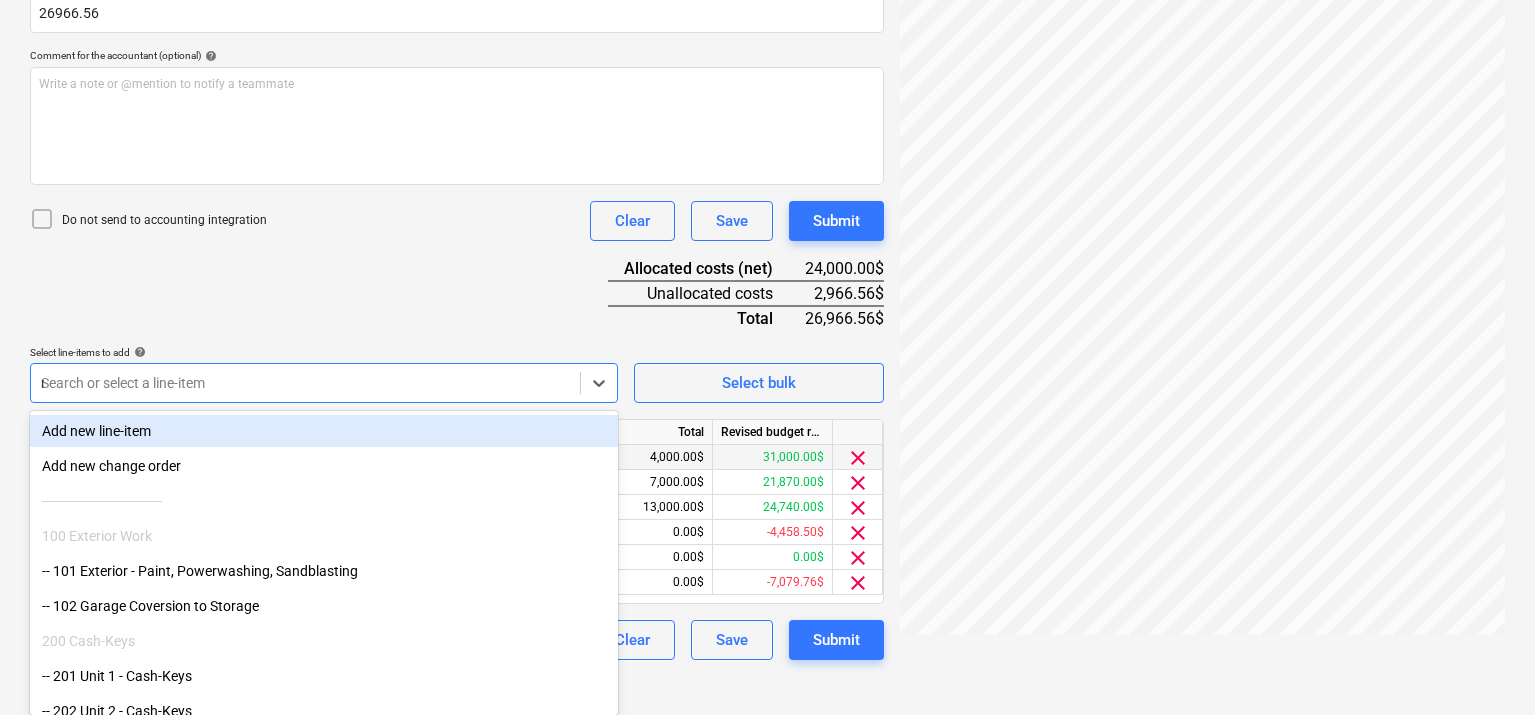 scroll, scrollTop: 442, scrollLeft: 0, axis: vertical 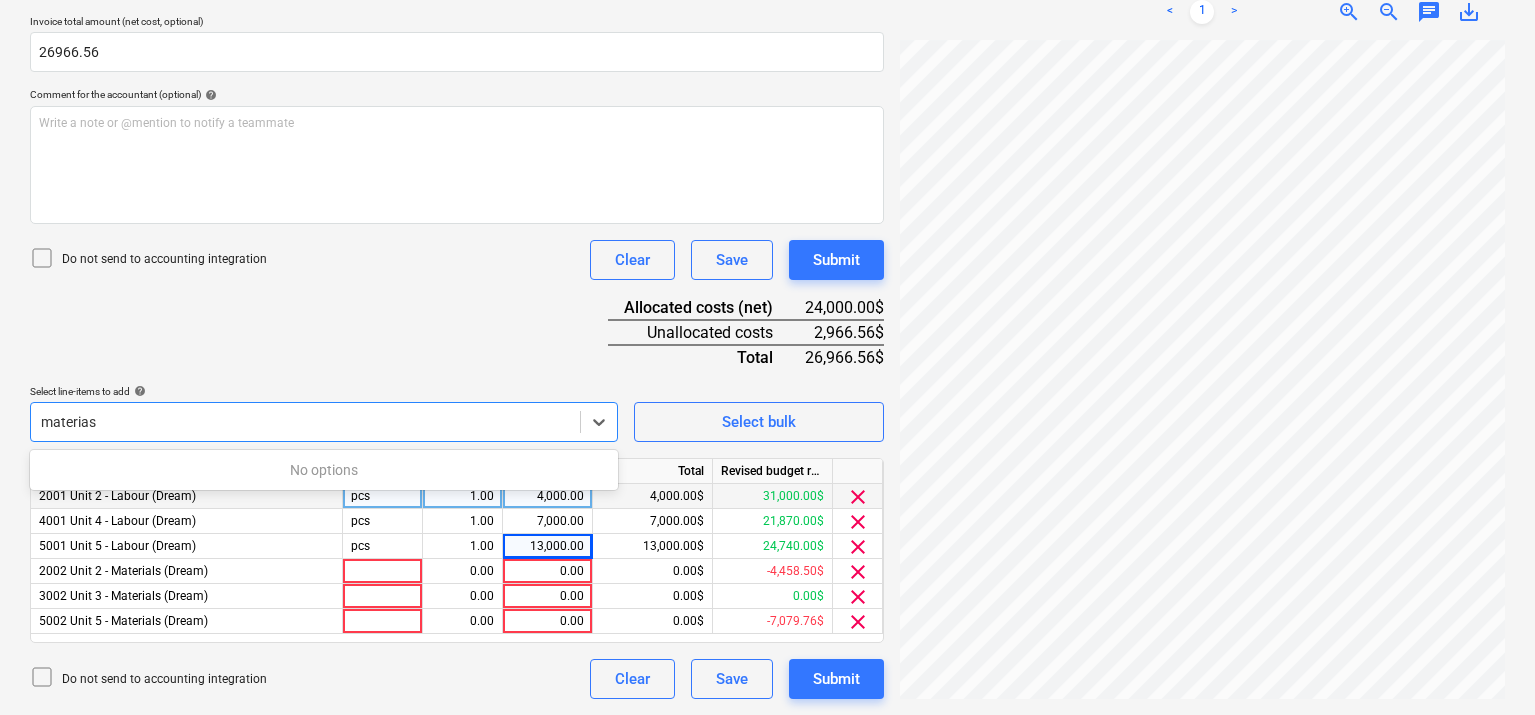 type on "materia" 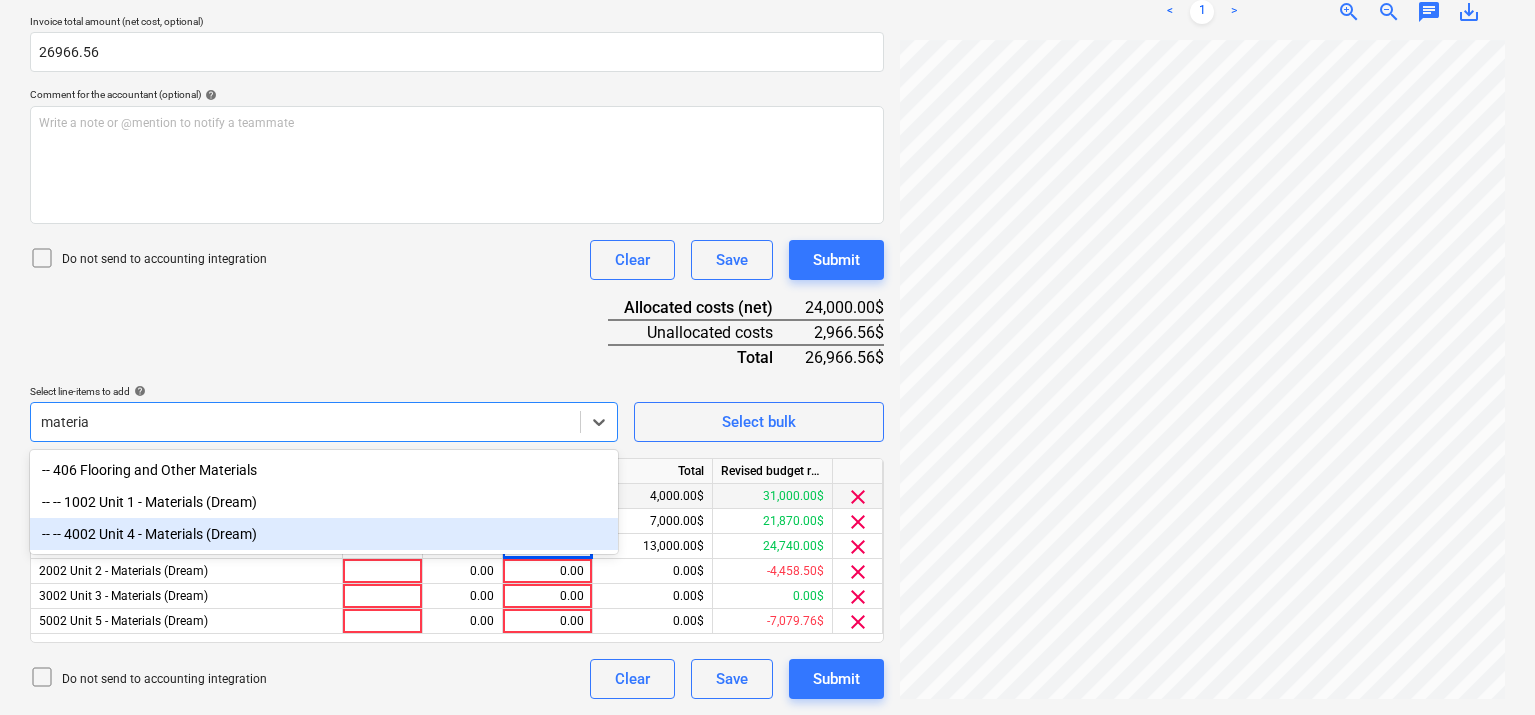 click on "-- --  4002 Unit 4 - Materials (Dream)" at bounding box center (324, 534) 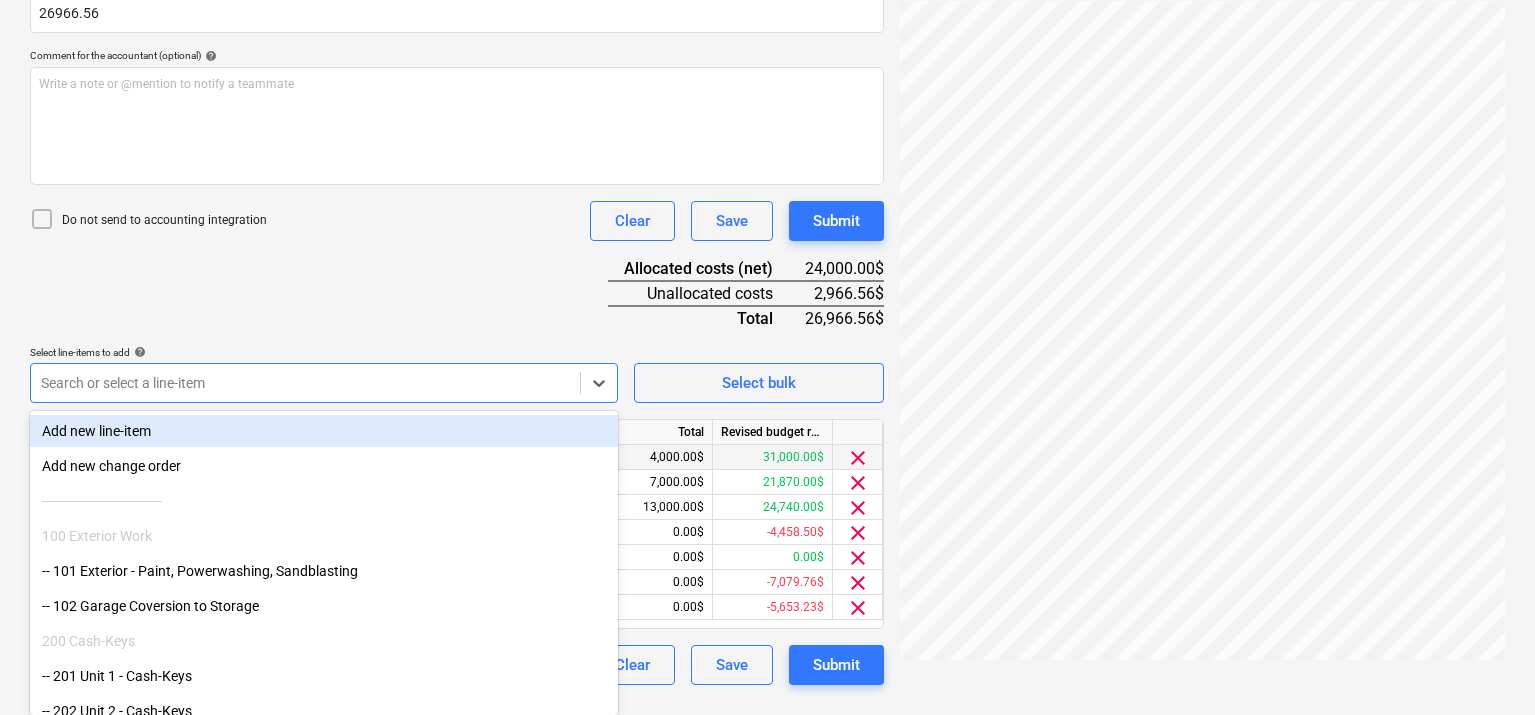 click on "Document name help Mo - Contractor - Invoice.pdf Invoice number  (optional) help Invoice date help [DATE] 10.04.2025 Press the down arrow key to interact with the calendar and
select a date. Press the question mark key to get the keyboard shortcuts for changing dates. Due date help [DATE] 10.04.2025 Press the down arrow key to interact with the calendar and
select a date. Press the question mark key to get the keyboard shortcuts for changing dates. Invoice total amount (net cost, optional) 26966.56 Comment for the accountant (optional) help Write a note or @mention to notify a teammate ﻿ Do not send to accounting integration Clear Save Submit Allocated costs (net) 24,000.00$ Unallocated costs 2,966.56$ Total 26,966.56$ Select line-items to add help option -- --  4002 Unit 4 - Materials (Dream), selected. Search or select a line-item Select bulk Line-item name Unit Quantity Unit price Total Revised budget remaining 2001 Unit 2 - Labour (Dream) pcs 1.00 4,000.00 4,000.00$ 31,000.00$ clear pcs" at bounding box center [457, 257] 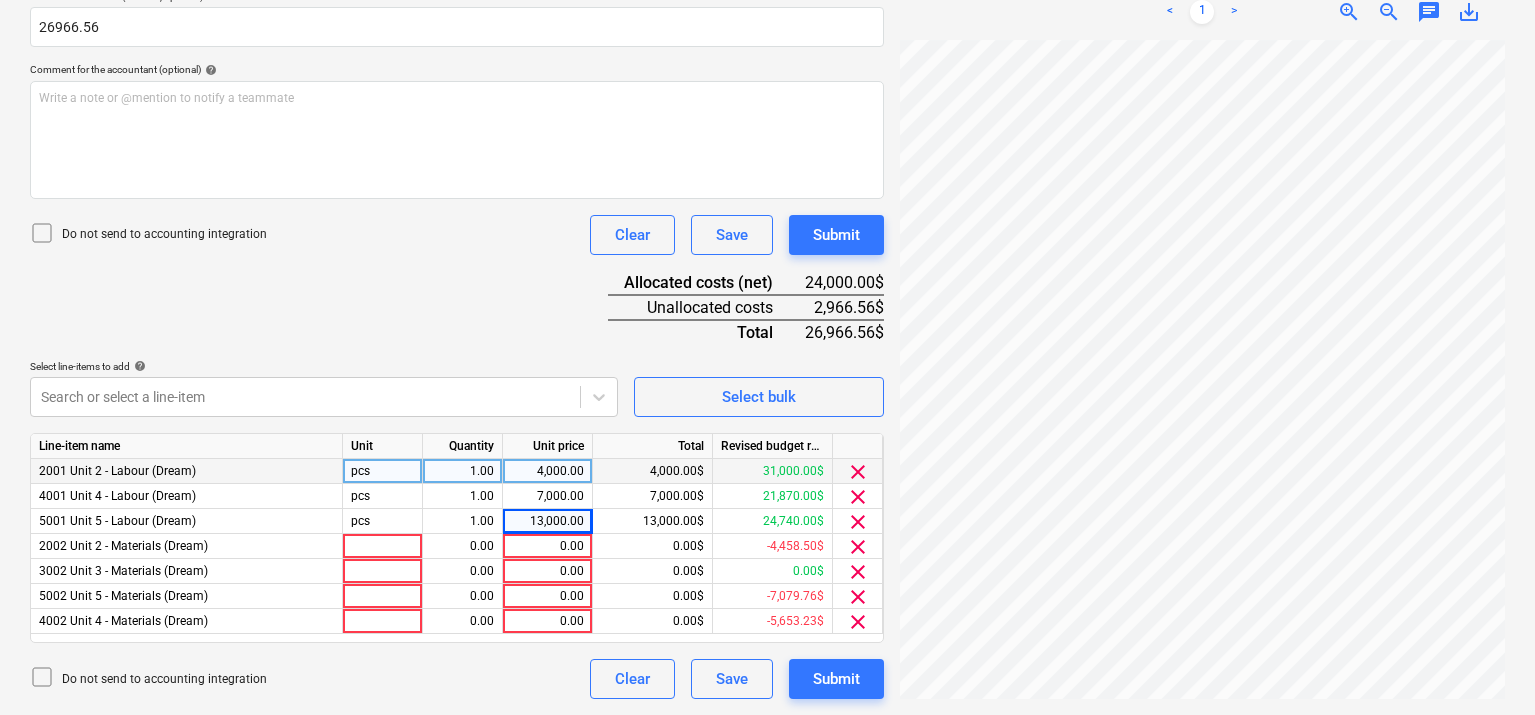 scroll, scrollTop: 467, scrollLeft: 0, axis: vertical 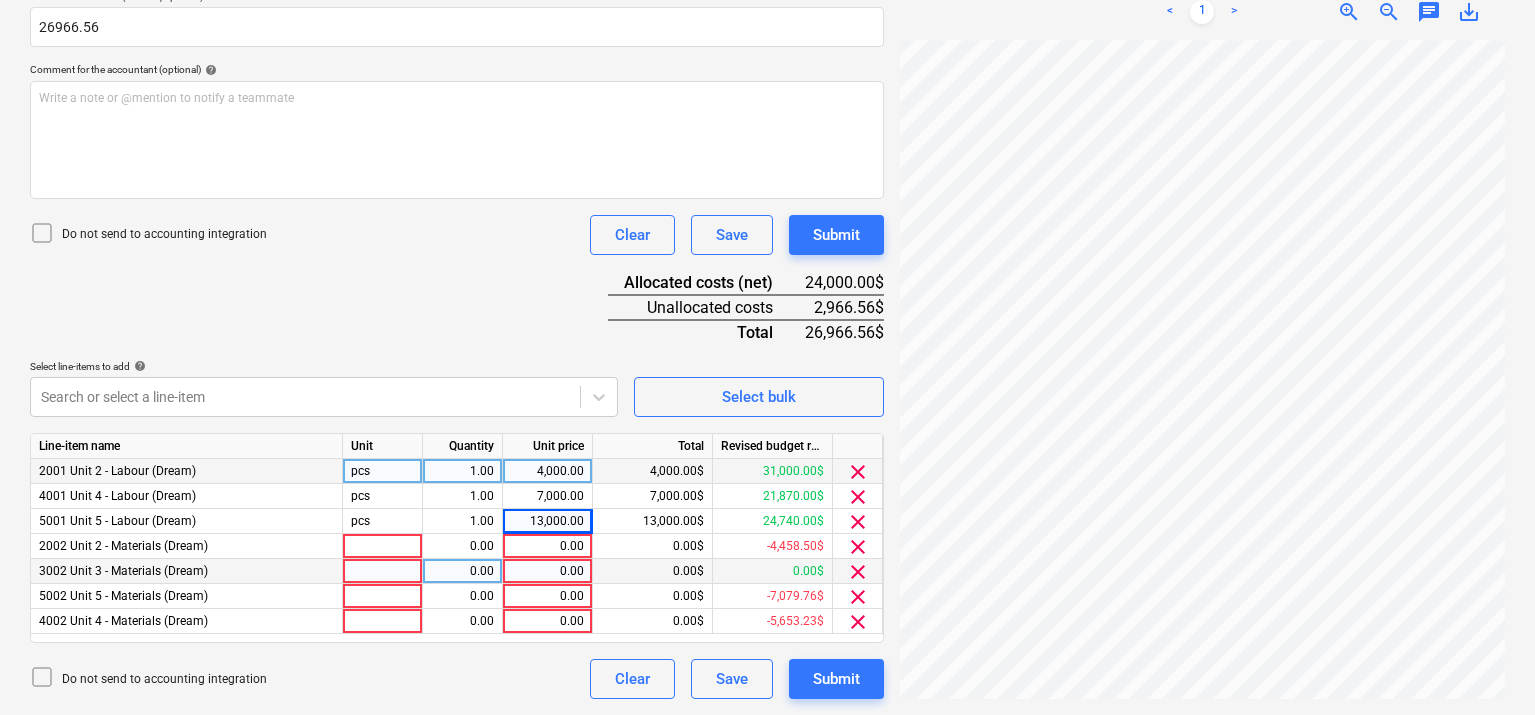 click on "clear" at bounding box center [858, 572] 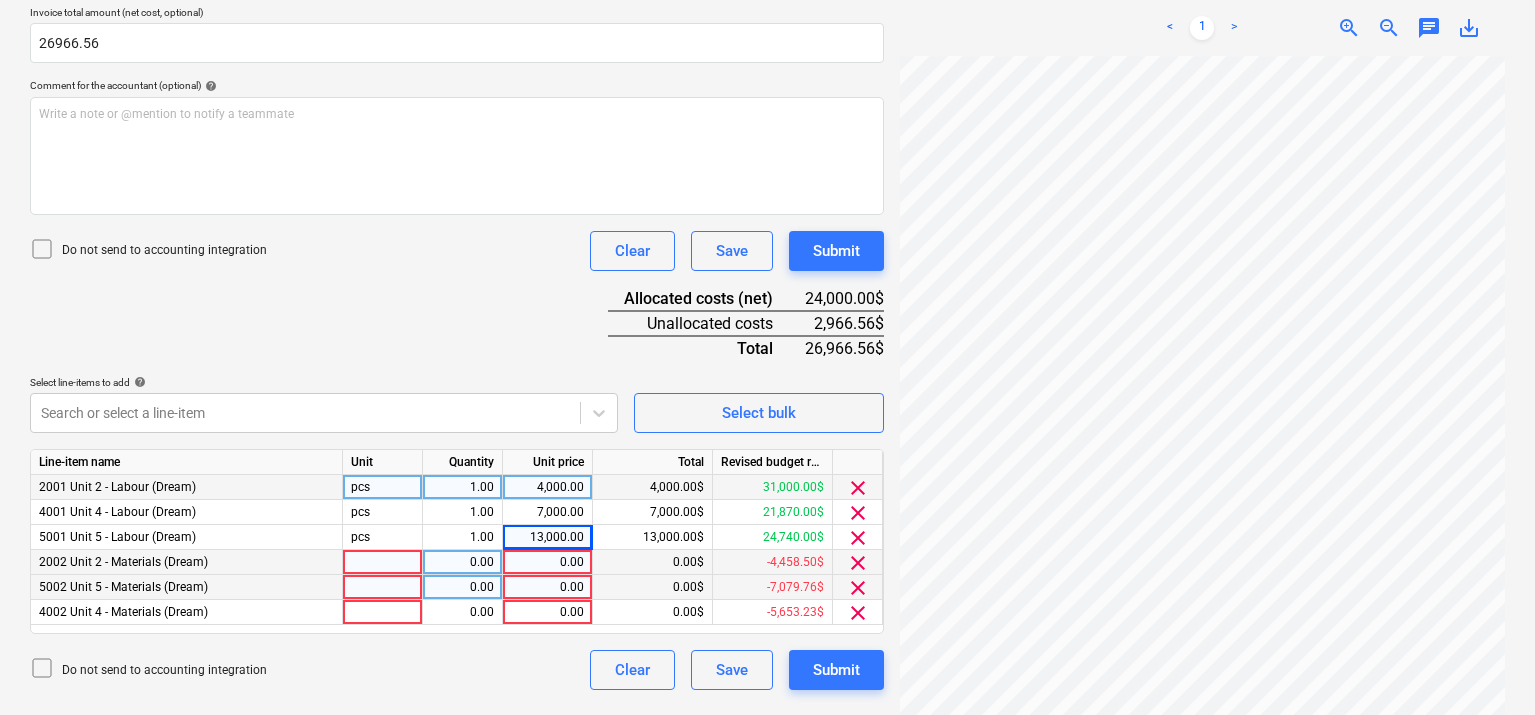 click at bounding box center (383, 562) 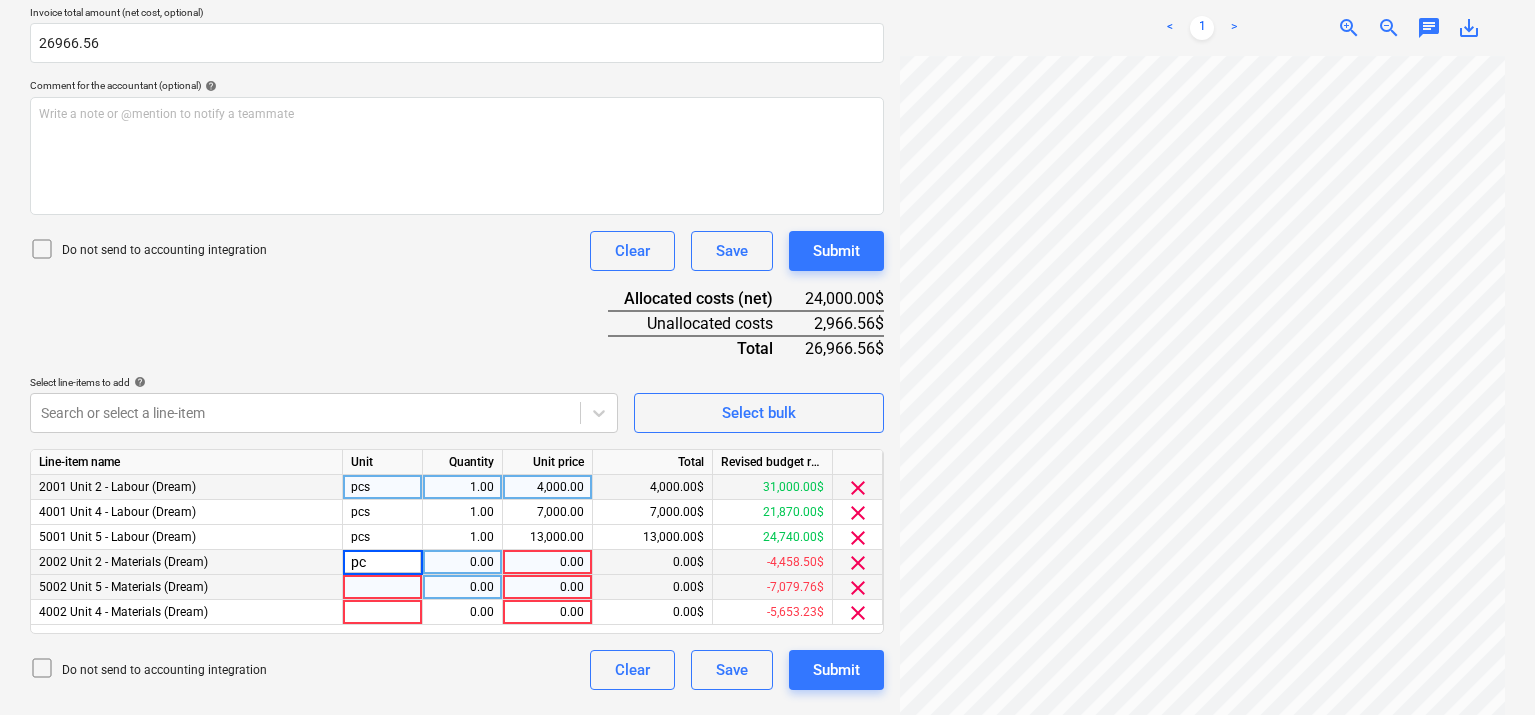 type on "pcs" 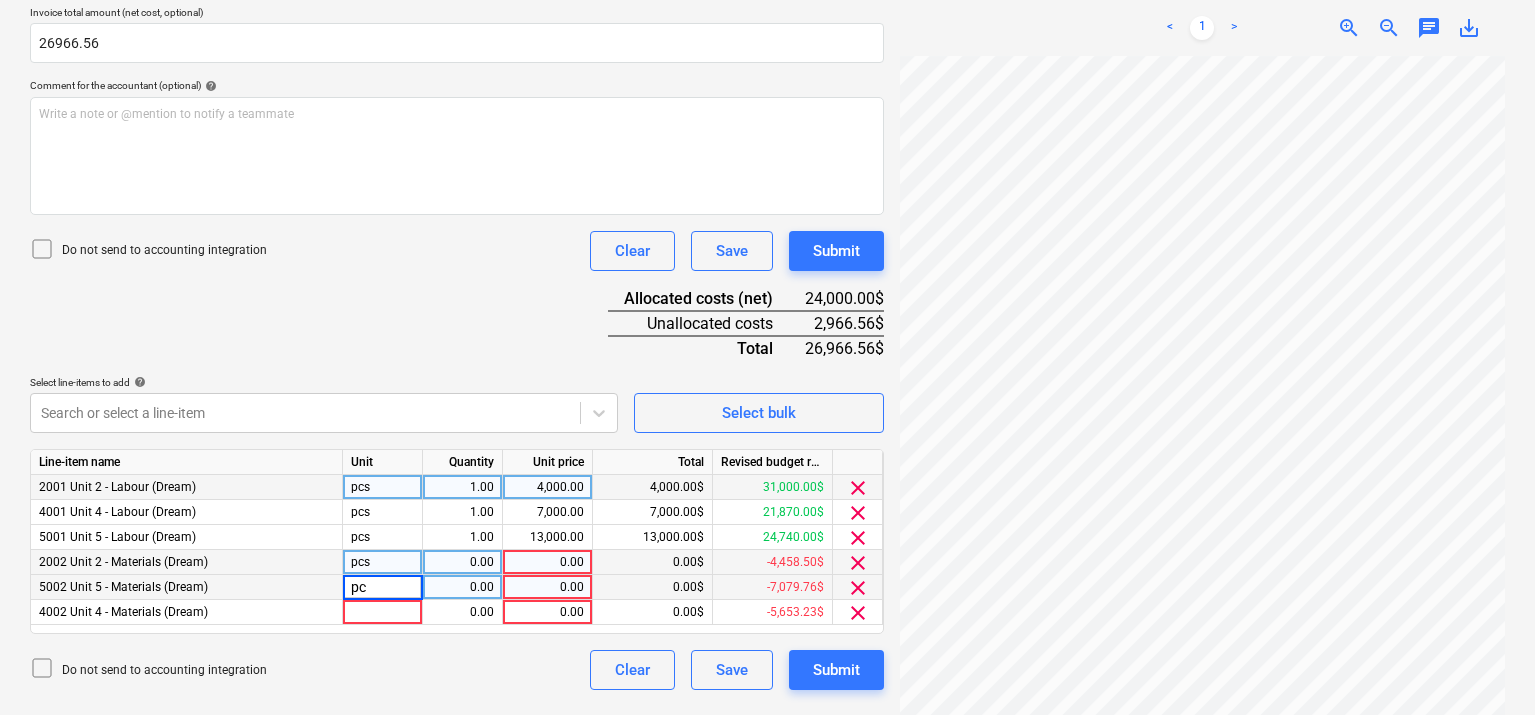type on "pcs" 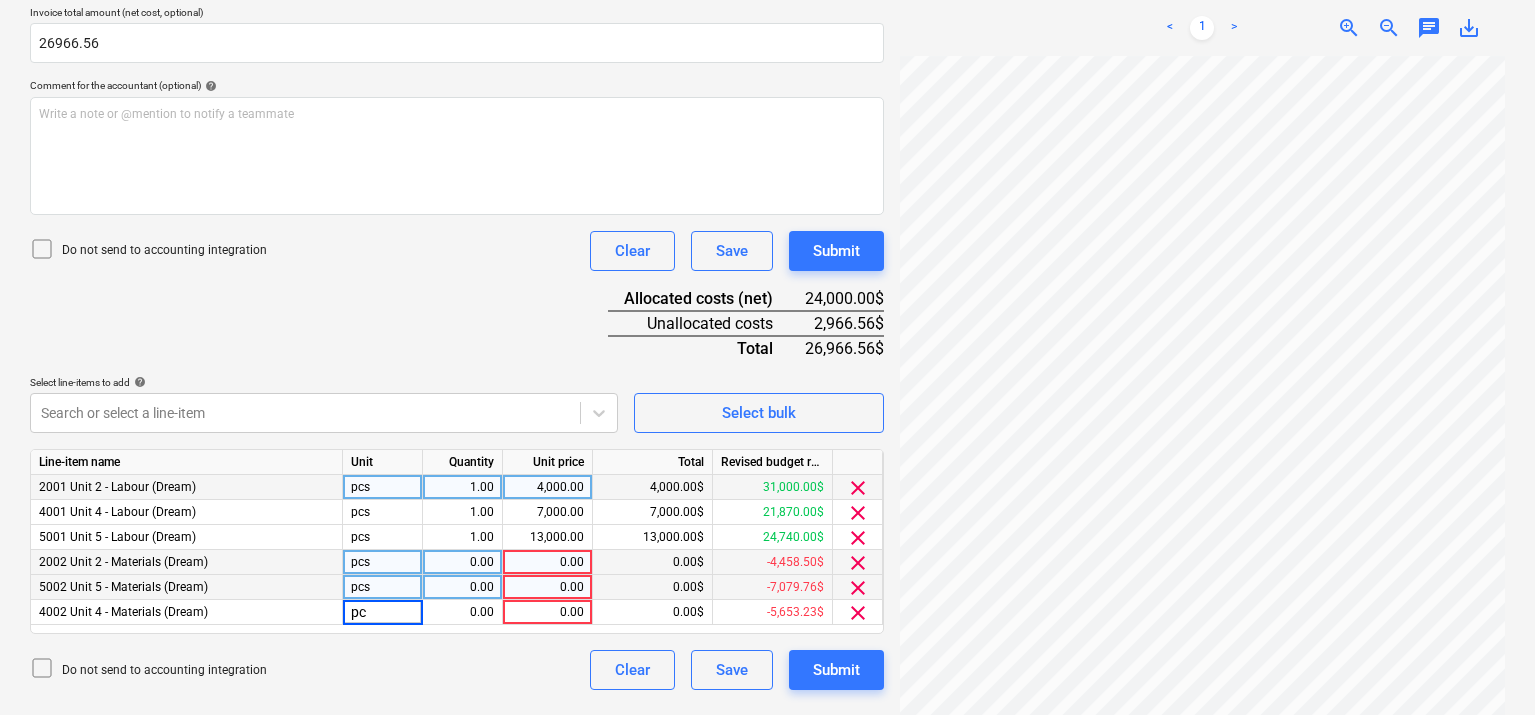 type on "pcs" 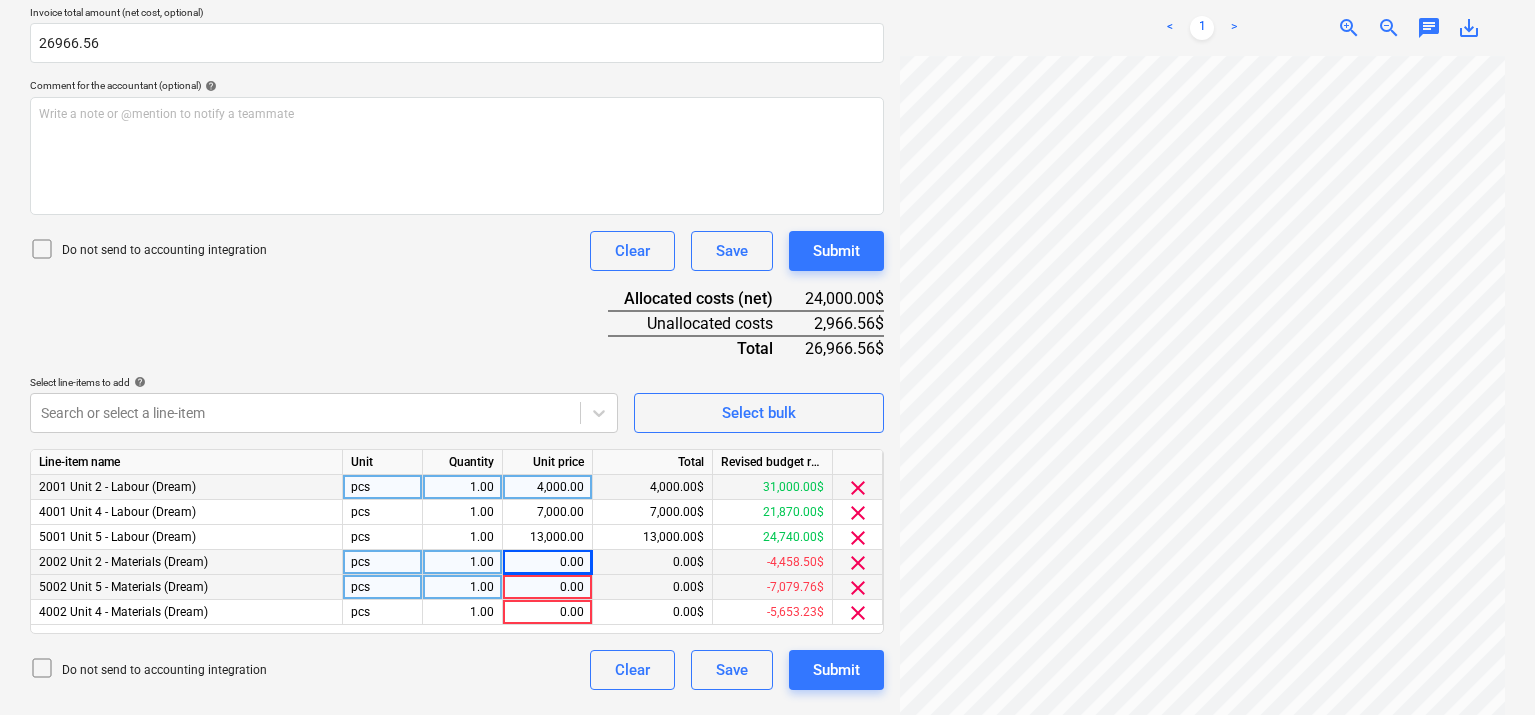 click on "0.00" at bounding box center (547, 562) 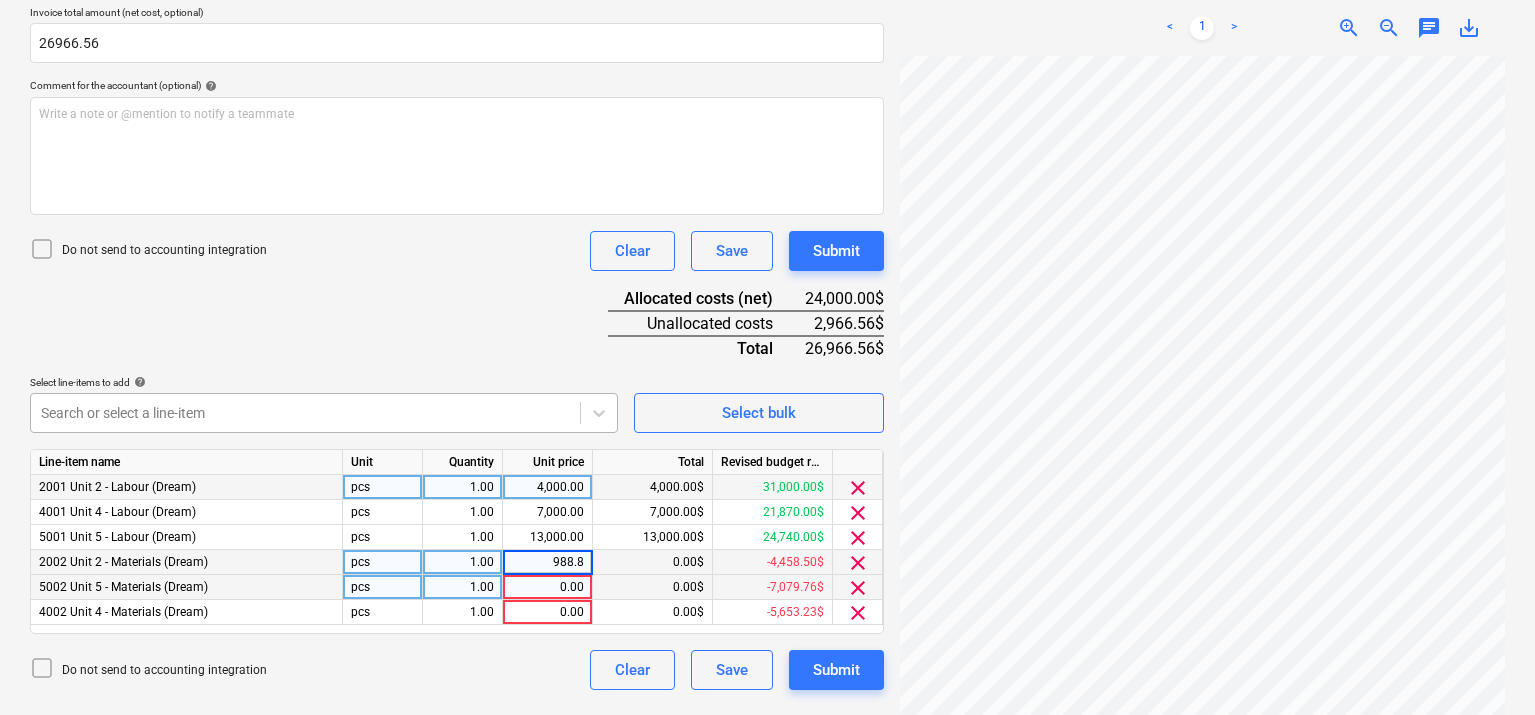 type on "988.85" 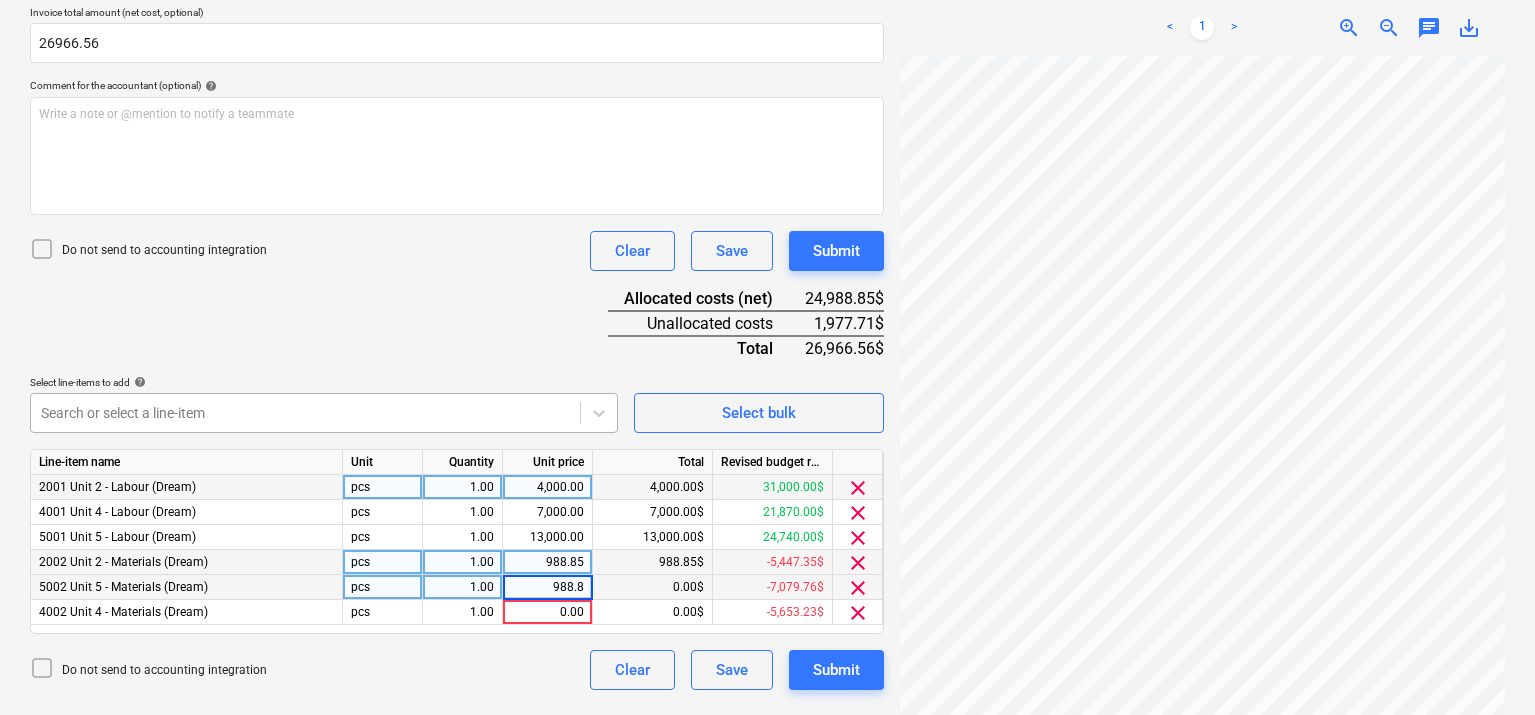 type on "988.85" 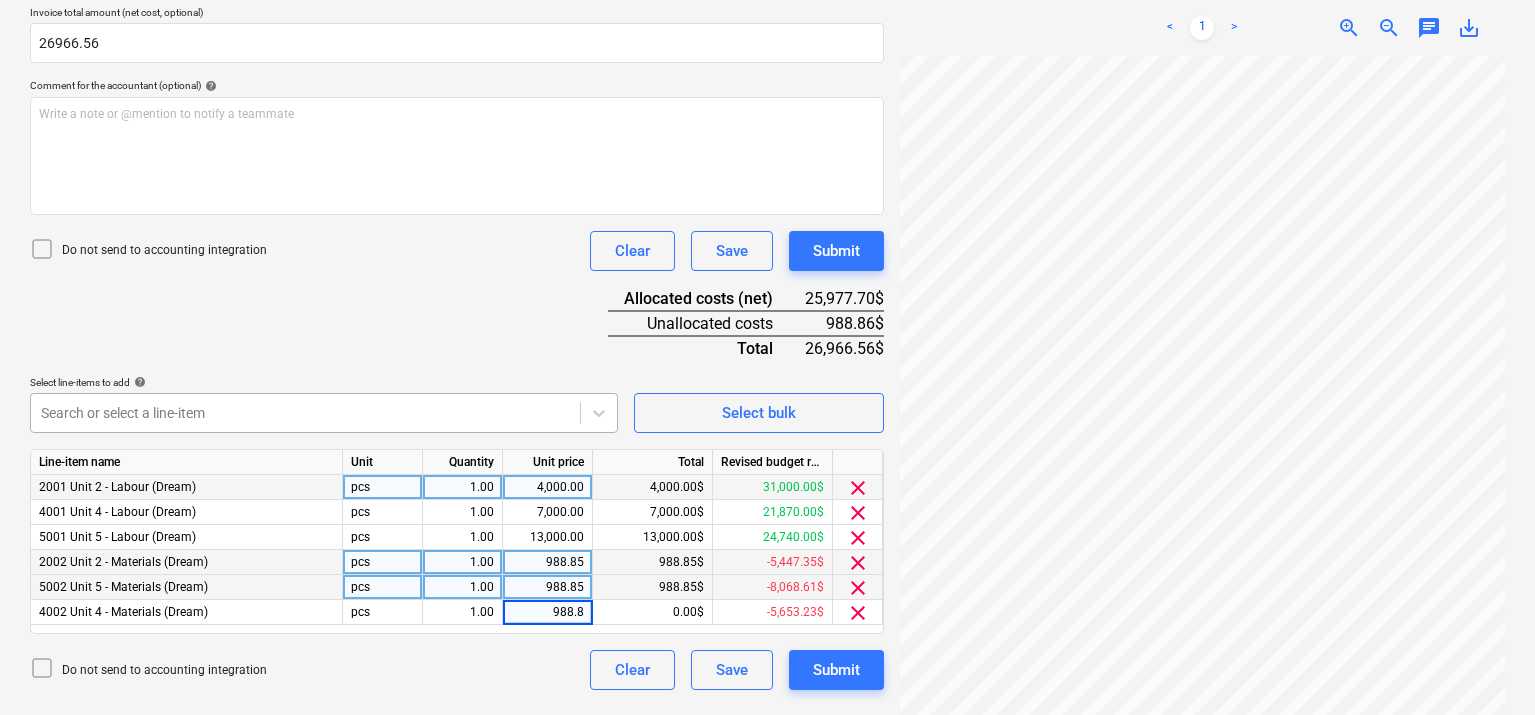 type on "988.85" 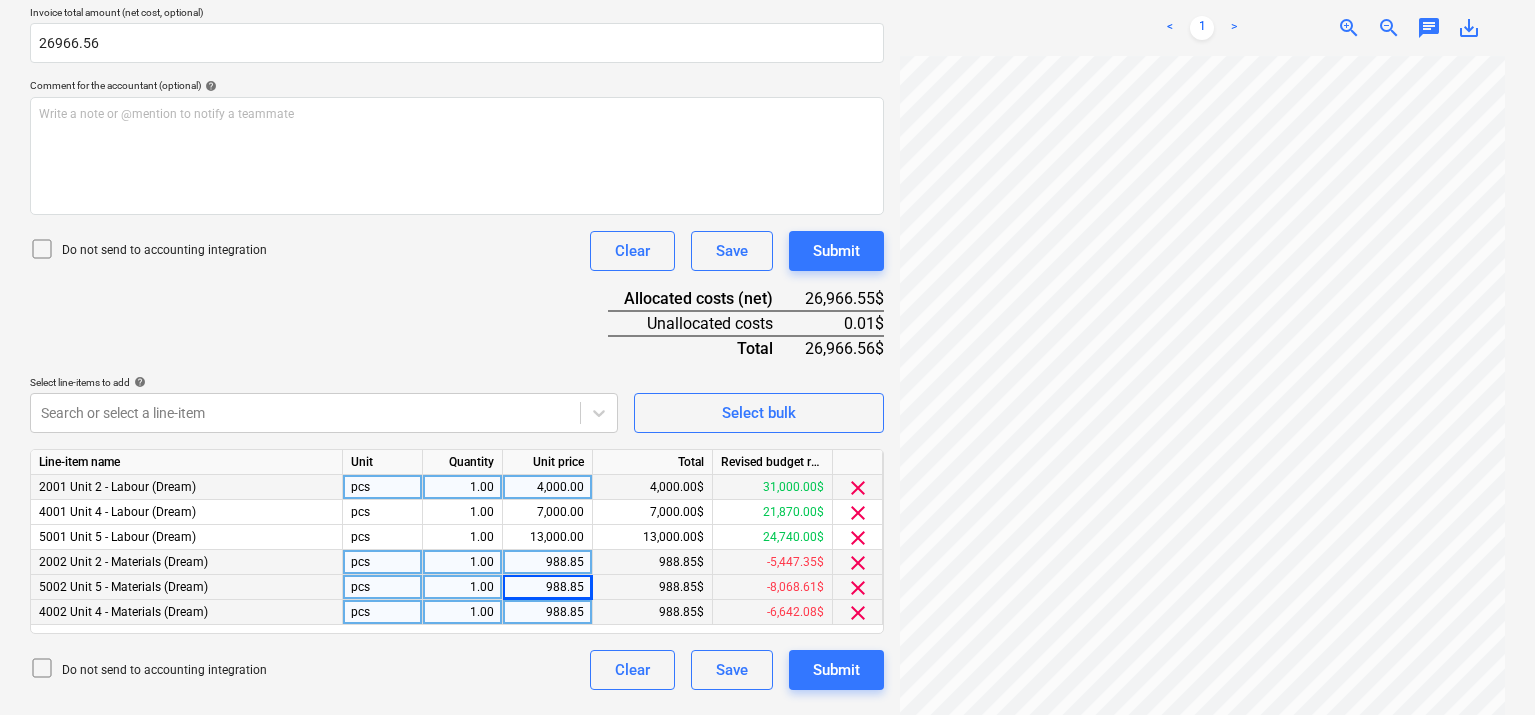 click on "988.85" at bounding box center (547, 612) 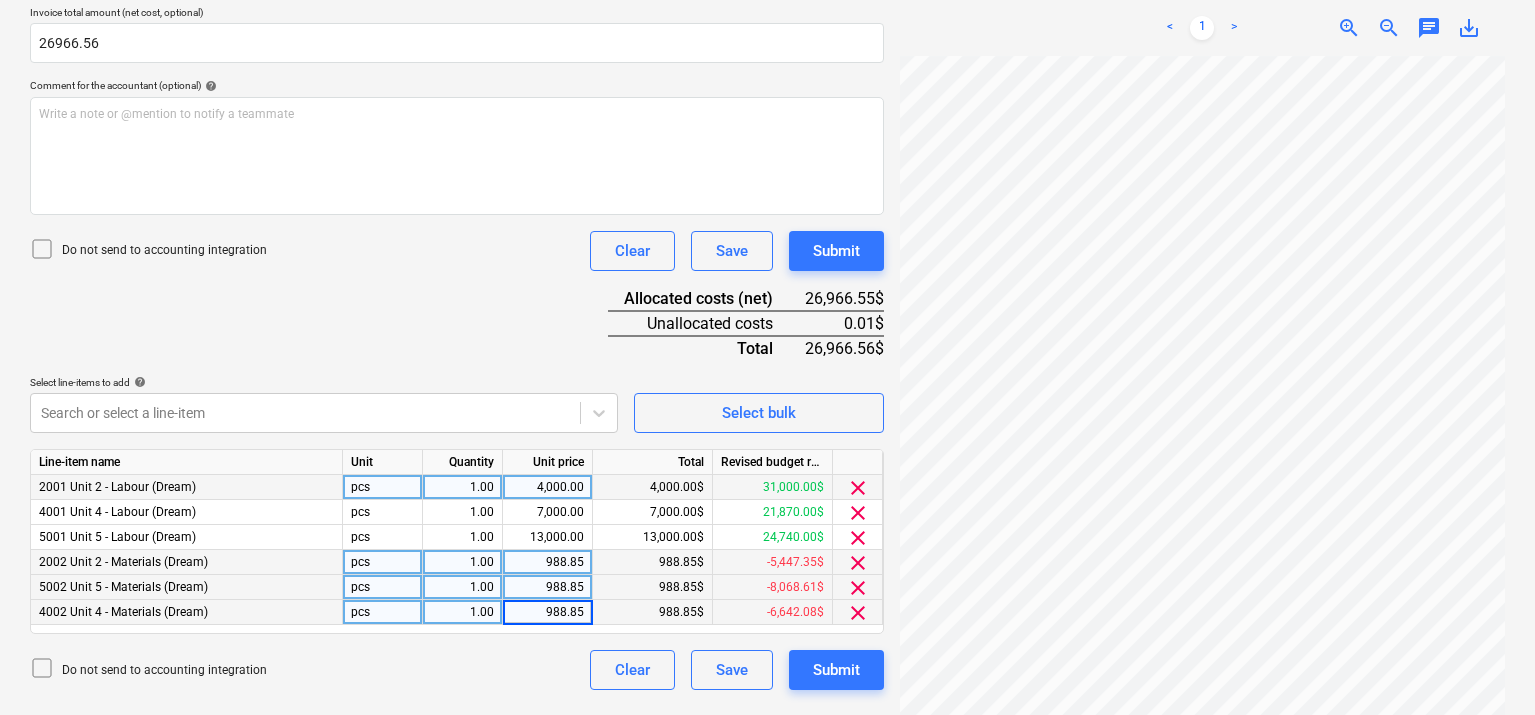 type on "988.84" 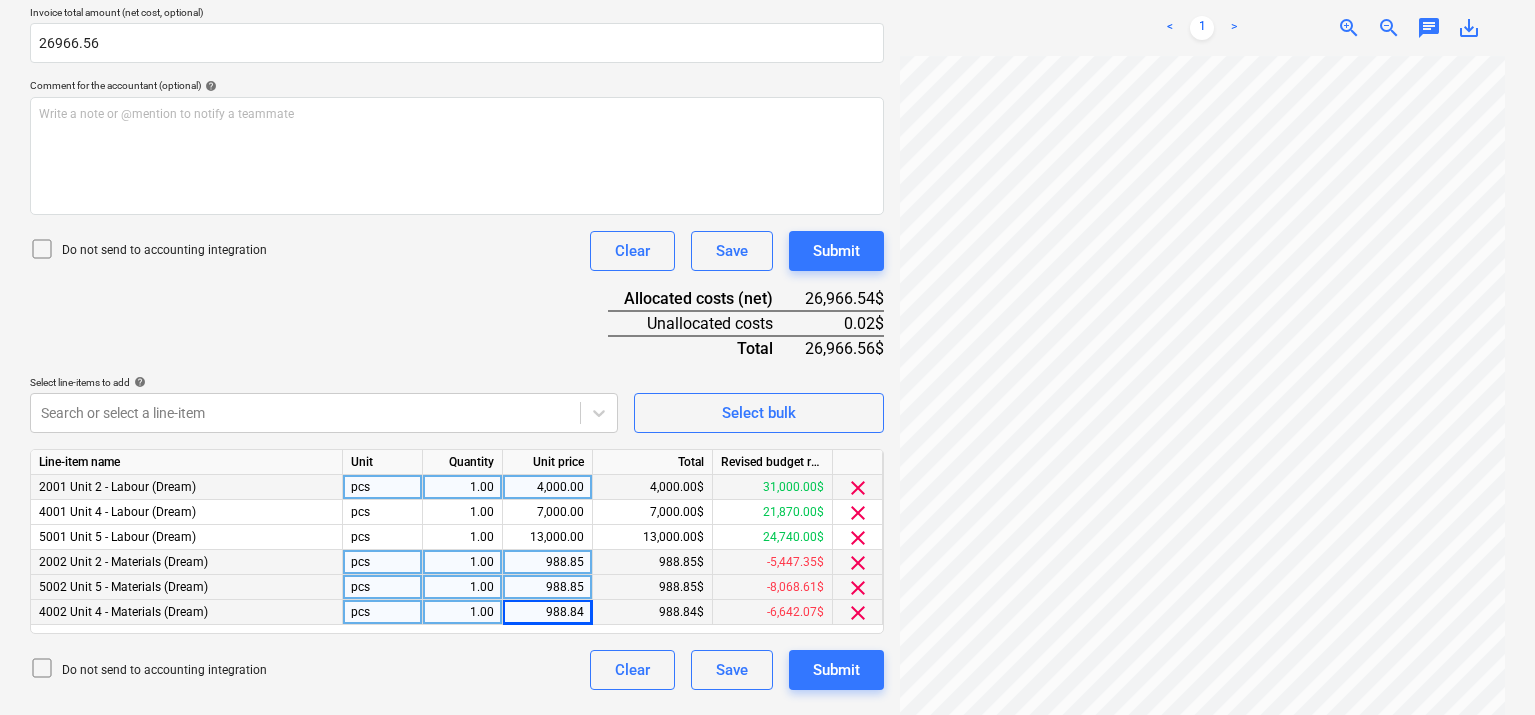 click on "988.84" at bounding box center (547, 612) 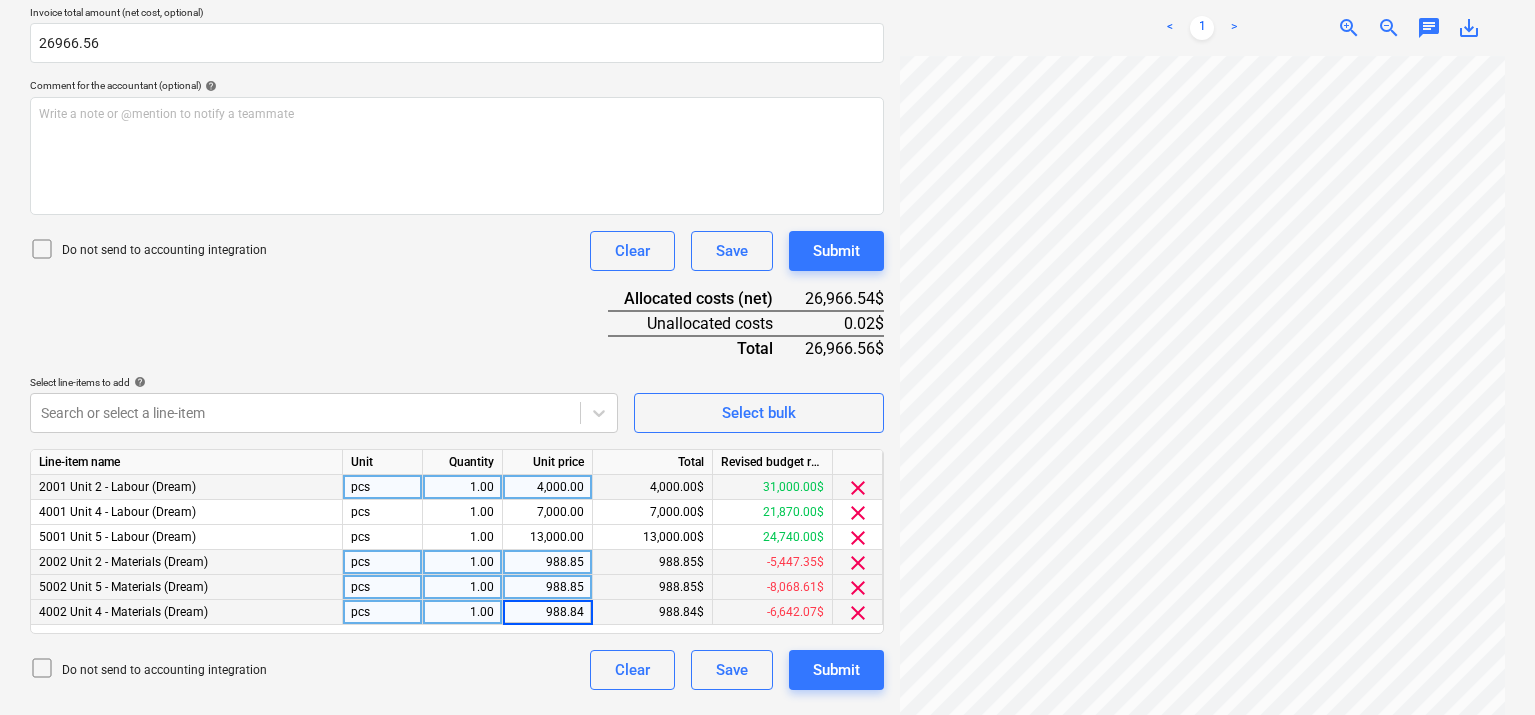 type on "988.86" 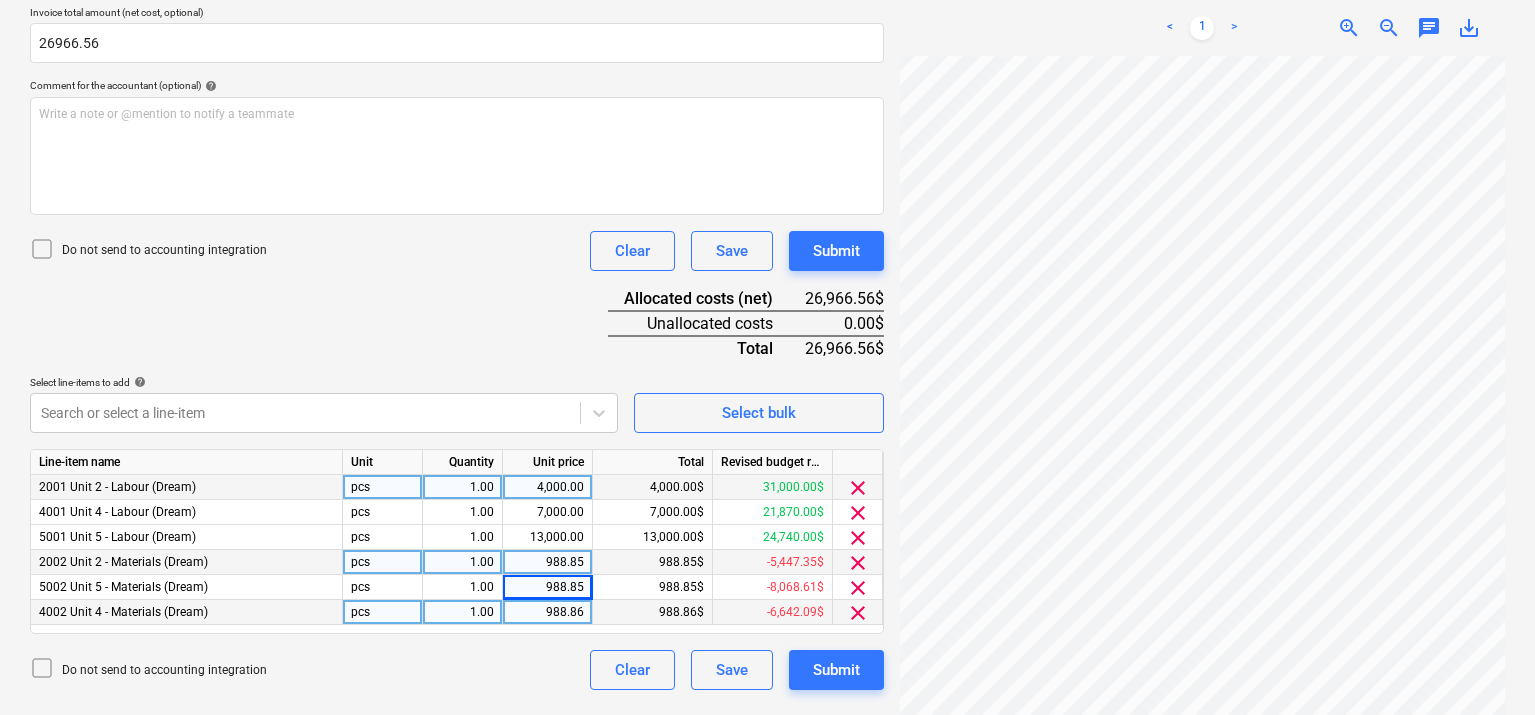 click on "Document name help Mo - Contractor - Invoice.pdf Invoice number  (optional) help Invoice date help [DATE] 10.04.2025 Press the down arrow key to interact with the calendar and
select a date. Press the question mark key to get the keyboard shortcuts for changing dates. Due date help [DATE] 10.04.2025 Press the down arrow key to interact with the calendar and
select a date. Press the question mark key to get the keyboard shortcuts for changing dates. Invoice total amount (net cost, optional) 26966.56 Comment for the accountant (optional) help Write a note or @mention to notify a teammate ﻿ Do not send to accounting integration Clear Save Submit Allocated costs (net) 26,966.56$ Unallocated costs 0.00$ Total 26,966.56$ Select line-items to add help Search or select a line-item Select bulk Line-item name Unit Quantity Unit price Total Revised budget remaining 2001 Unit 2 - Labour (Dream) pcs 1.00 4,000.00 4,000.00$ 31,000.00$ clear 4001 Unit 4 - Labour (Dream) pcs 1.00 7,000.00 7,000.00$ 21,870.00$" at bounding box center [457, 275] 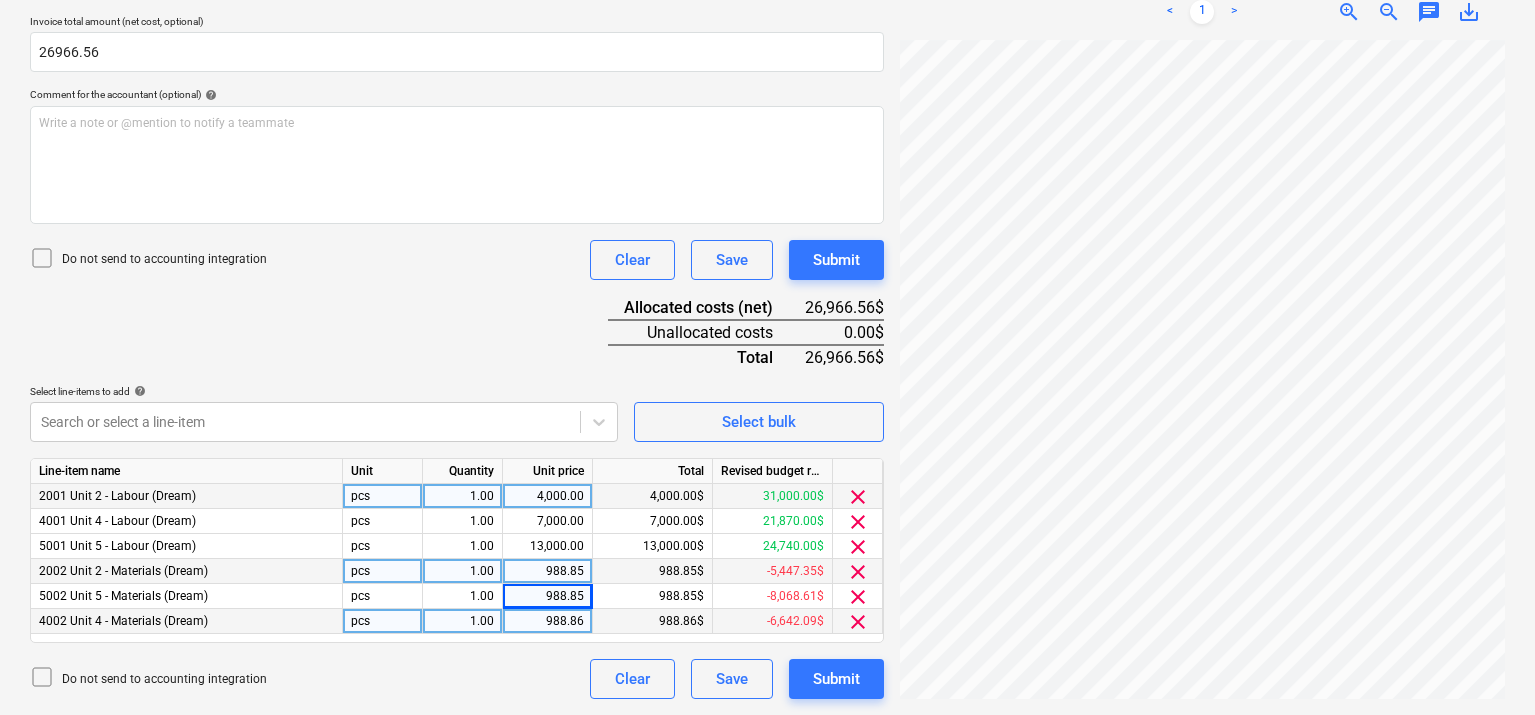scroll, scrollTop: 0, scrollLeft: 0, axis: both 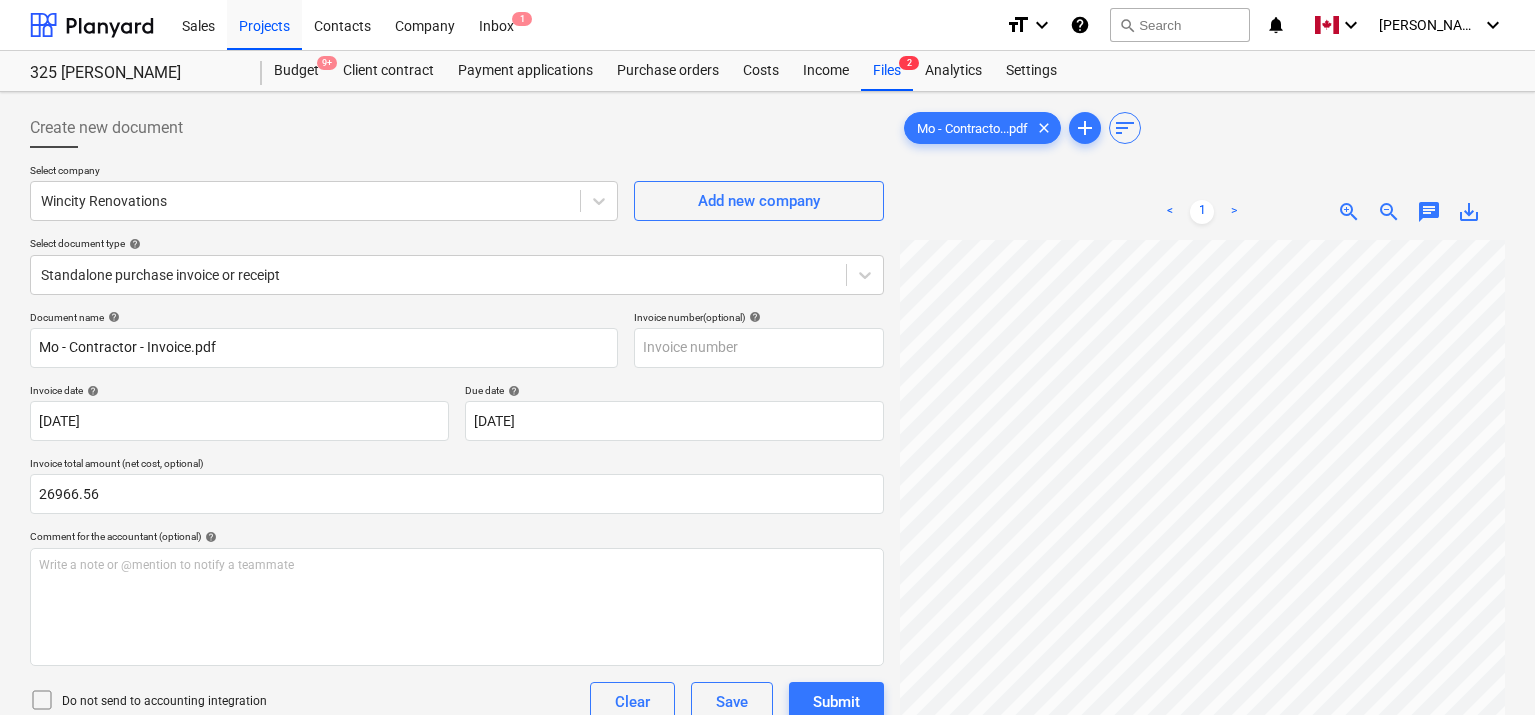click on "Select company Wincity Renovations   Add new company Select document type help Standalone purchase invoice or receipt" at bounding box center (457, 237) 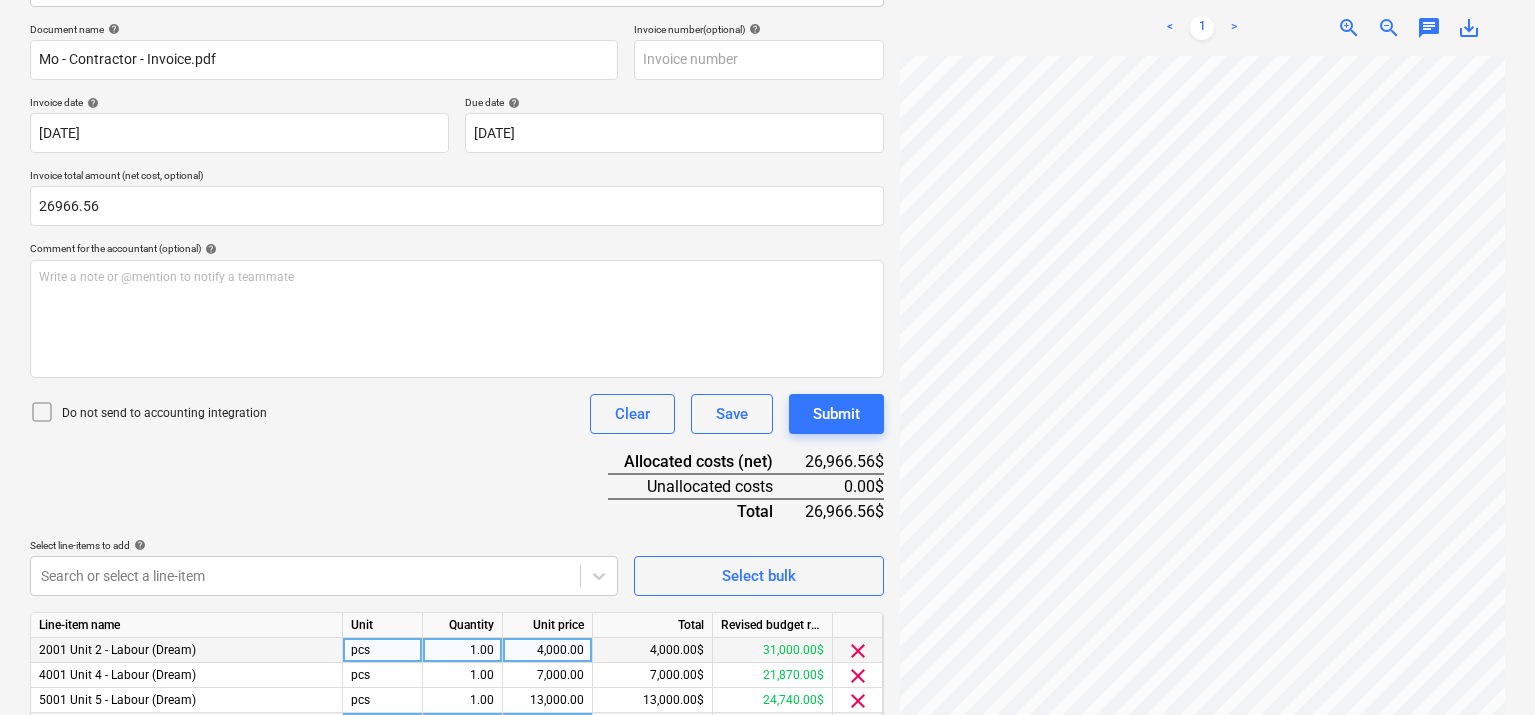 scroll, scrollTop: 355, scrollLeft: 0, axis: vertical 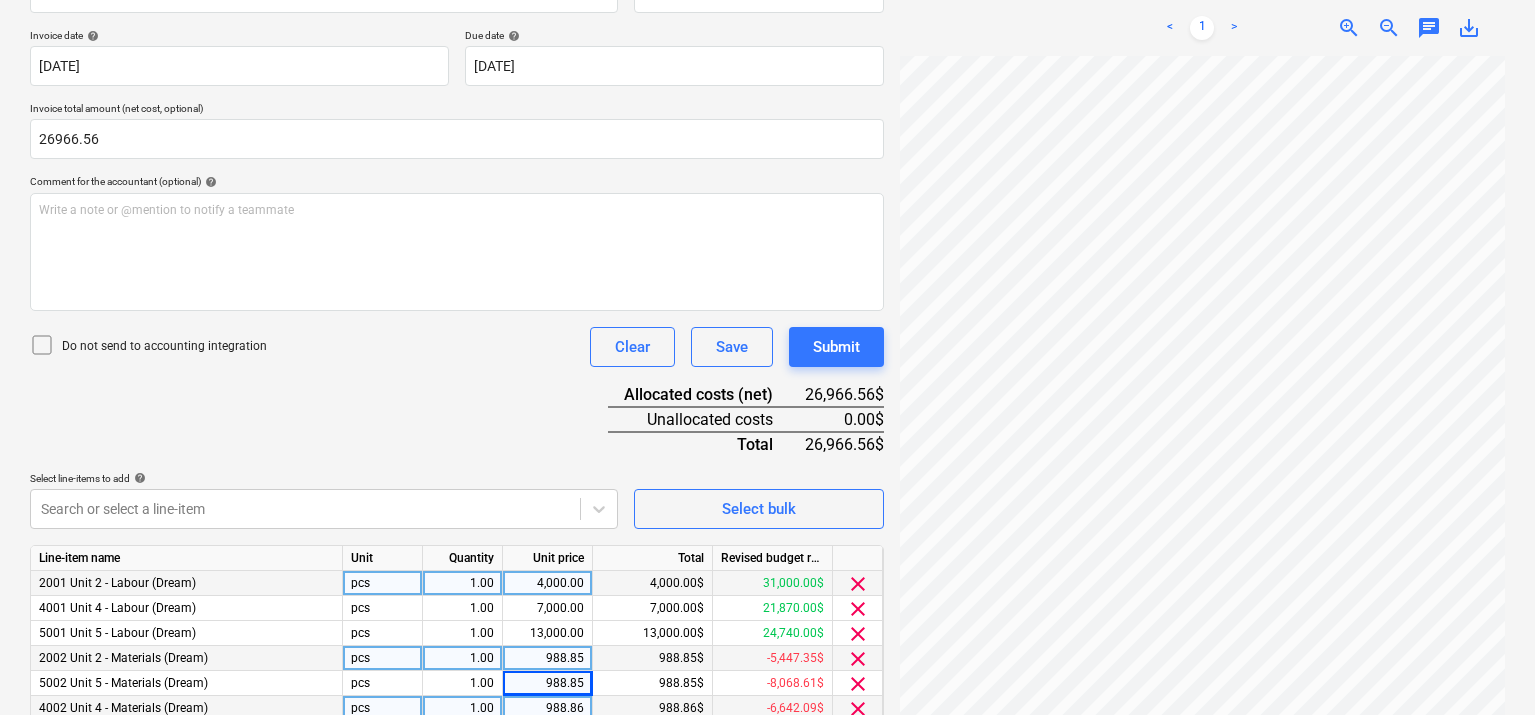 click on "Document name help Mo - Contractor - Invoice.pdf Invoice number  (optional) help Invoice date help [DATE] 10.04.2025 Press the down arrow key to interact with the calendar and
select a date. Press the question mark key to get the keyboard shortcuts for changing dates. Due date help [DATE] 10.04.2025 Press the down arrow key to interact with the calendar and
select a date. Press the question mark key to get the keyboard shortcuts for changing dates. Invoice total amount (net cost, optional) 26966.56 Comment for the accountant (optional) help Write a note or @mention to notify a teammate ﻿ Do not send to accounting integration Clear Save Submit Allocated costs (net) 26,966.56$ Unallocated costs 0.00$ Total 26,966.56$ Select line-items to add help Search or select a line-item Select bulk Line-item name Unit Quantity Unit price Total Revised budget remaining 2001 Unit 2 - Labour (Dream) pcs 1.00 4,000.00 4,000.00$ 31,000.00$ clear 4001 Unit 4 - Labour (Dream) pcs 1.00 7,000.00 7,000.00$ 21,870.00$" at bounding box center (457, 371) 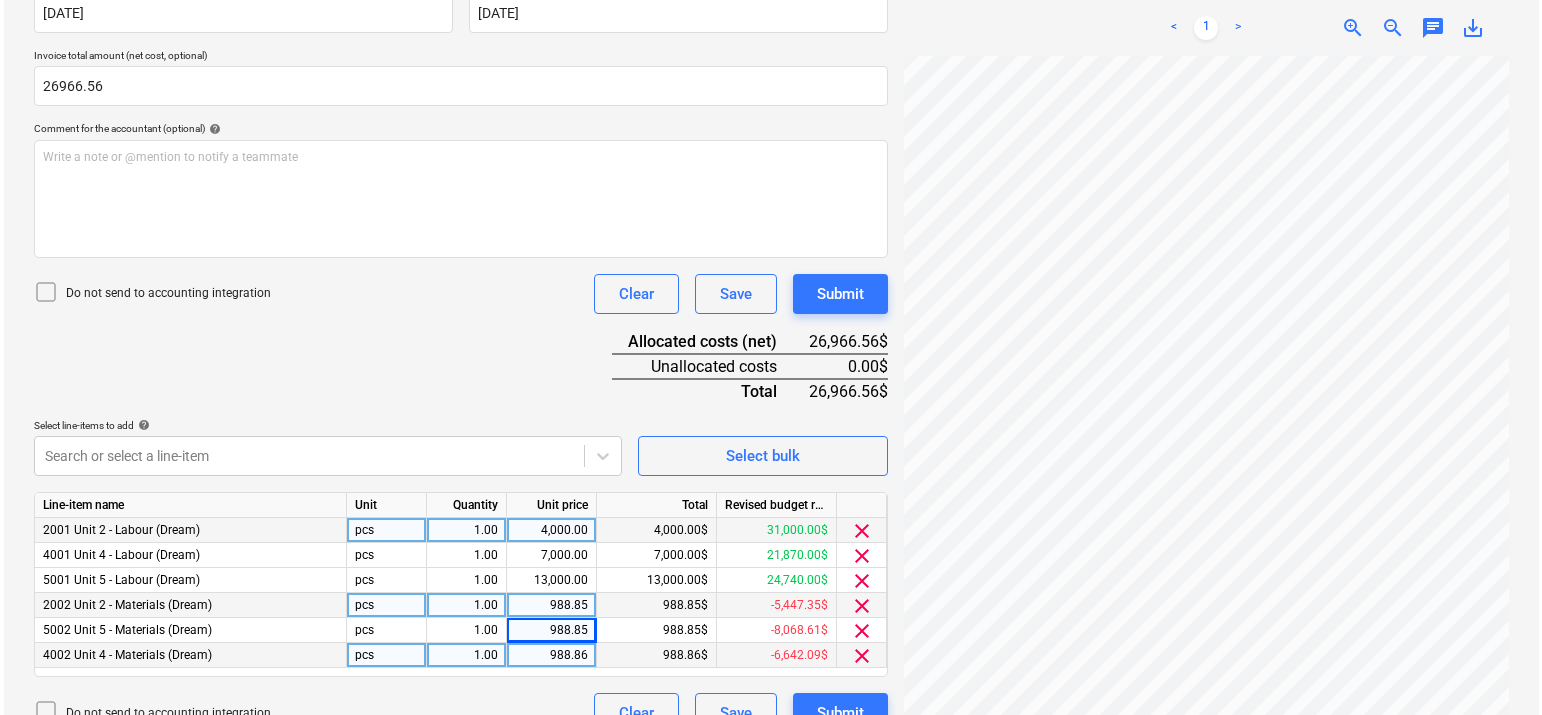 scroll, scrollTop: 442, scrollLeft: 0, axis: vertical 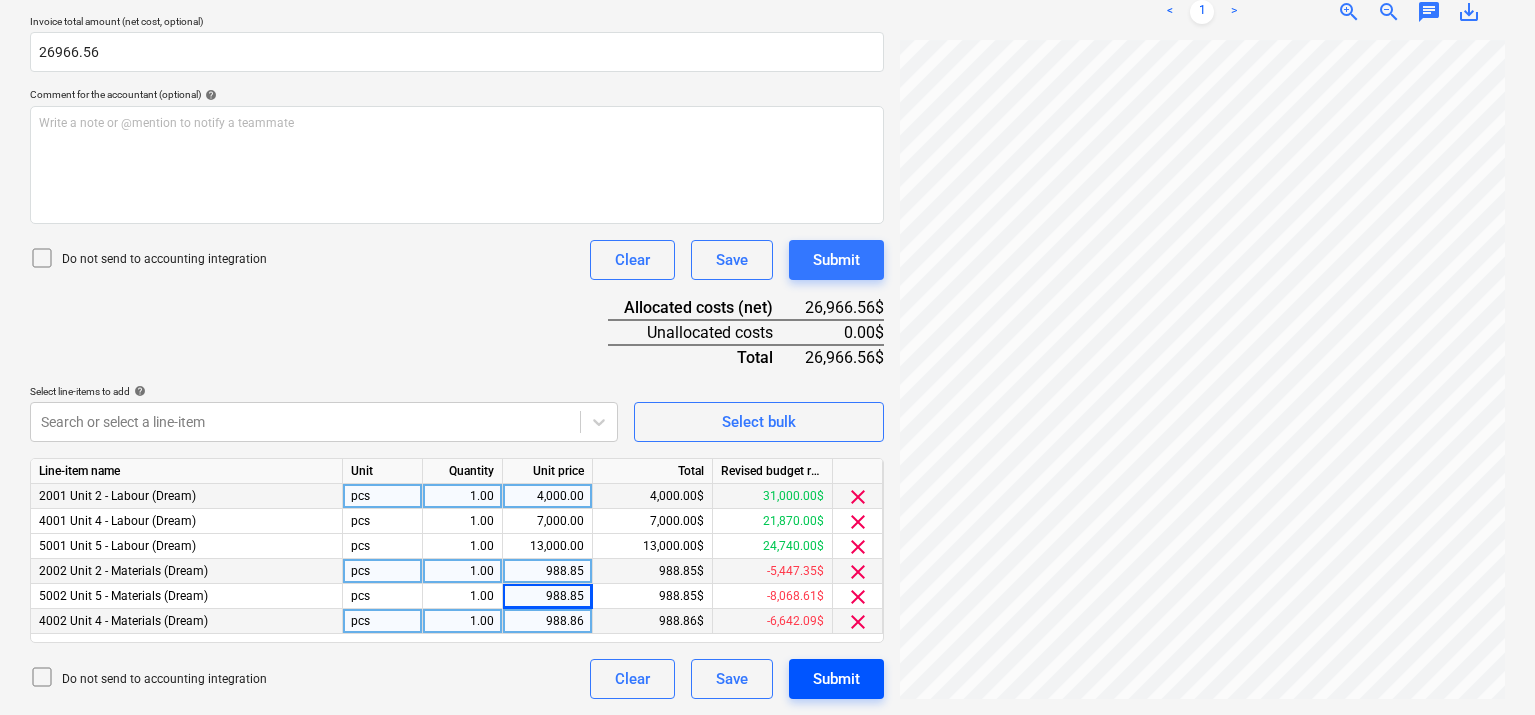 click on "Submit" at bounding box center [836, 679] 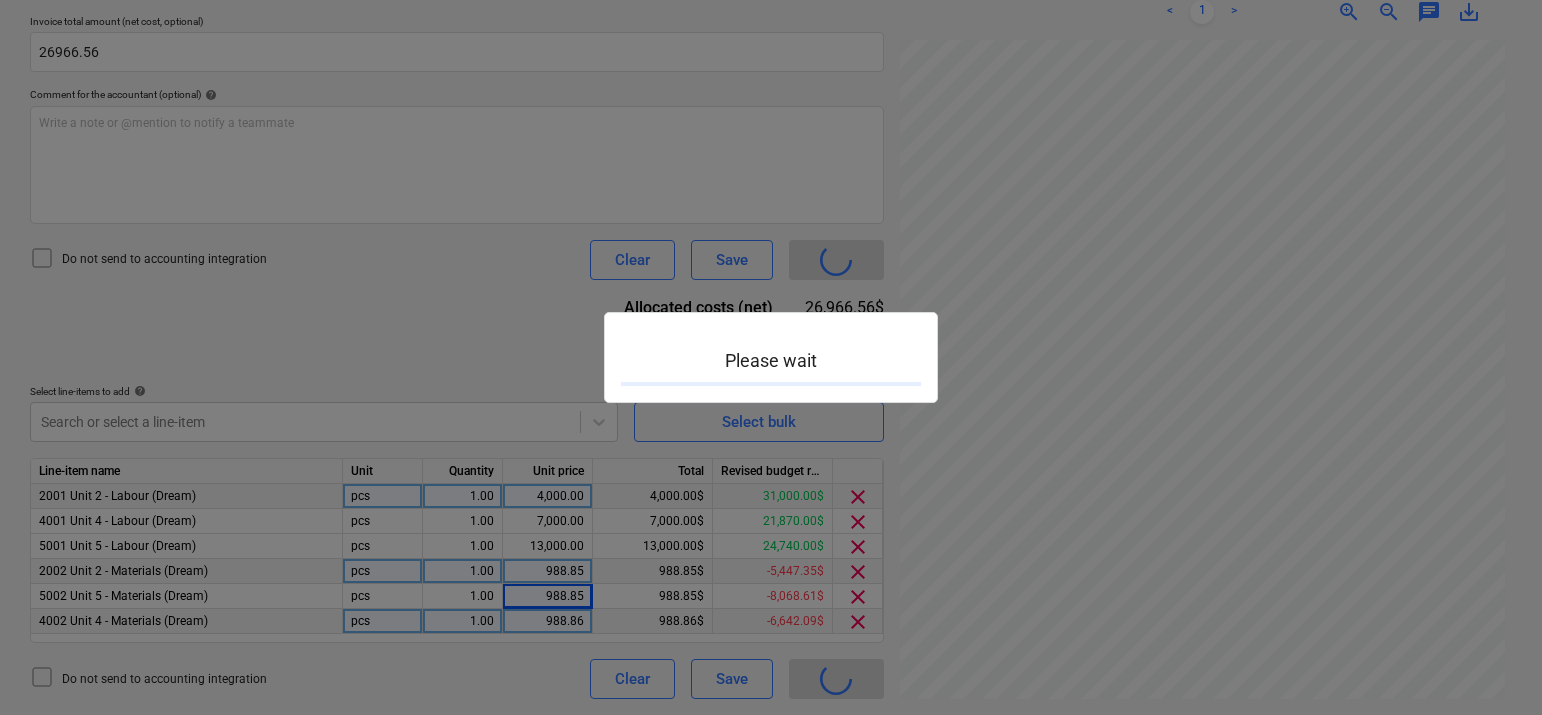 scroll, scrollTop: 0, scrollLeft: 0, axis: both 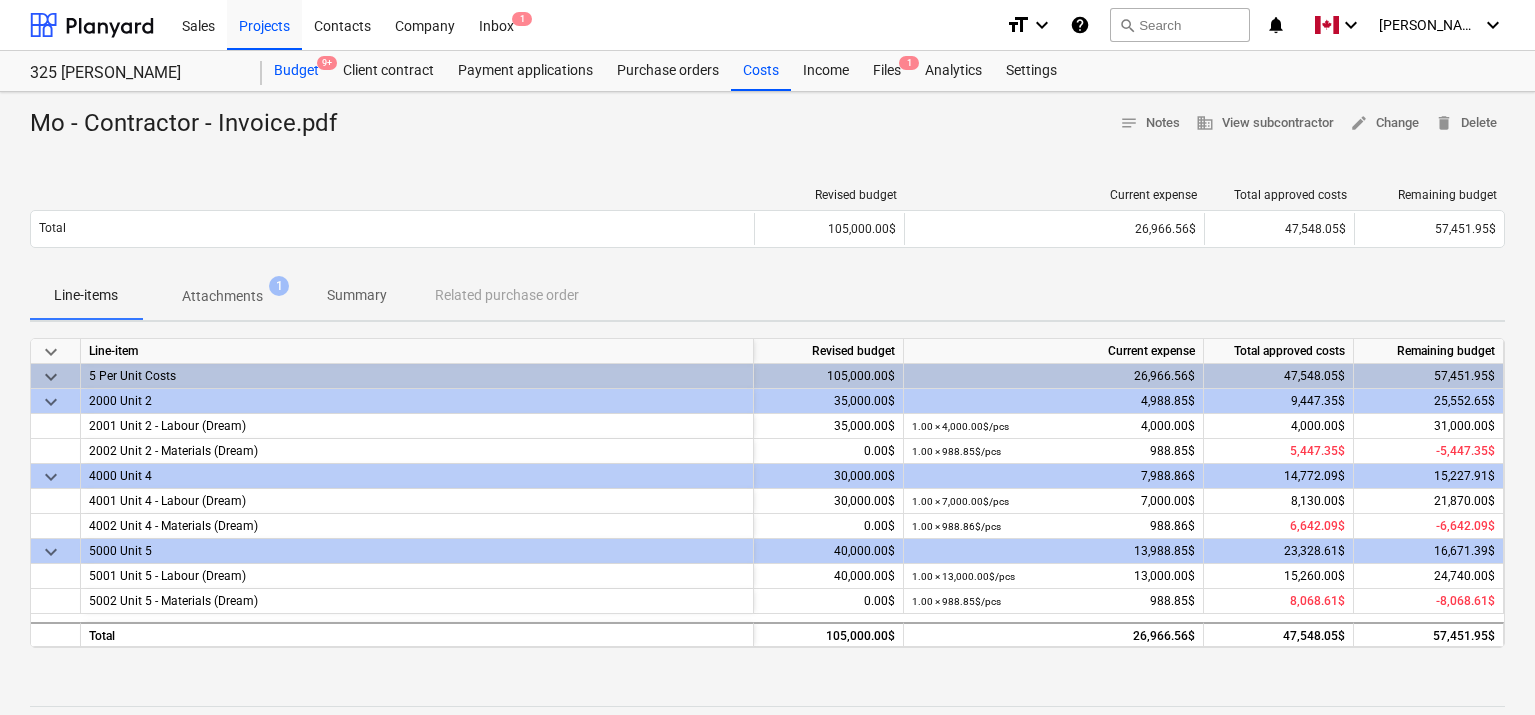 click on "Budget 9+" at bounding box center [296, 71] 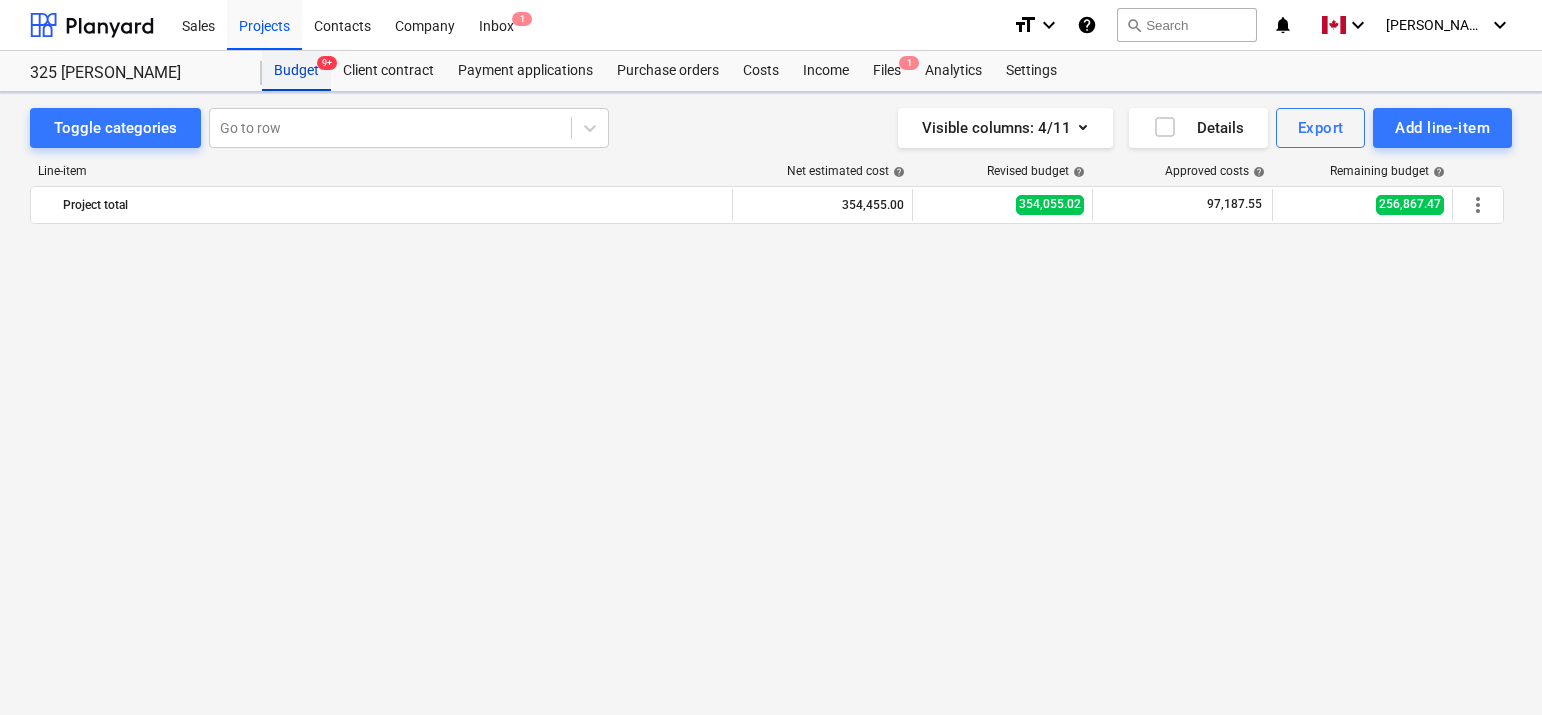 scroll, scrollTop: 1840, scrollLeft: 0, axis: vertical 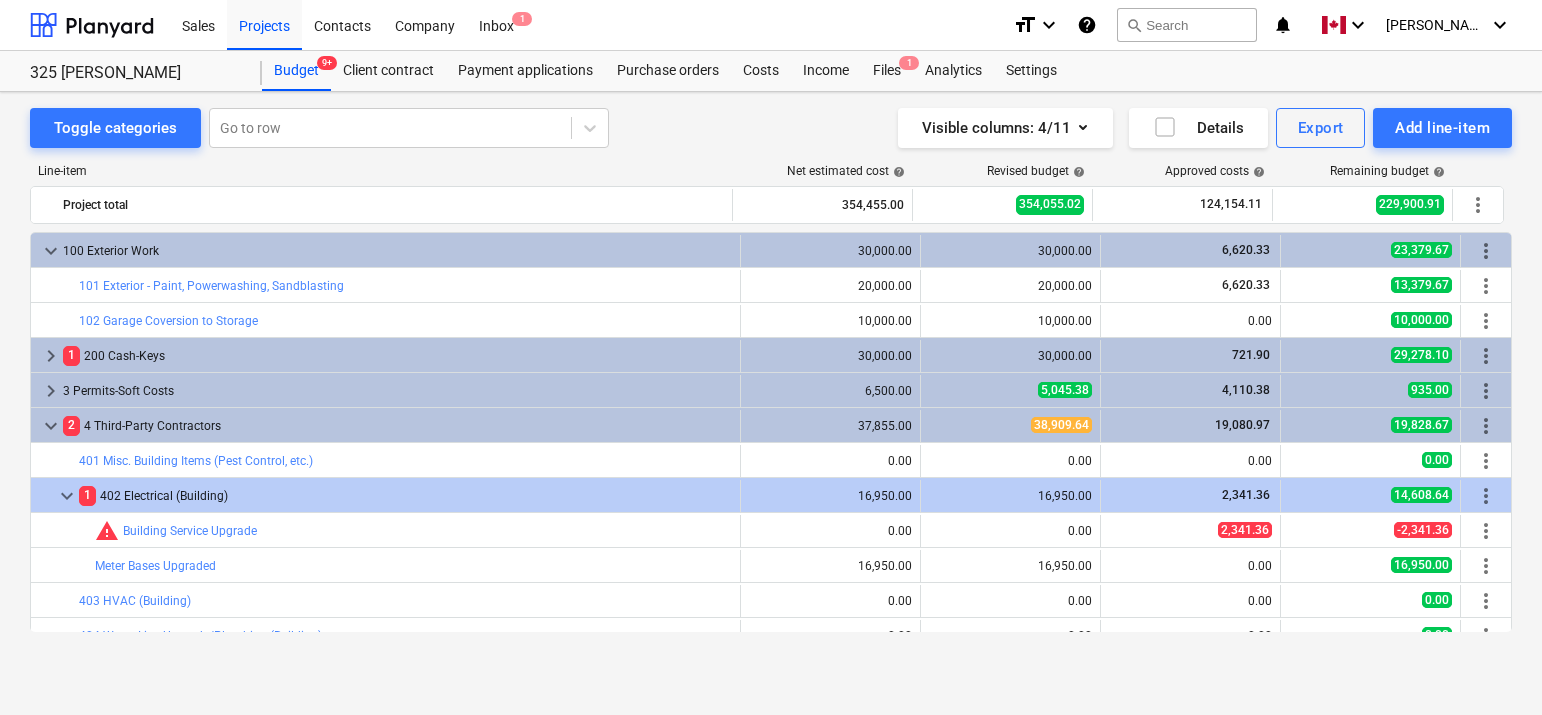 click on "Line-item" at bounding box center (382, 171) 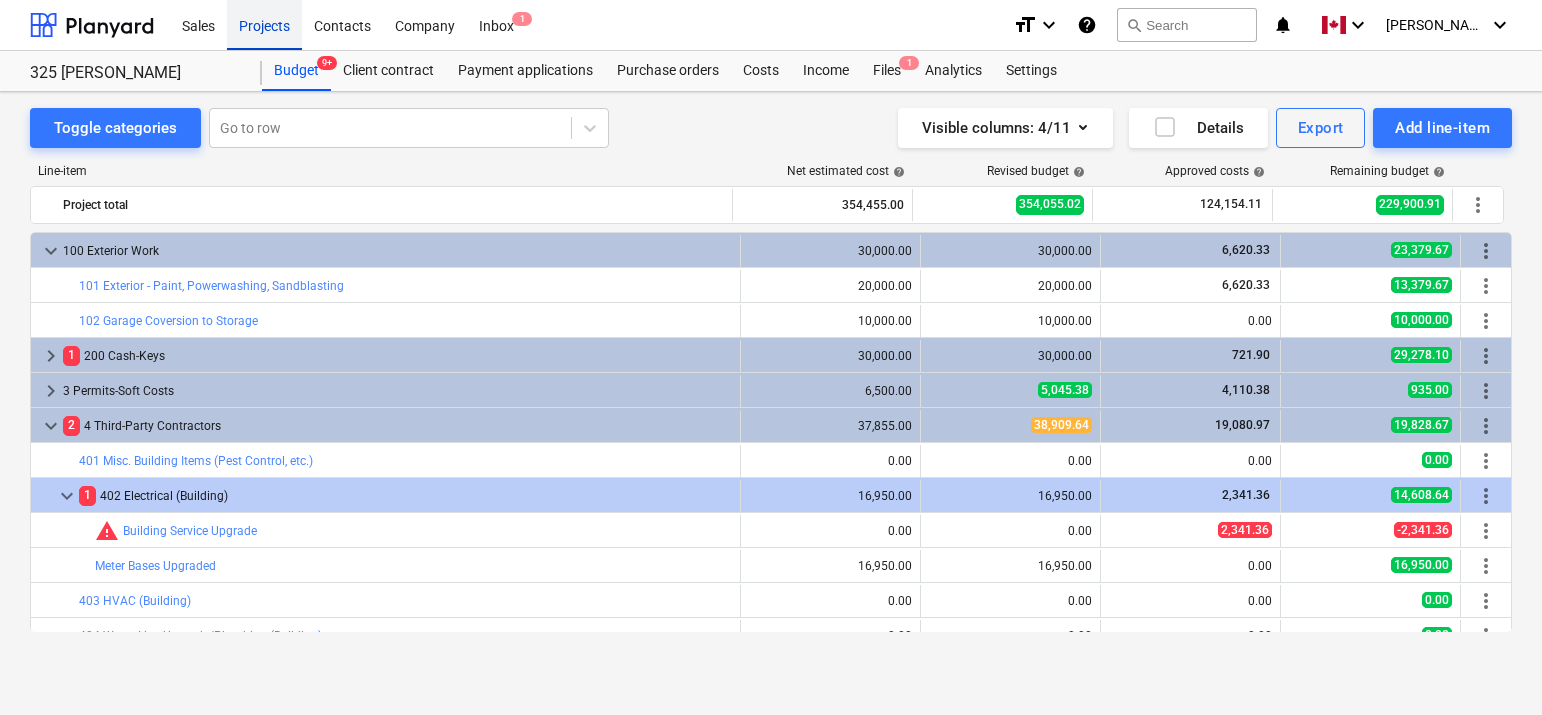 click on "Projects" at bounding box center [264, 24] 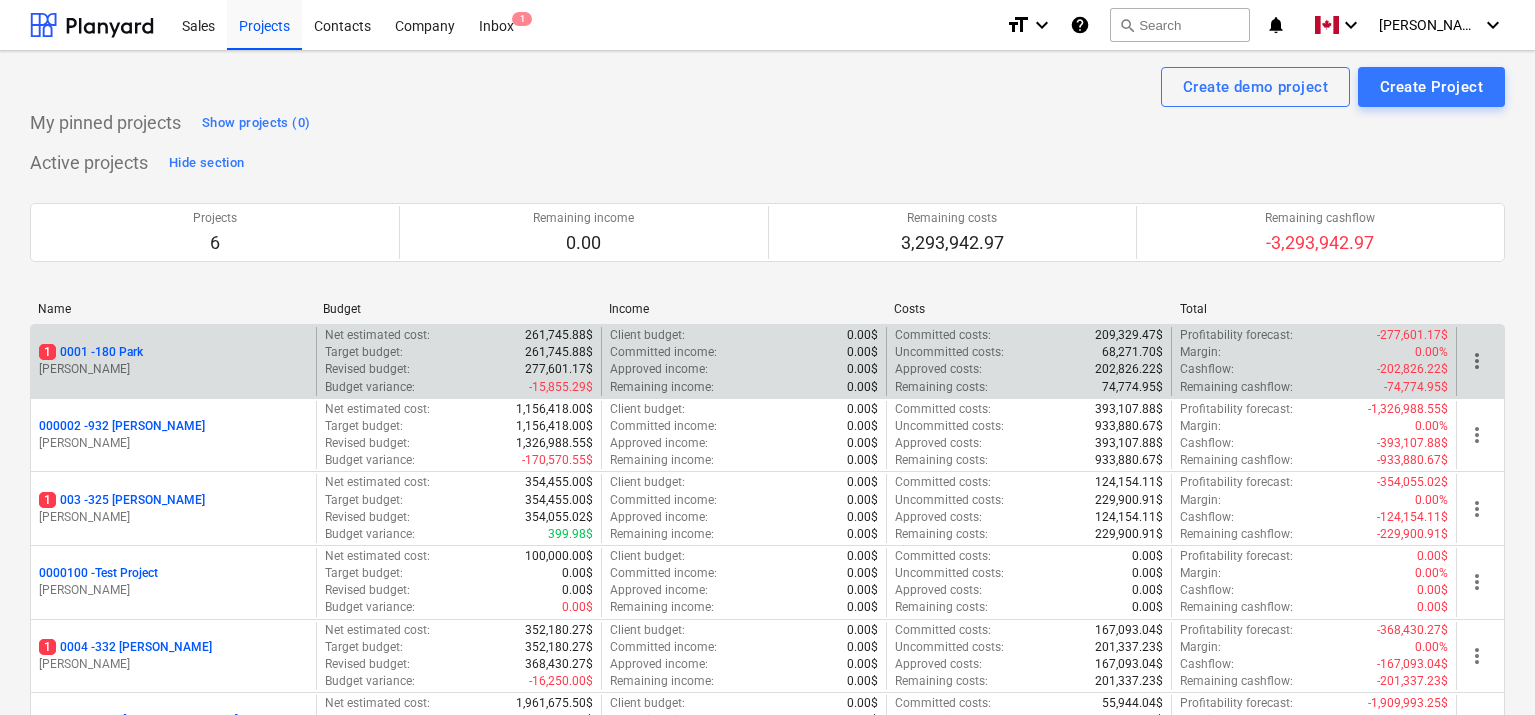 click on "1  0001 -  180 Park" at bounding box center [91, 352] 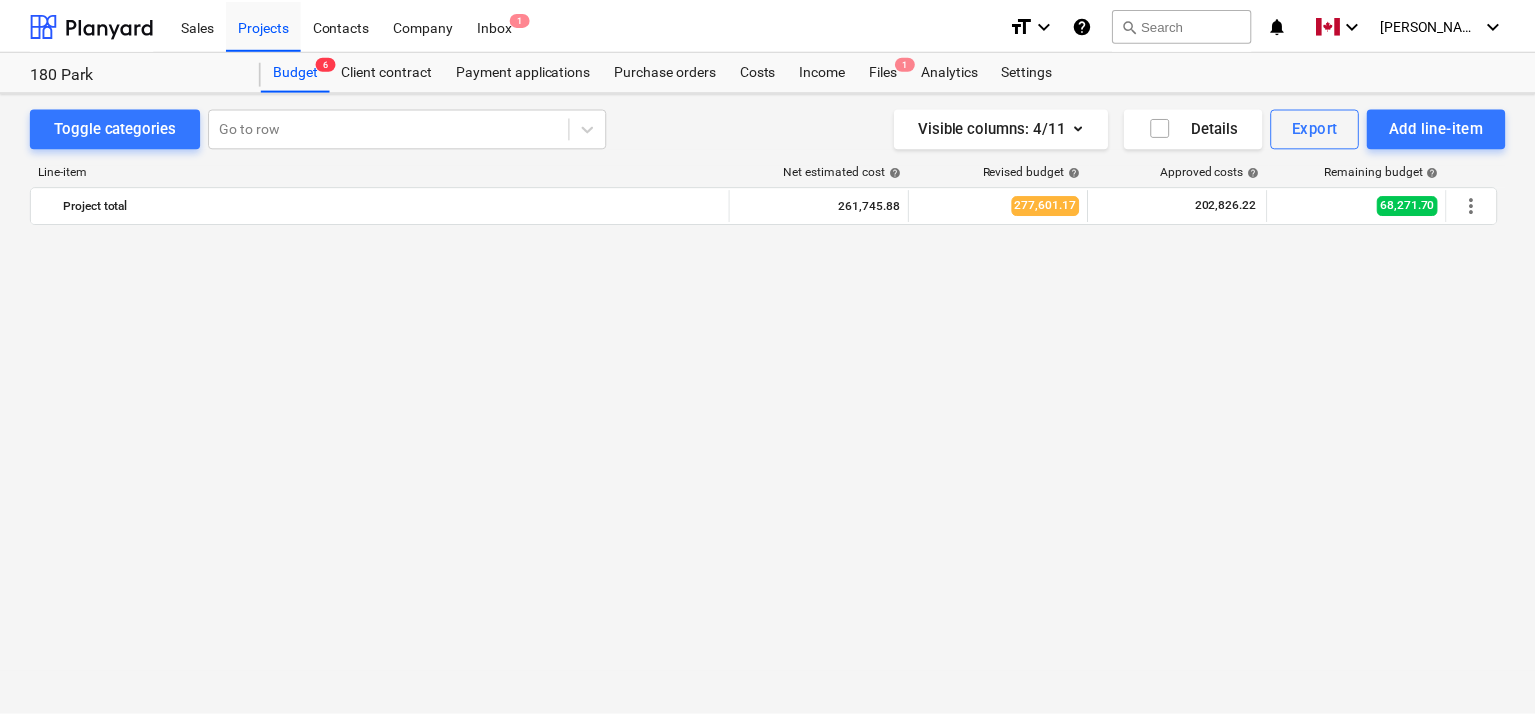 scroll, scrollTop: 1875, scrollLeft: 0, axis: vertical 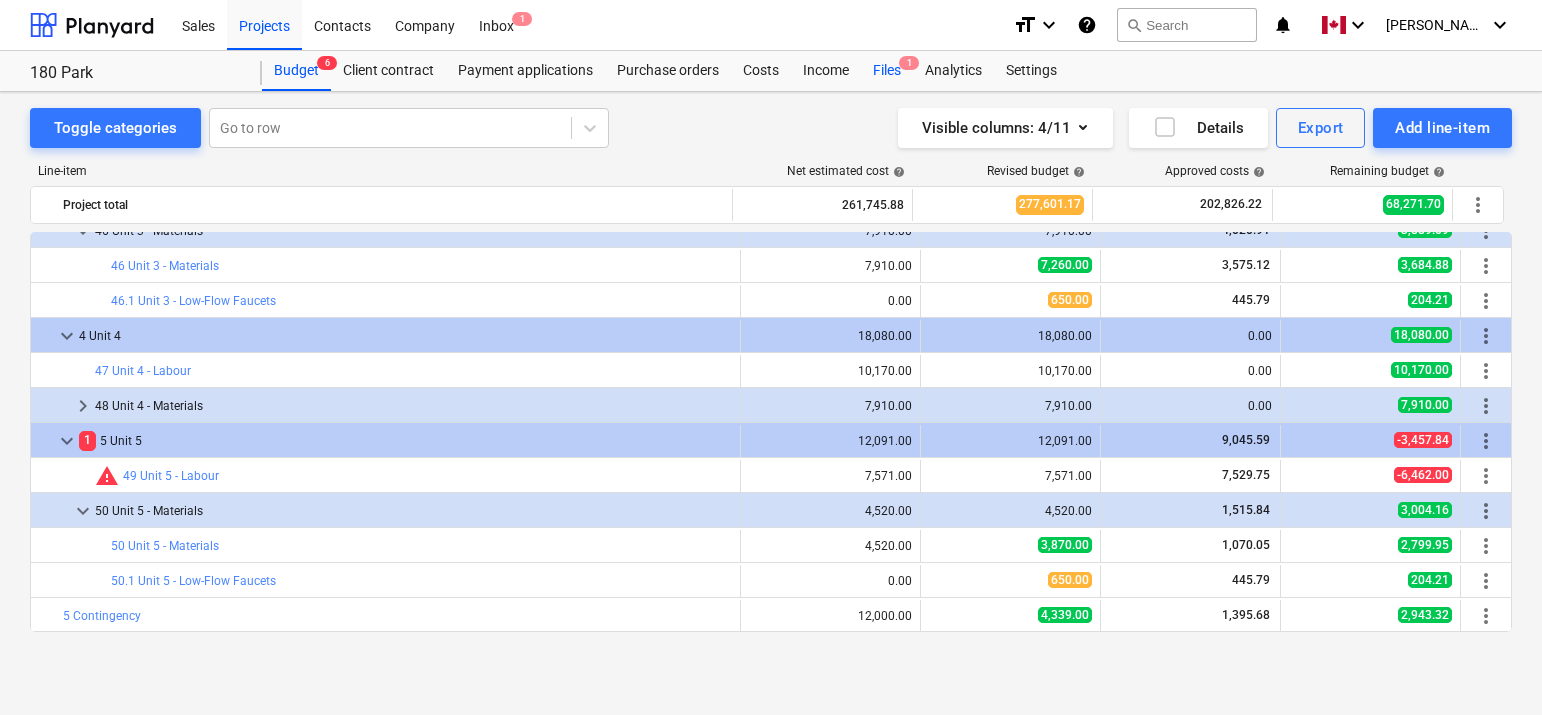 click on "Files 1" at bounding box center (887, 71) 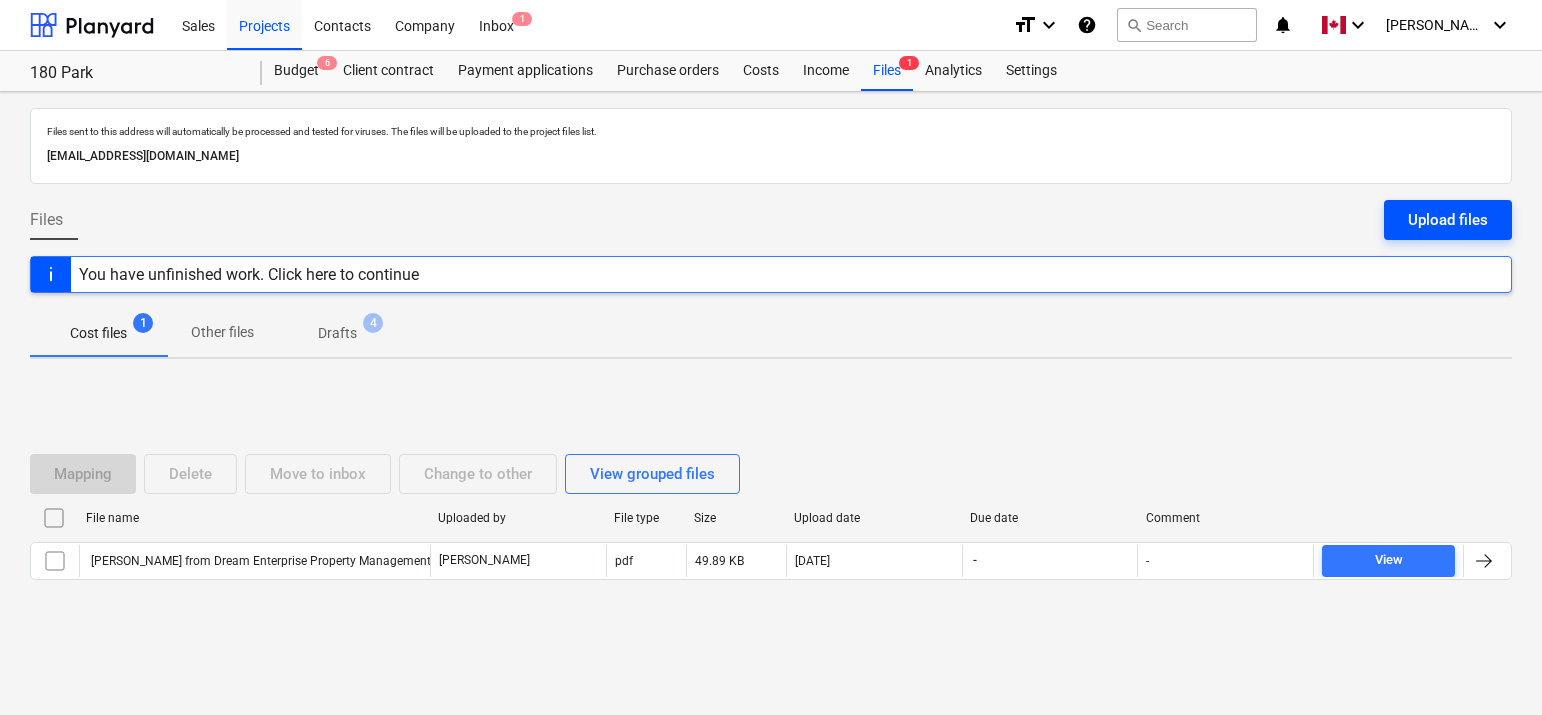 click on "Upload files" at bounding box center (1448, 220) 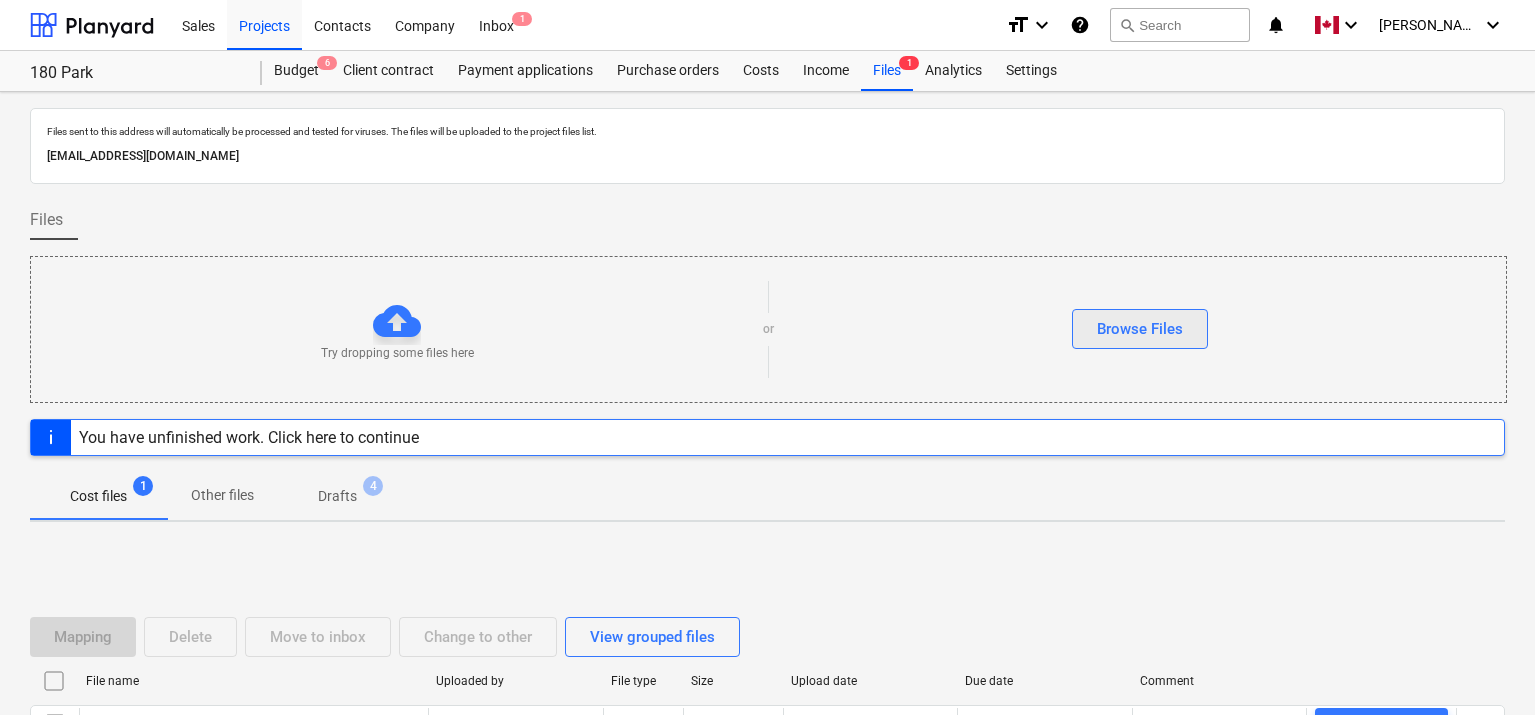 click on "Browse Files" at bounding box center [1140, 329] 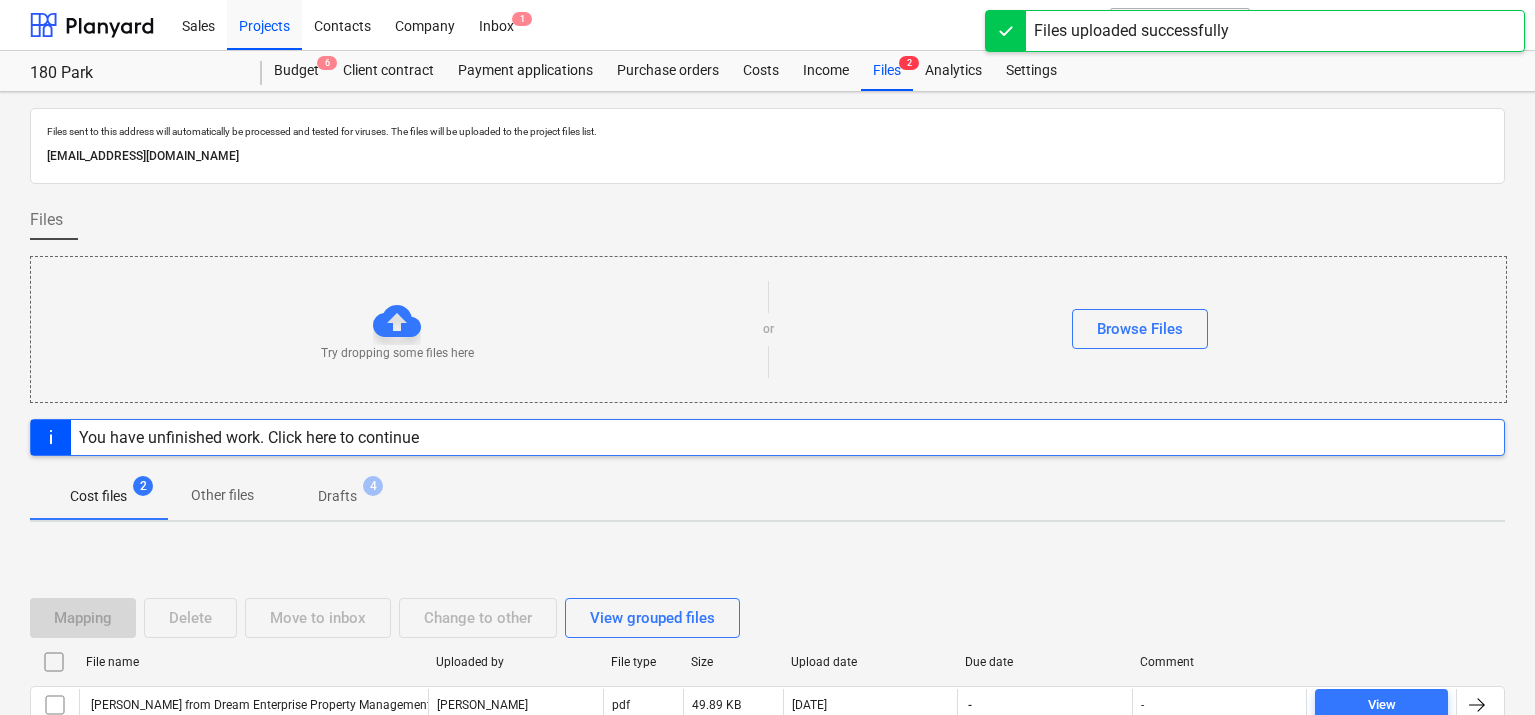 scroll, scrollTop: 155, scrollLeft: 0, axis: vertical 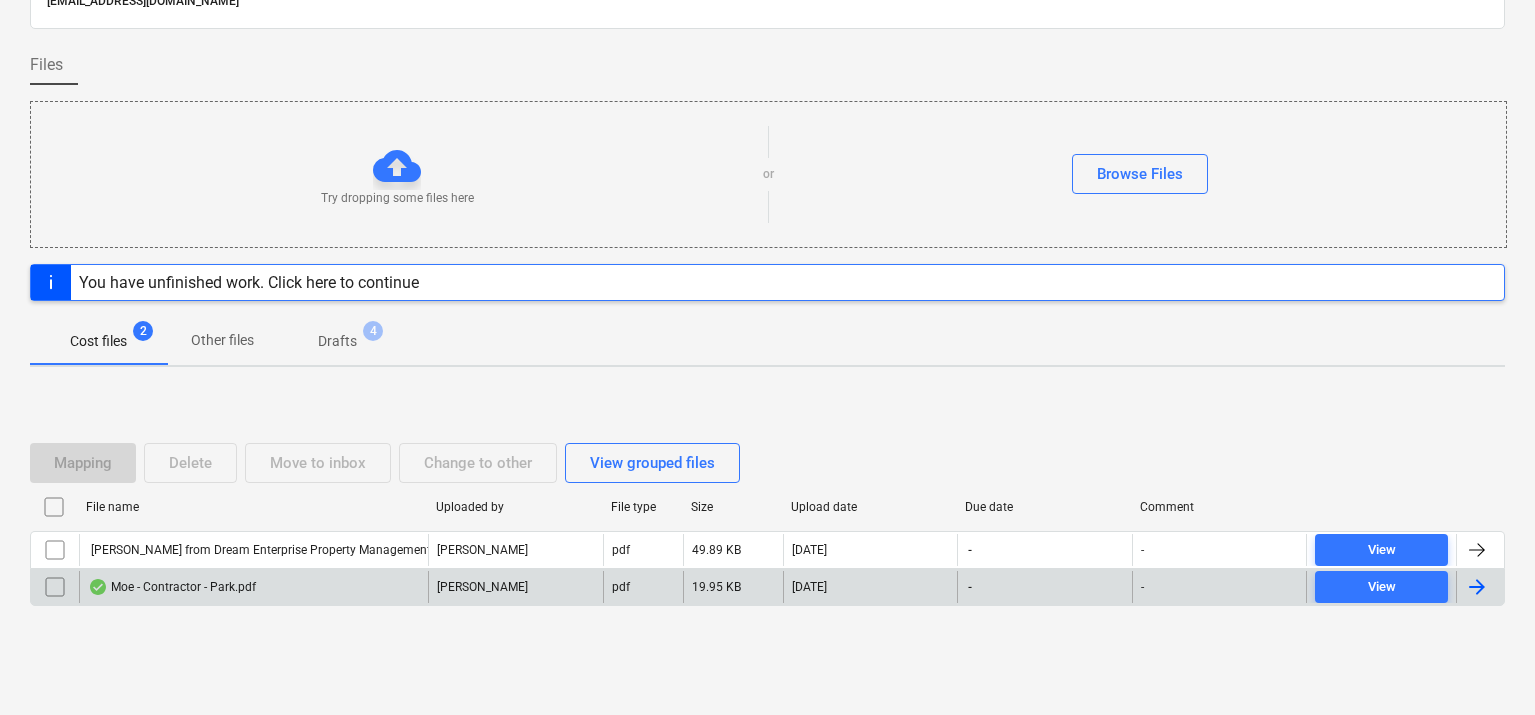 click at bounding box center [1477, 587] 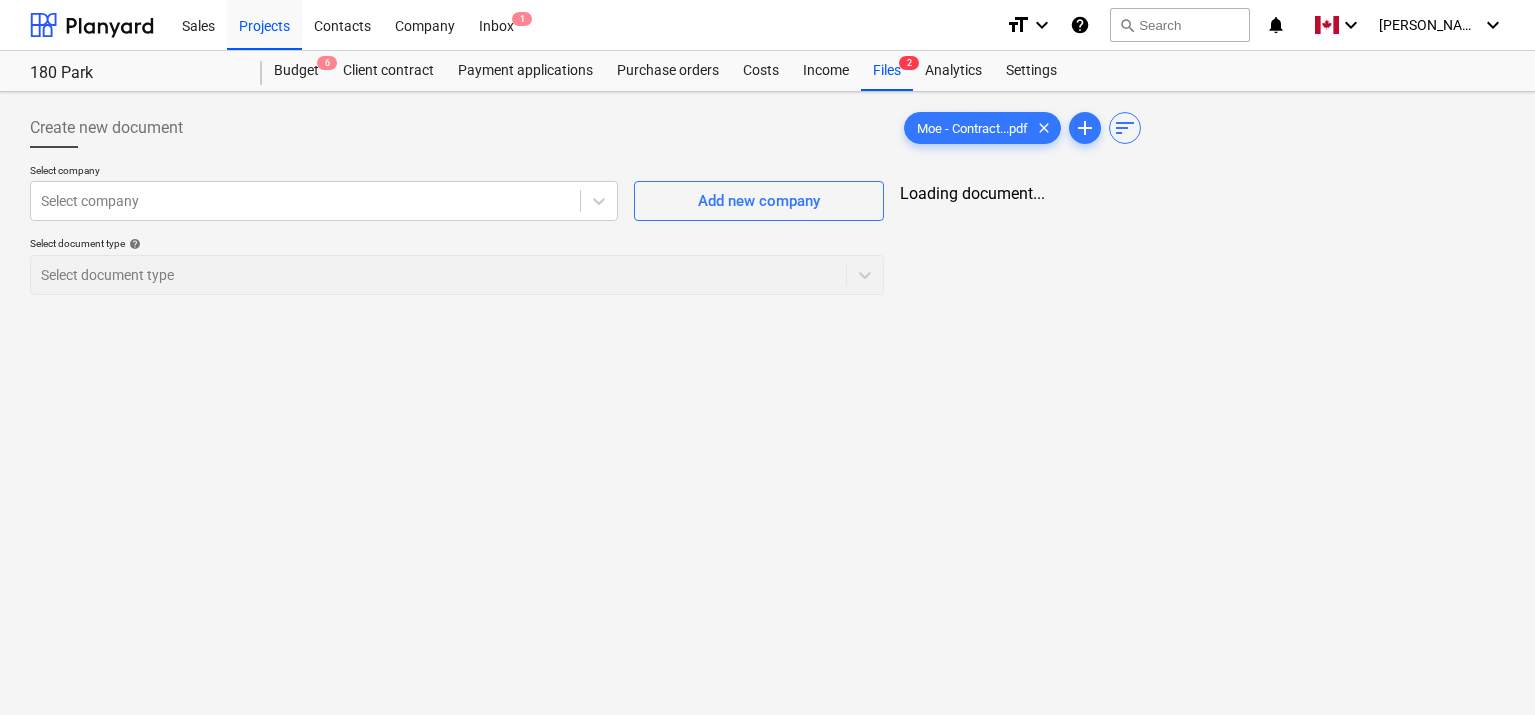 scroll, scrollTop: 0, scrollLeft: 0, axis: both 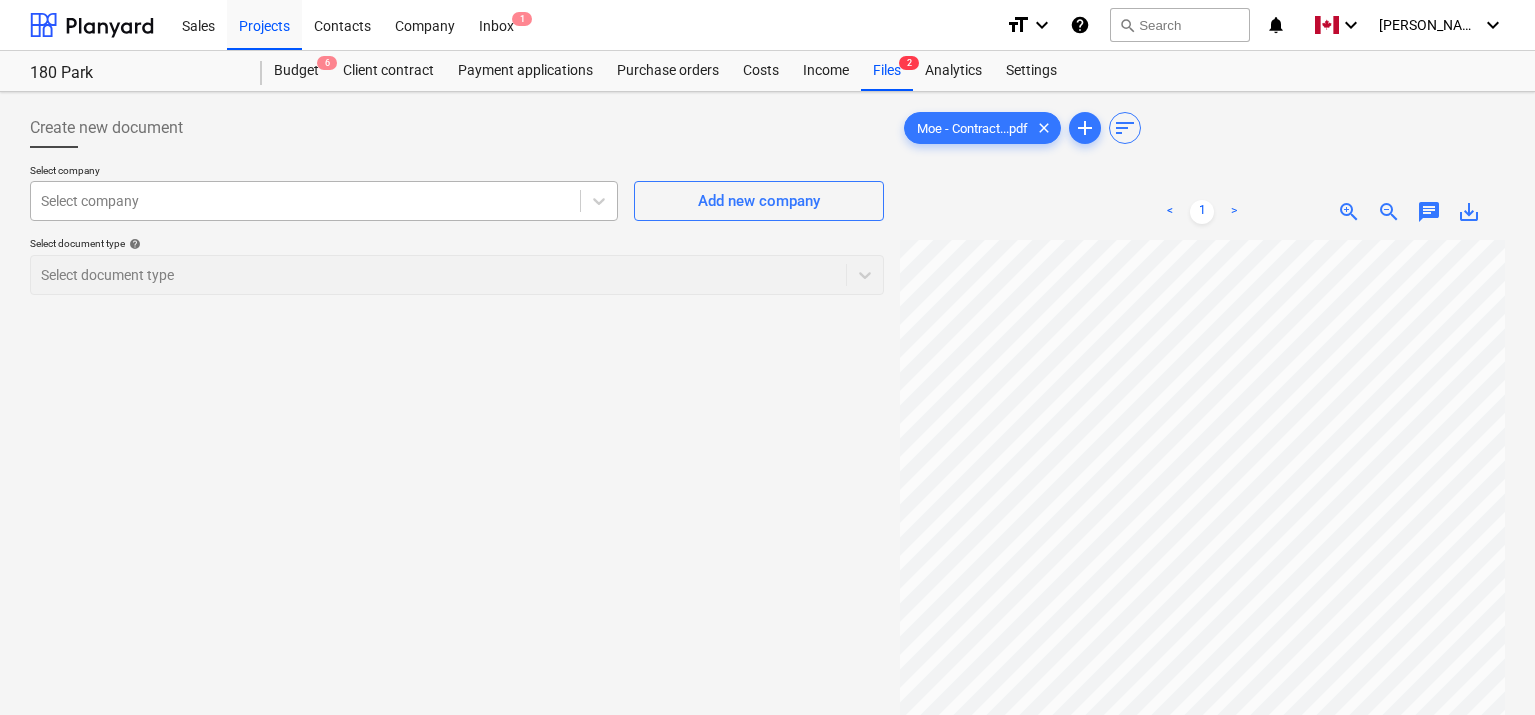 click at bounding box center [305, 201] 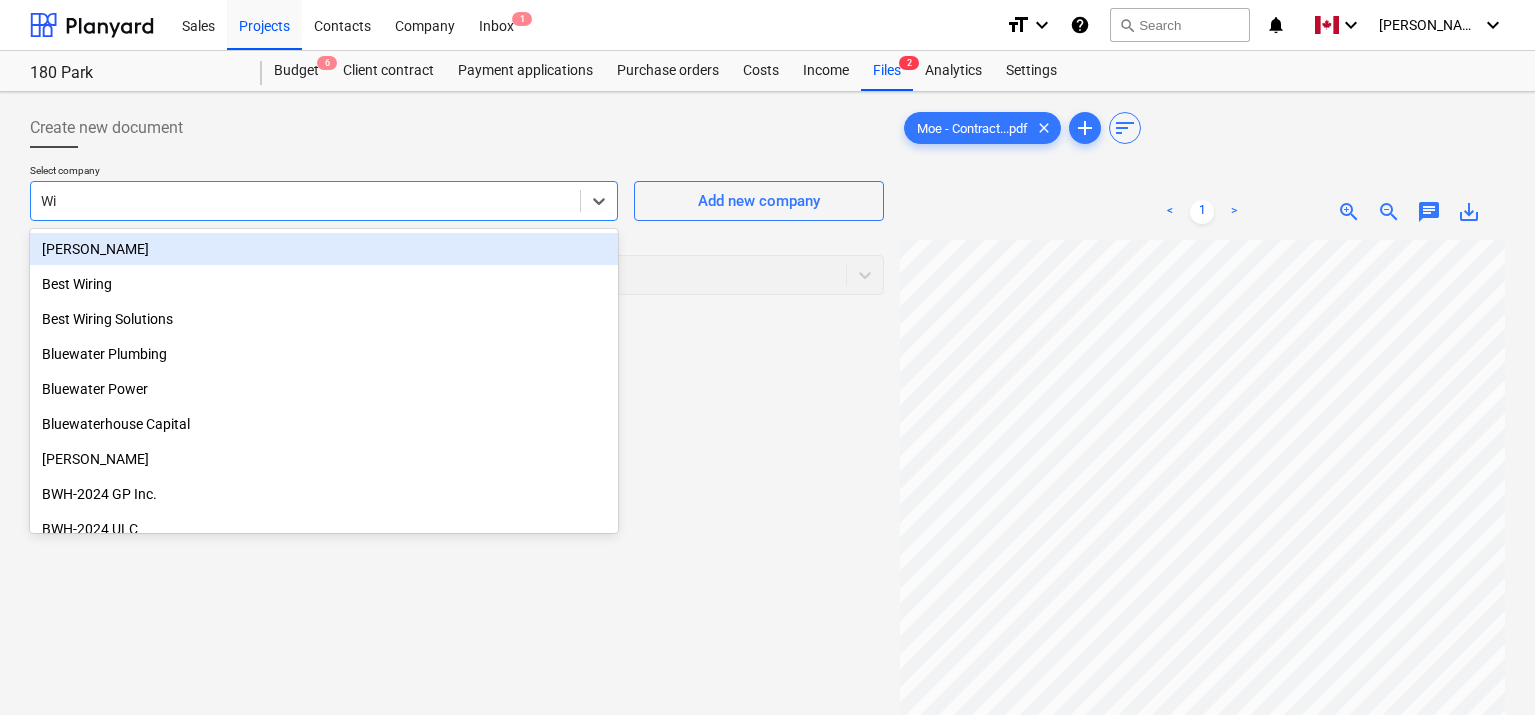 type on "Win" 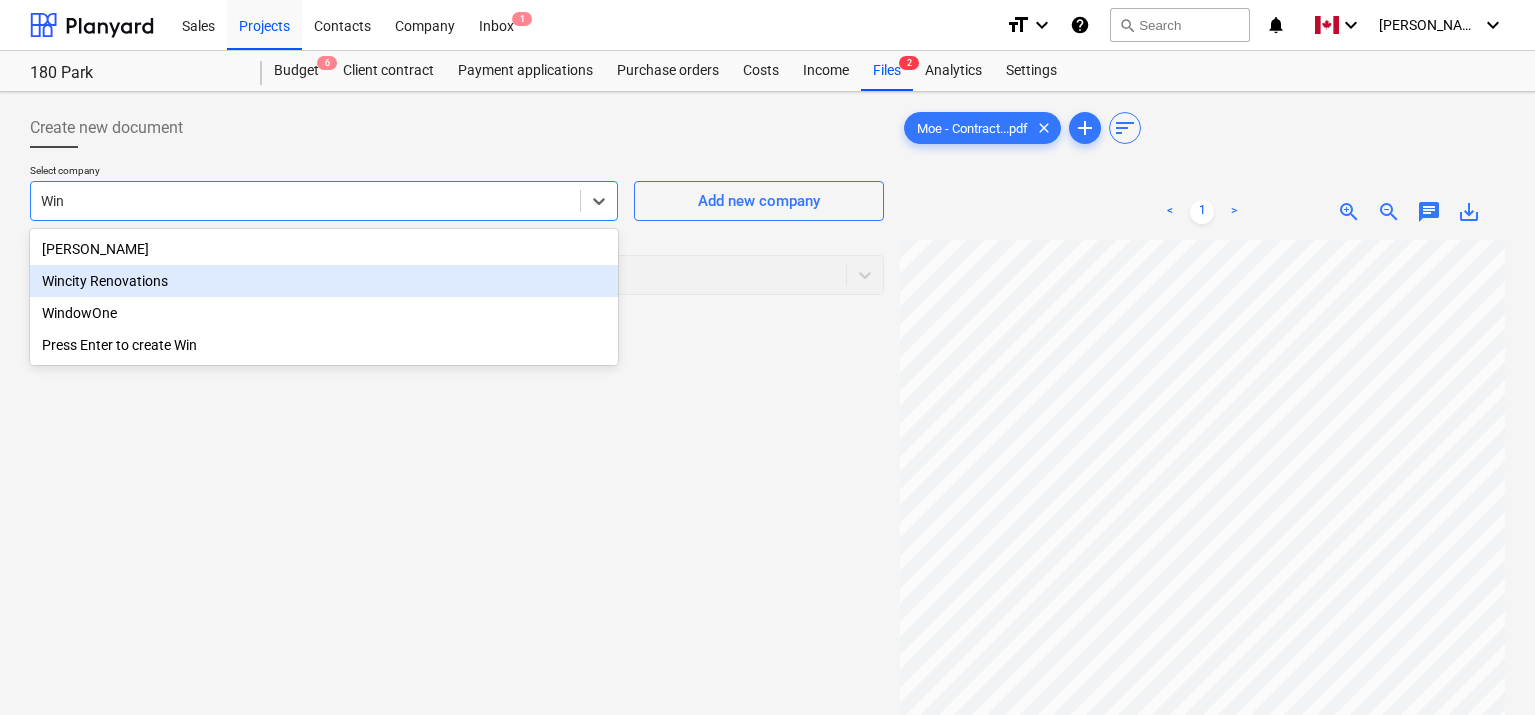 click on "Wincity Renovations" at bounding box center [324, 281] 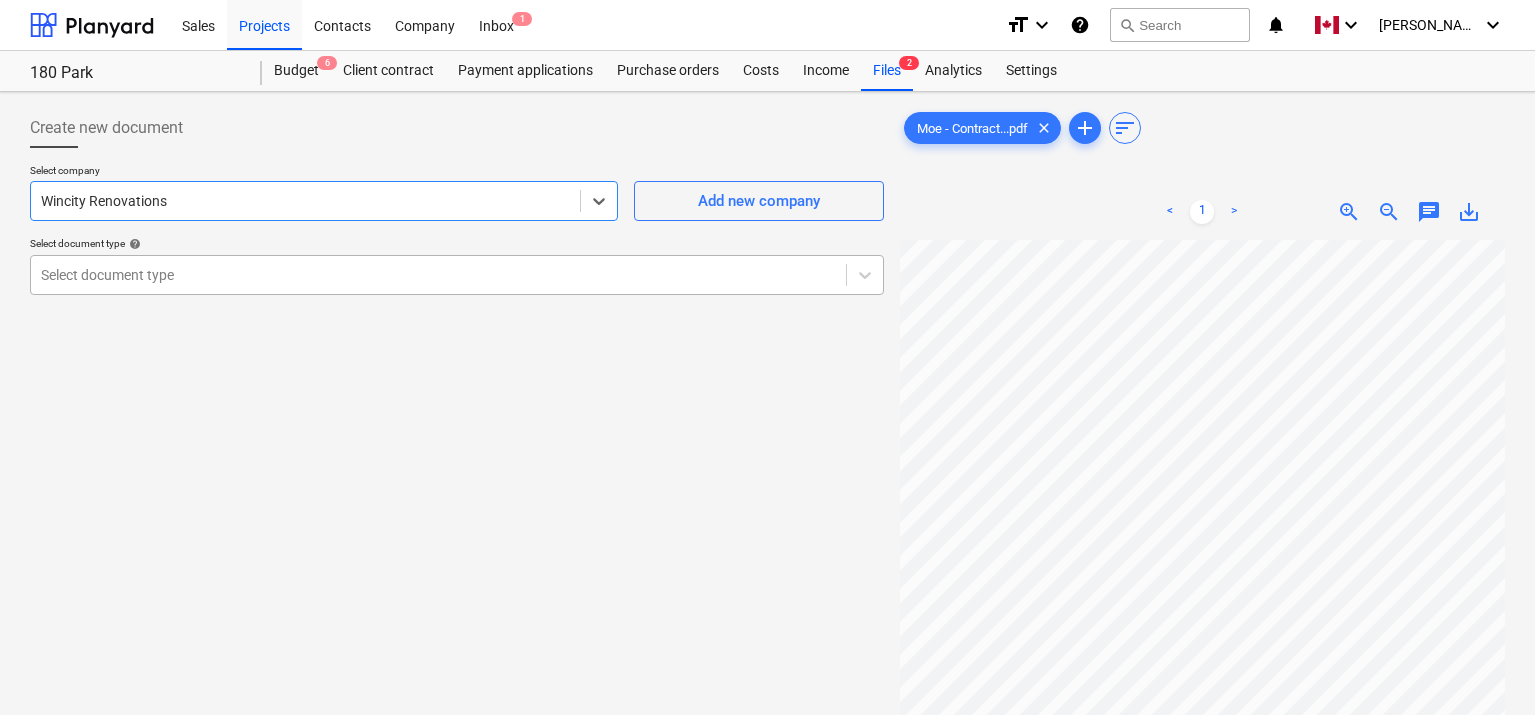 click at bounding box center [438, 275] 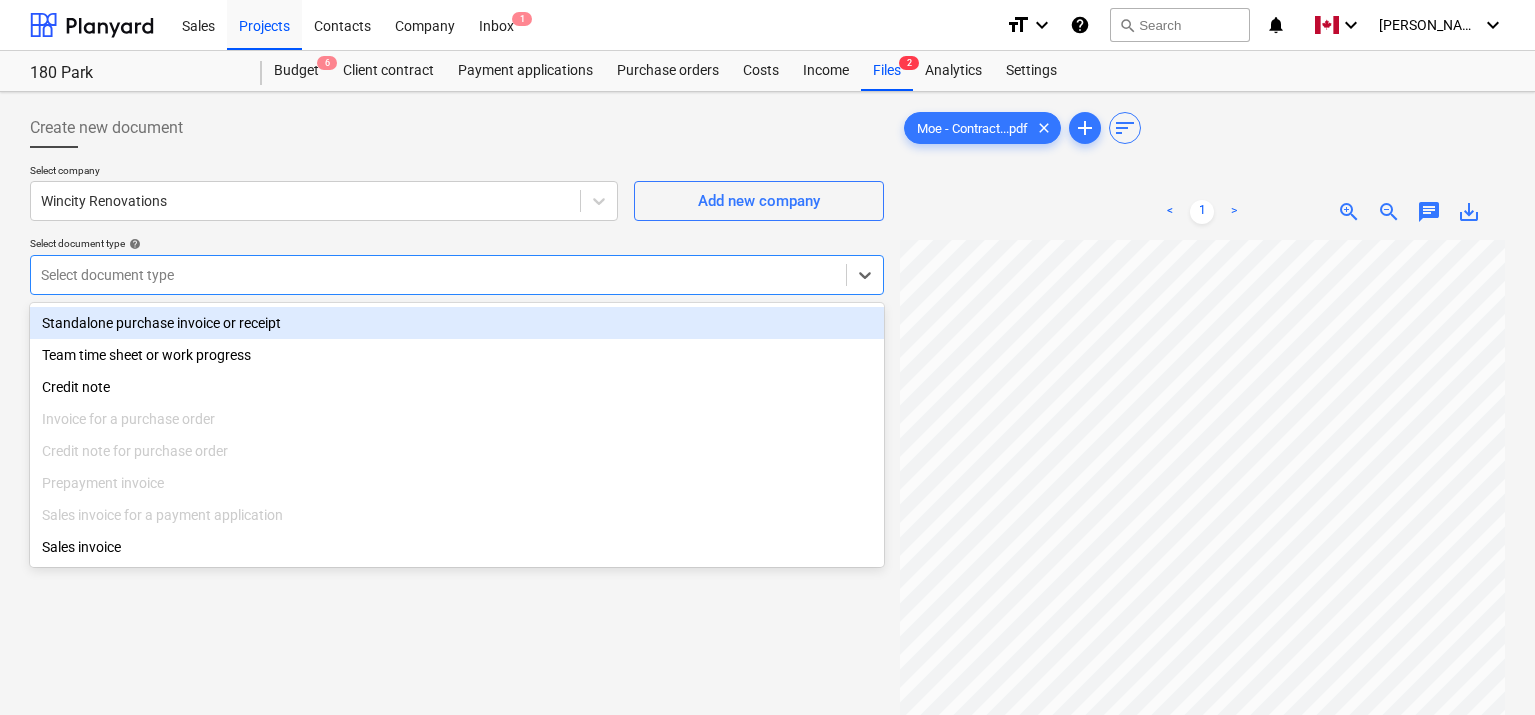 click on "Standalone purchase invoice or receipt" at bounding box center [457, 323] 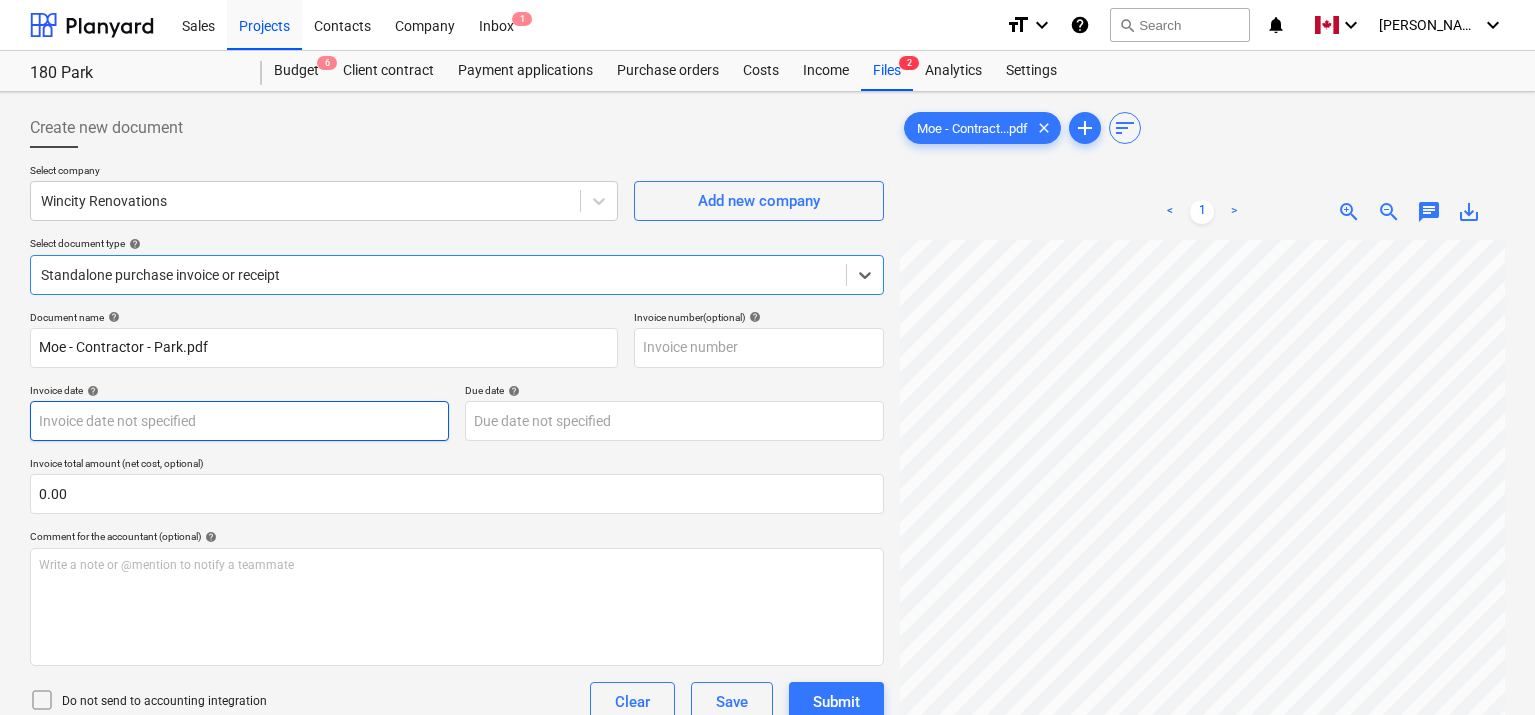 click on "Sales Projects Contacts Company Inbox 1 format_size keyboard_arrow_down help search Search notifications 0 keyboard_arrow_down [PERSON_NAME] keyboard_arrow_down 180 Park Budget 6 Client contract Payment applications Purchase orders Costs Income Files 2 Analytics Settings Create new document Select company Wincity Renovations   Add new company Select document type help option Standalone purchase invoice or receipt, selected.   Select is focused ,type to refine list, press Down to open the menu,  Standalone purchase invoice or receipt Document name help Moe - Contractor - Park.pdf Invoice number  (optional) help Invoice date help Press the down arrow key to interact with the calendar and
select a date. Press the question mark key to get the keyboard shortcuts for changing dates. Due date help Press the down arrow key to interact with the calendar and
select a date. Press the question mark key to get the keyboard shortcuts for changing dates. Invoice total amount (net cost, optional) 0.00 help ﻿ Clear <" at bounding box center (767, 357) 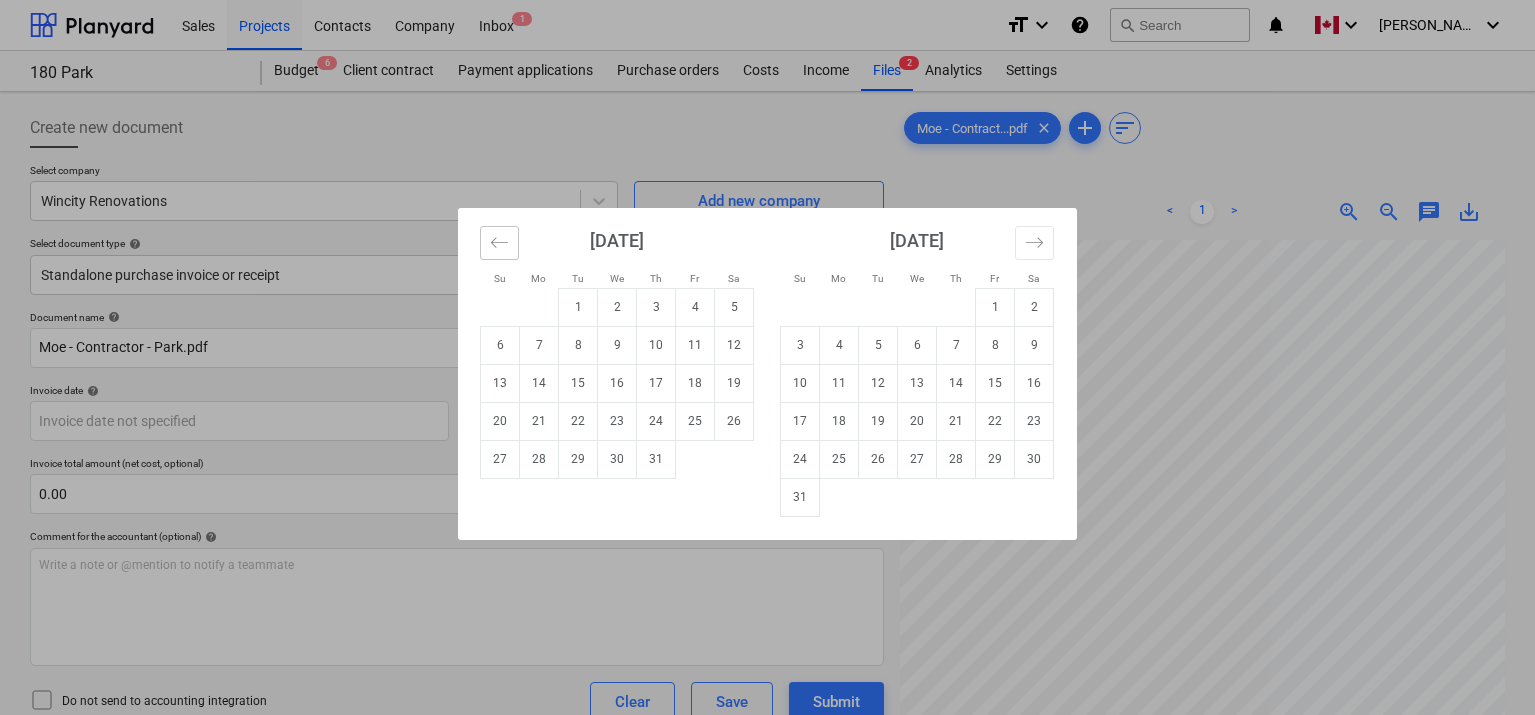 click at bounding box center (499, 243) 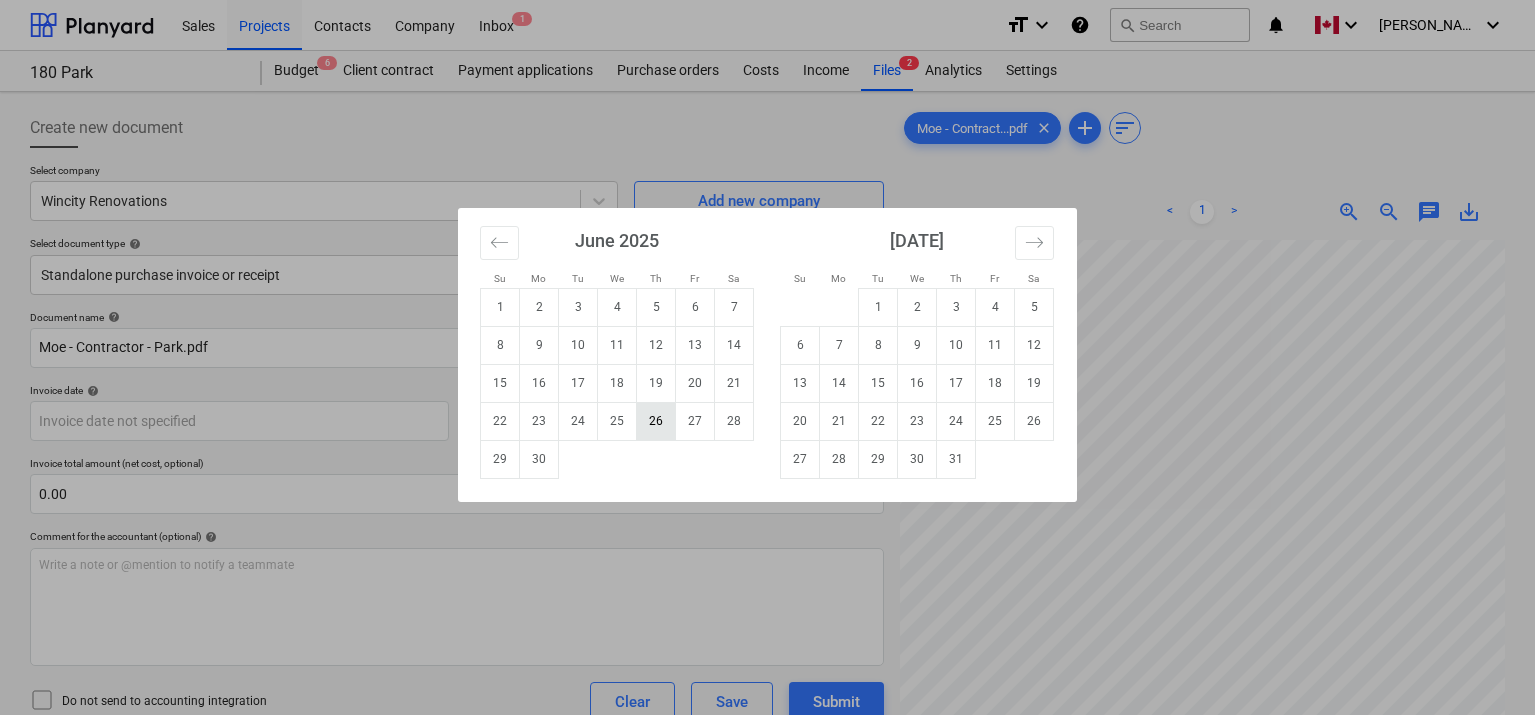 click on "26" at bounding box center (656, 421) 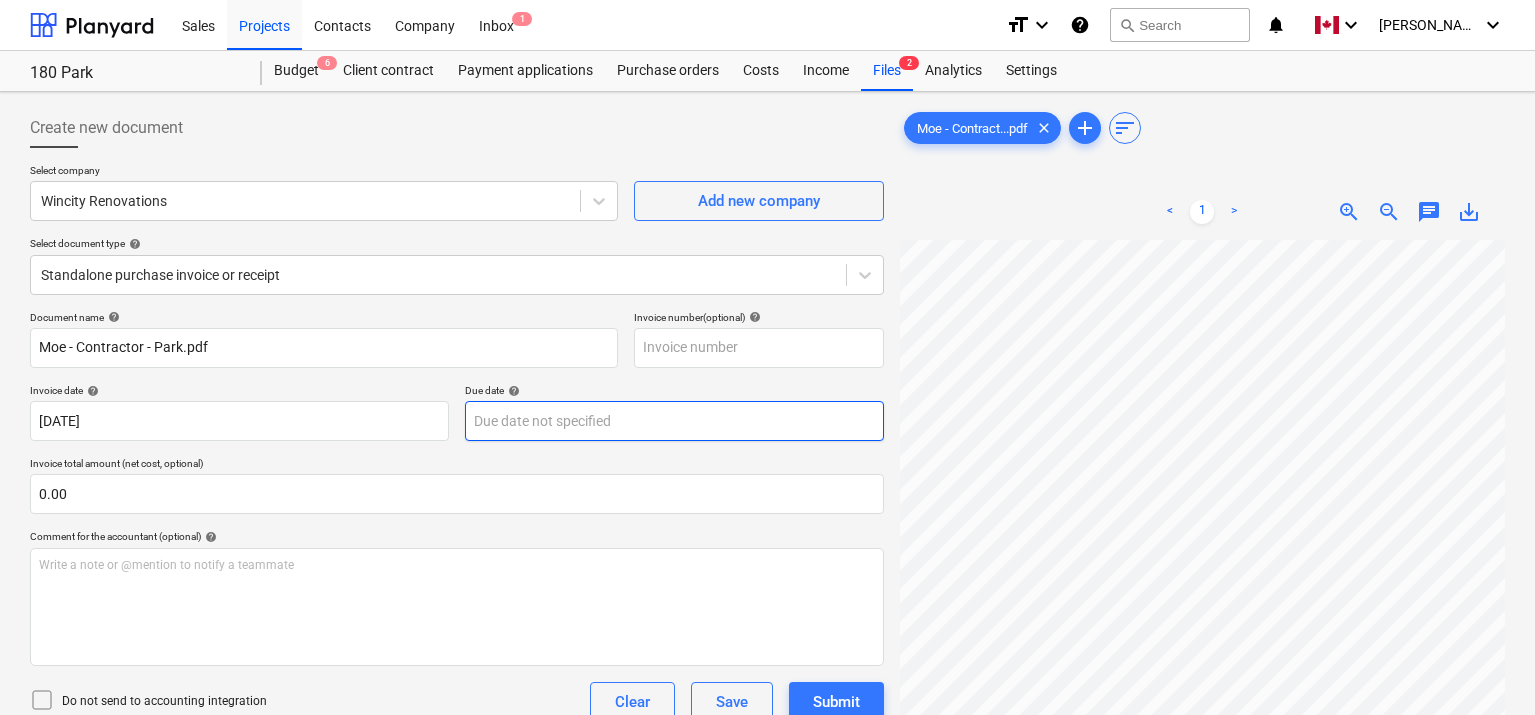 click on "Sales Projects Contacts Company Inbox 1 format_size keyboard_arrow_down help search Search notifications 0 keyboard_arrow_down [PERSON_NAME] keyboard_arrow_down 180 Park Budget 6 Client contract Payment applications Purchase orders Costs Income Files 2 Analytics Settings Create new document Select company Wincity Renovations   Add new company Select document type help Standalone purchase invoice or receipt Document name help Moe - Contractor - Park.pdf Invoice number  (optional) help Invoice date help [DATE] [DATE] Press the down arrow key to interact with the calendar and
select a date. Press the question mark key to get the keyboard shortcuts for changing dates. Due date help Press the down arrow key to interact with the calendar and
select a date. Press the question mark key to get the keyboard shortcuts for changing dates. Invoice total amount (net cost, optional) 0.00 Comment for the accountant (optional) help Write a note or @mention to notify a teammate ﻿ Clear Save Submit 0.00$ help" at bounding box center (767, 357) 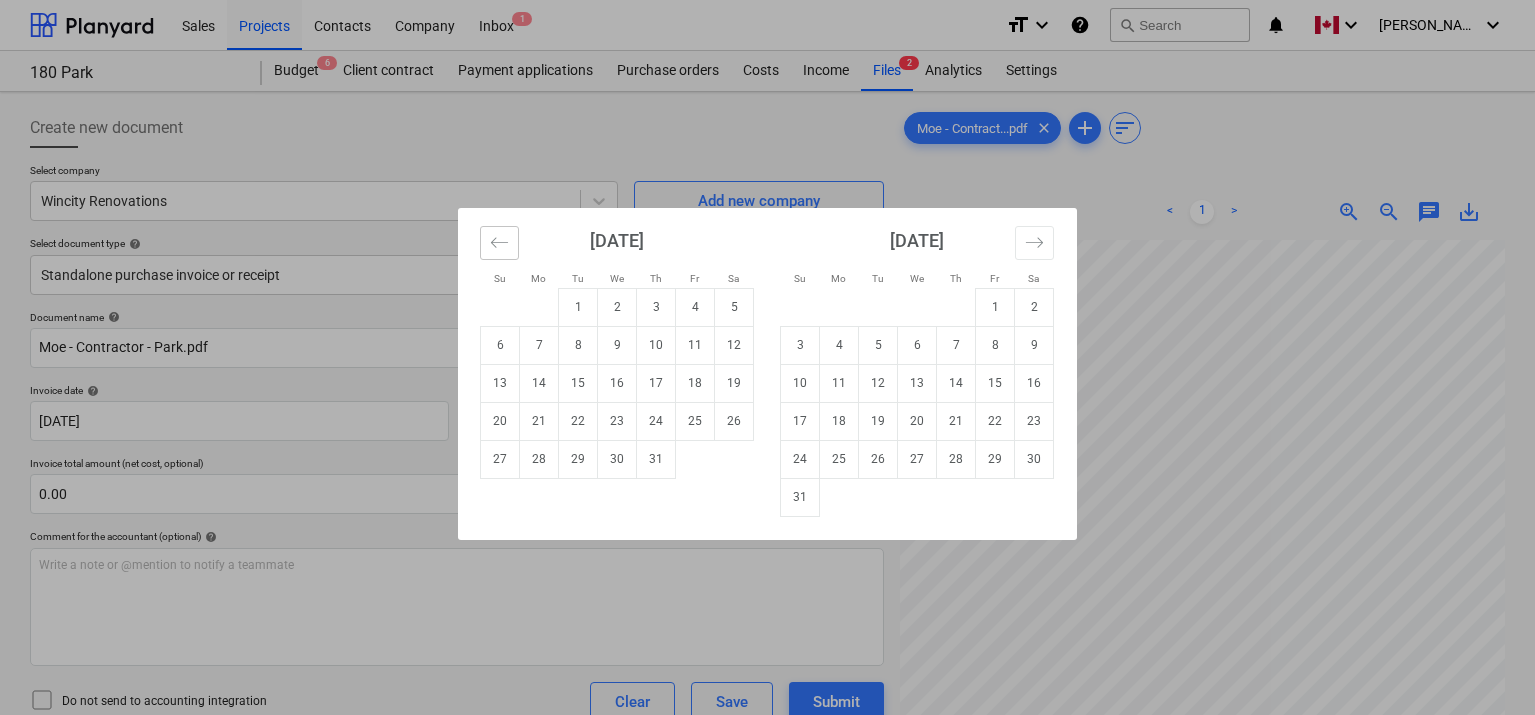 click 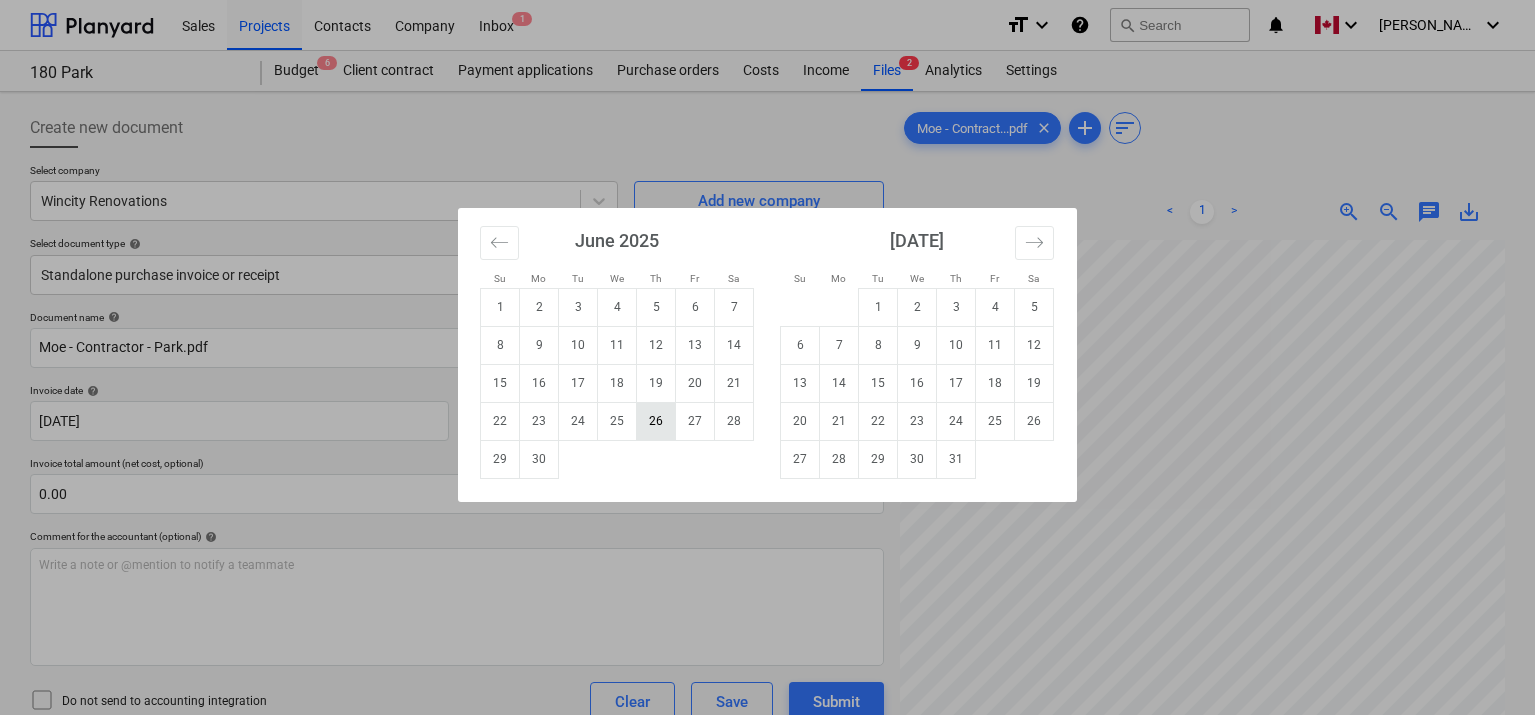 click on "26" at bounding box center (656, 421) 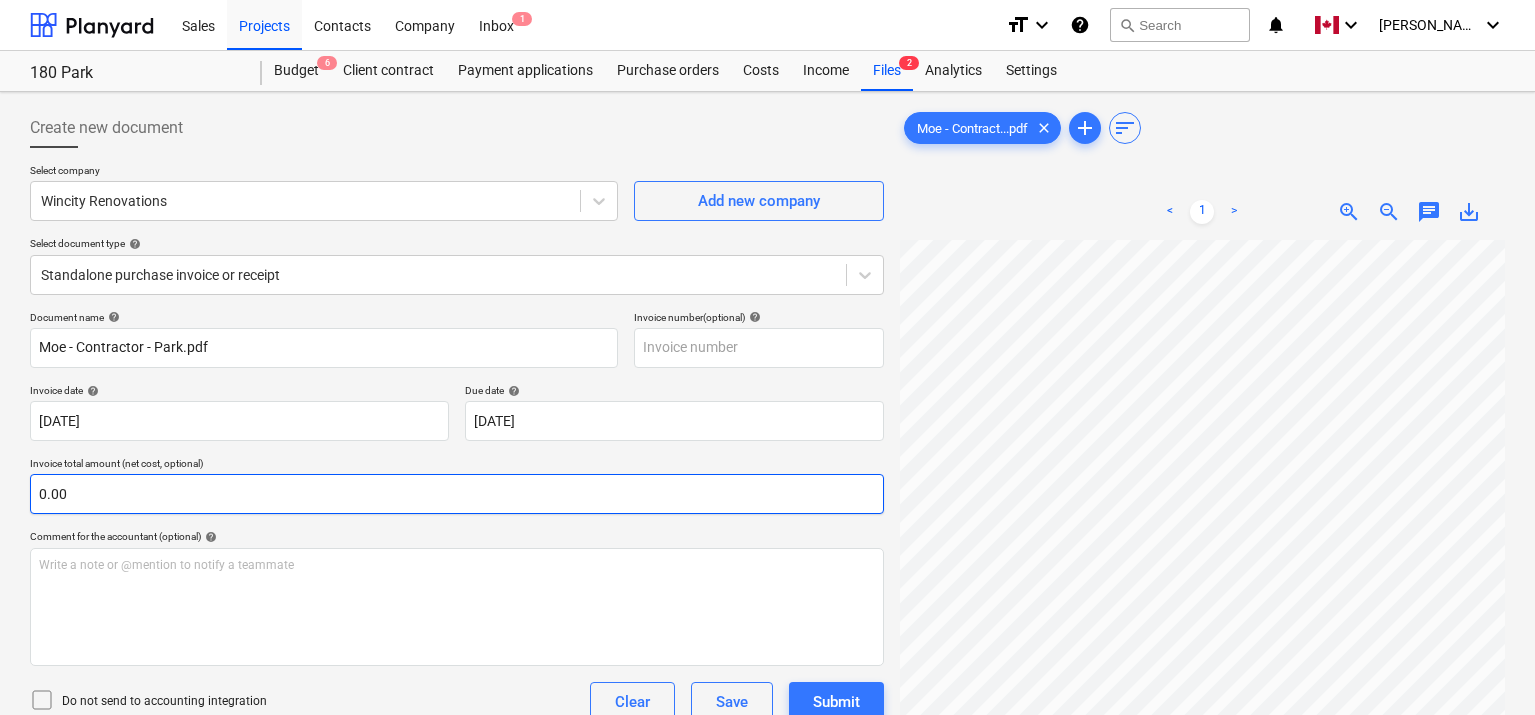 click on "0.00" at bounding box center [457, 494] 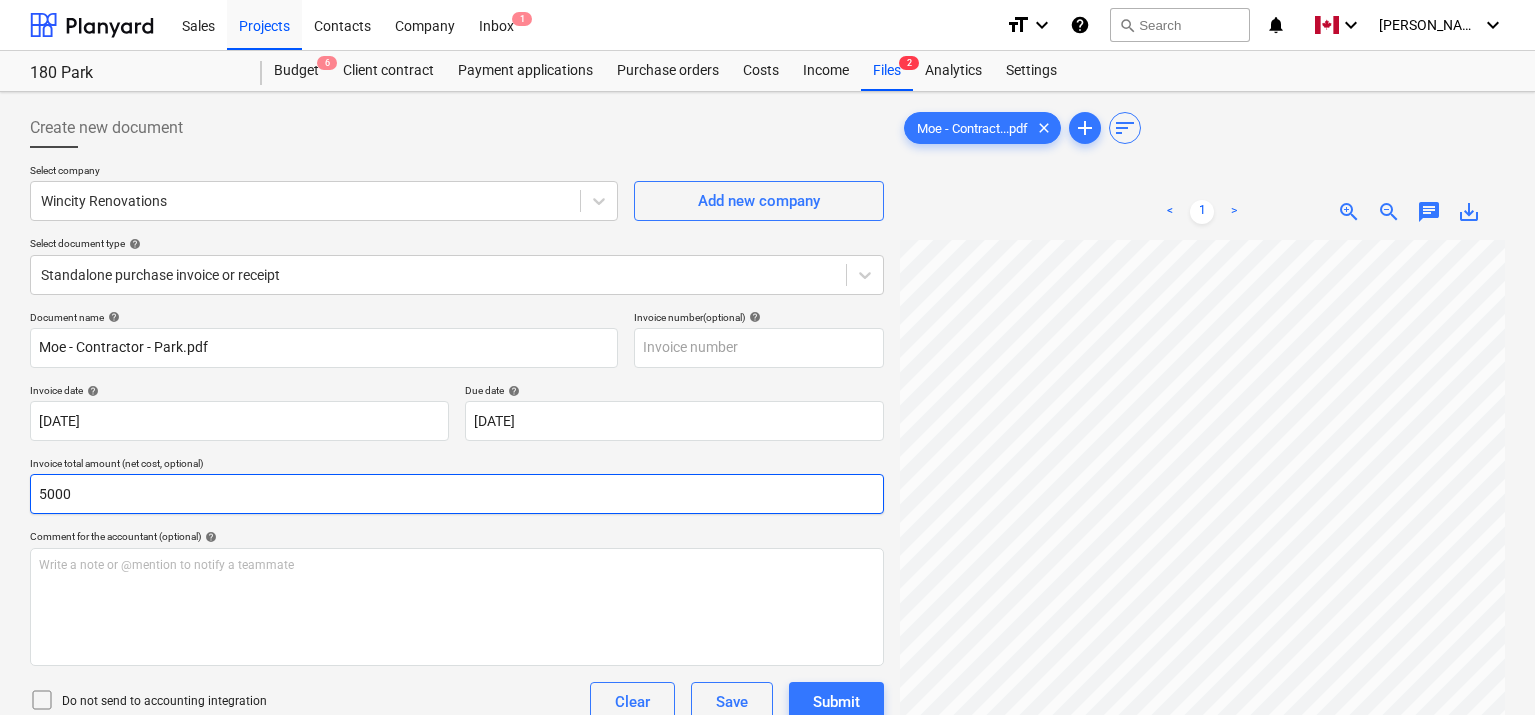 scroll, scrollTop: 200, scrollLeft: 0, axis: vertical 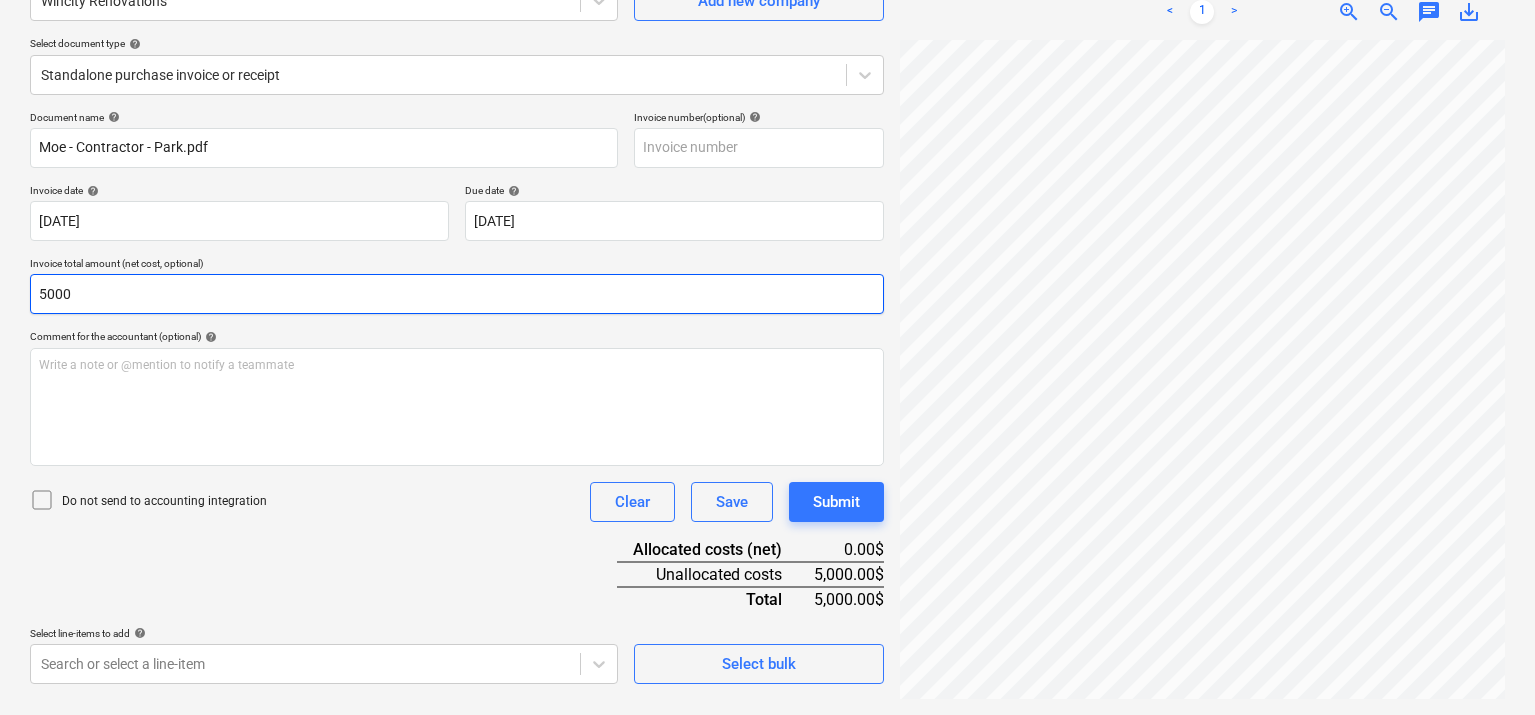 type on "5000" 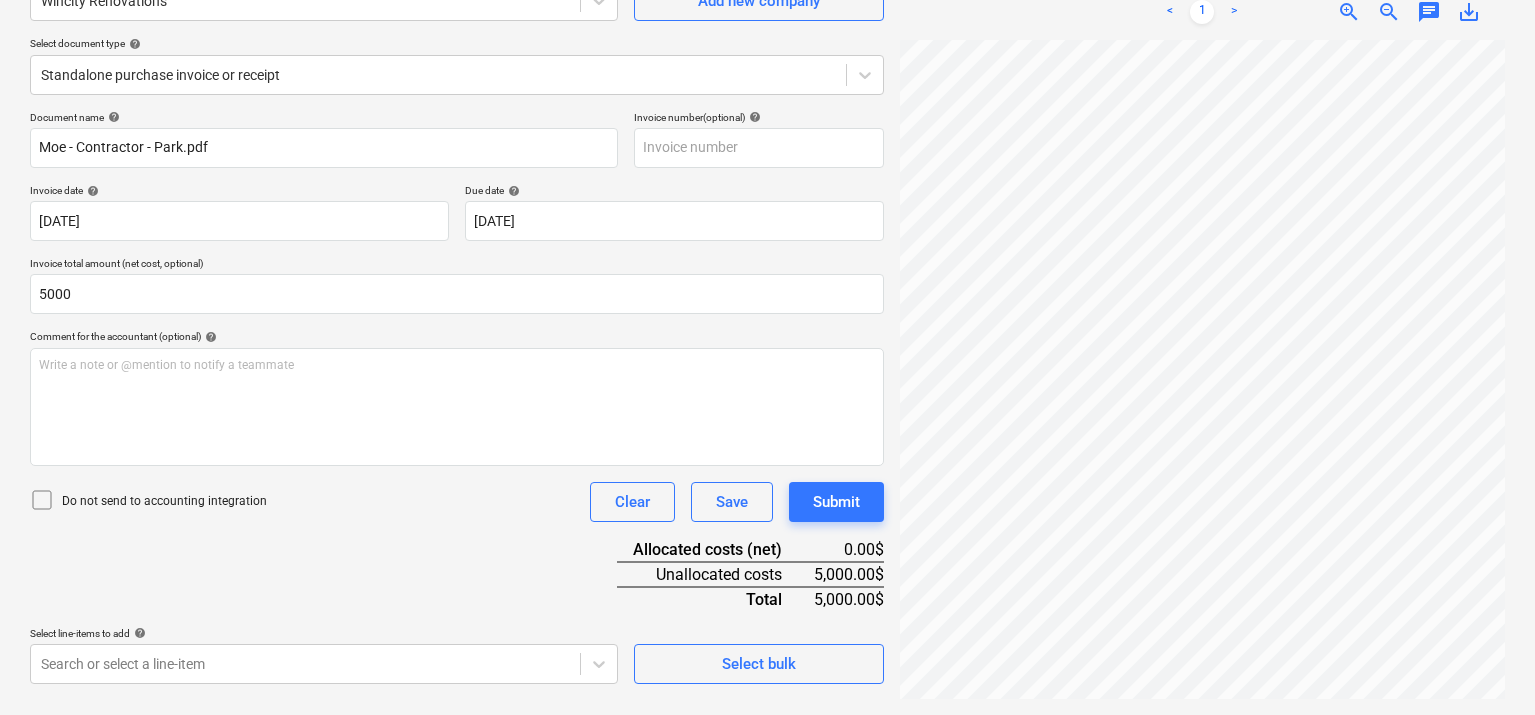 click on "Do not send to accounting integration Clear Save Submit" at bounding box center [457, 502] 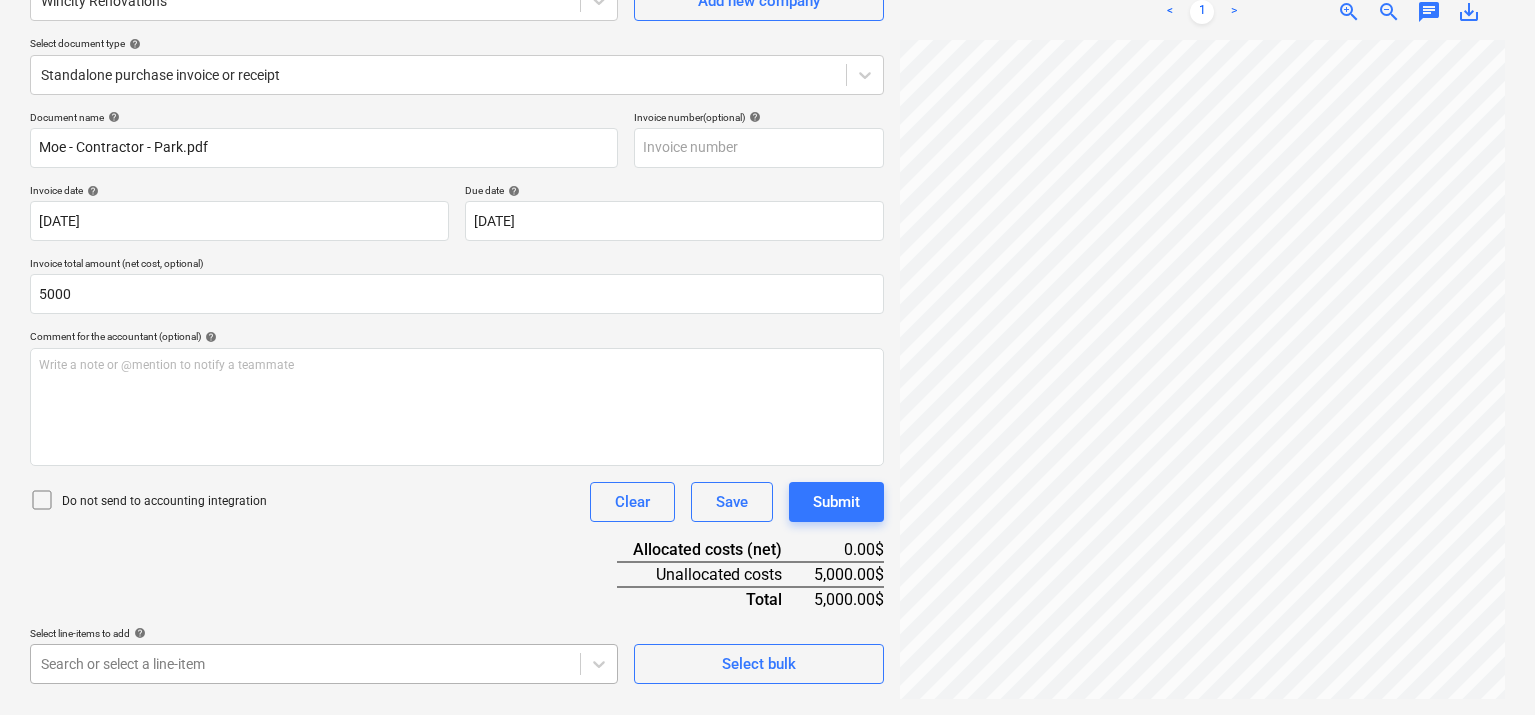 click on "Sales Projects Contacts Company Inbox 1 format_size keyboard_arrow_down help search Search notifications 0 keyboard_arrow_down [PERSON_NAME] keyboard_arrow_down 180 Park Budget 6 Client contract Payment applications Purchase orders Costs Income Files 2 Analytics Settings Create new document Select company Wincity Renovations   Add new company Select document type help Standalone purchase invoice or receipt Document name help Moe - Contractor - Park.pdf Invoice number  (optional) help Invoice date help [DATE] [DATE] Press the down arrow key to interact with the calendar and
select a date. Press the question mark key to get the keyboard shortcuts for changing dates. Due date help [DATE] [DATE] Press the down arrow key to interact with the calendar and
select a date. Press the question mark key to get the keyboard shortcuts for changing dates. Invoice total amount (net cost, optional) 5000 Comment for the accountant (optional) help Write a note or @mention to notify a teammate ﻿ Clear" at bounding box center (767, 157) 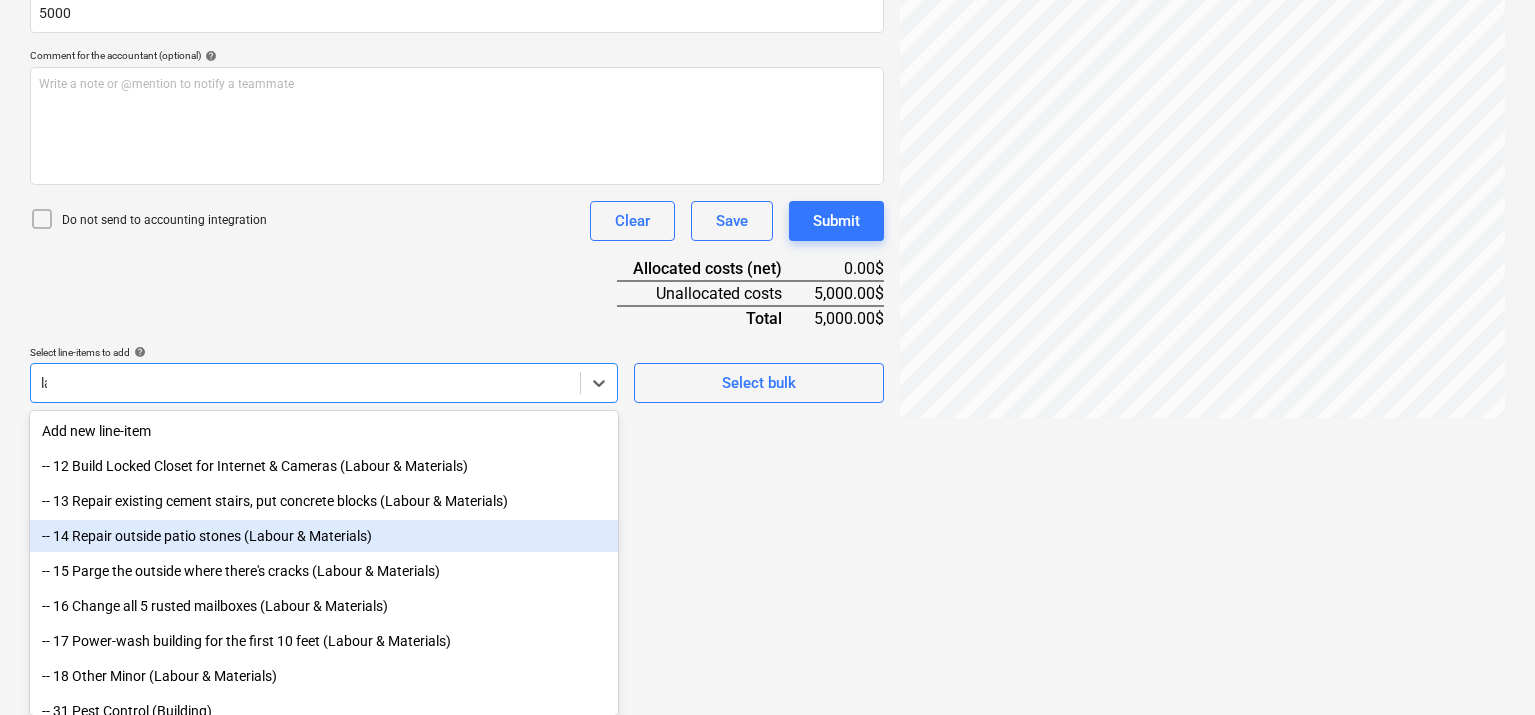 scroll, scrollTop: 477, scrollLeft: 0, axis: vertical 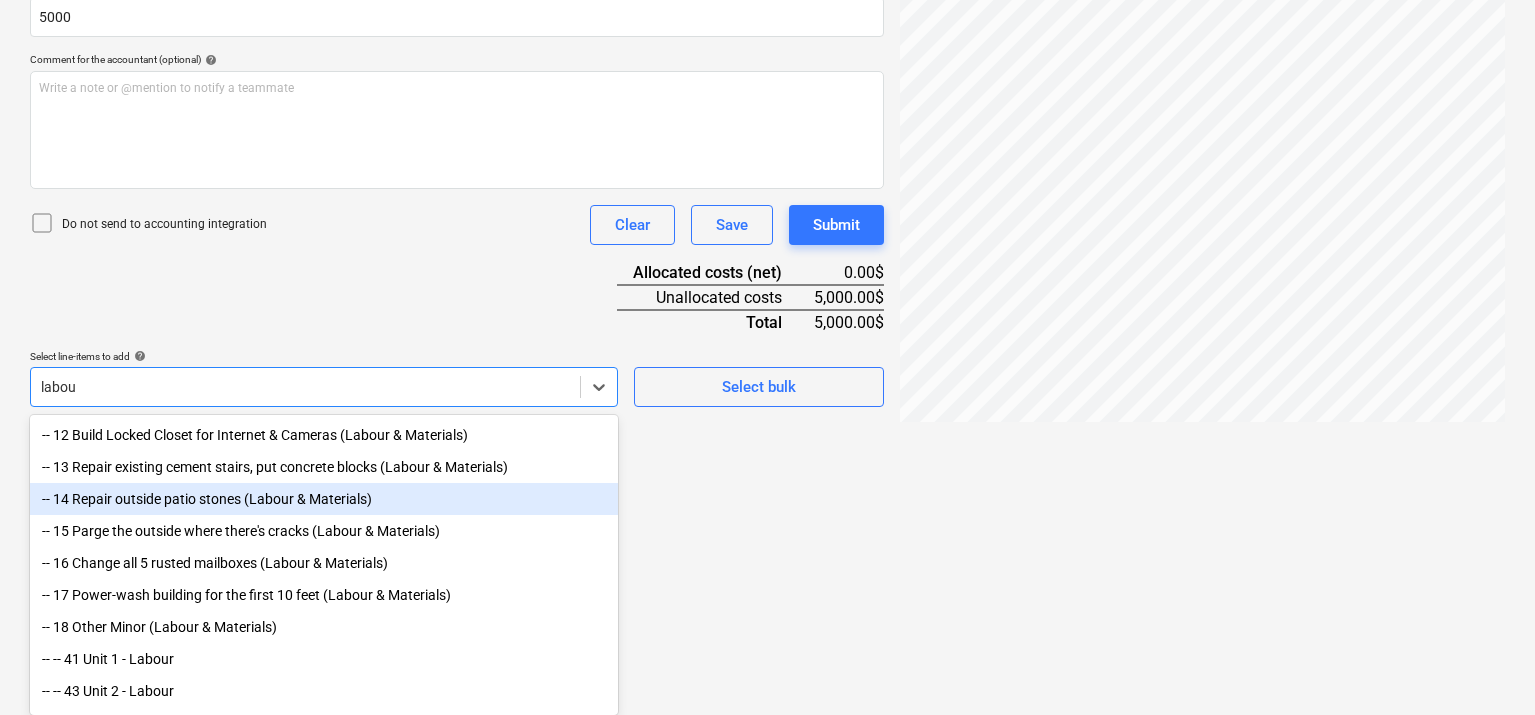 type on "labour" 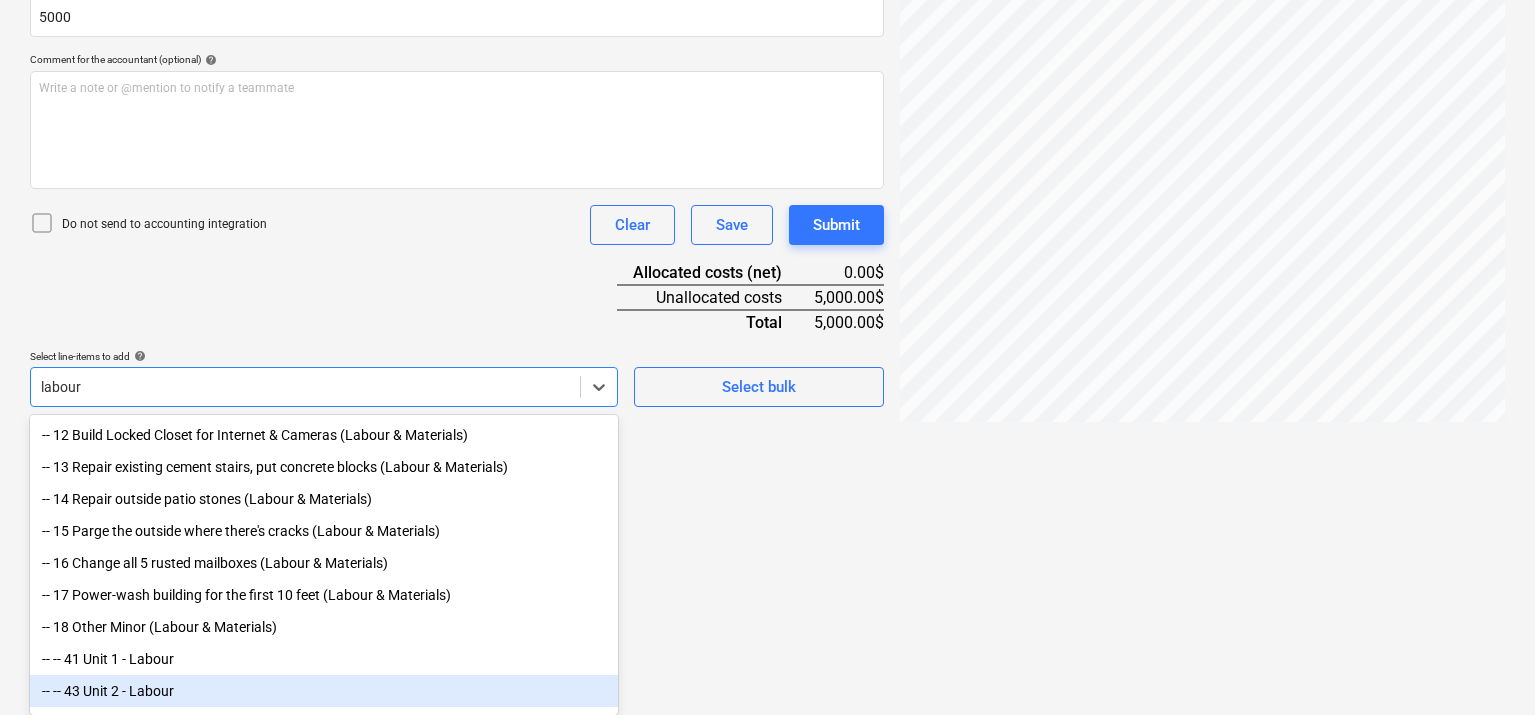 click on "-- --  43 Unit 2 - Labour" at bounding box center (324, 691) 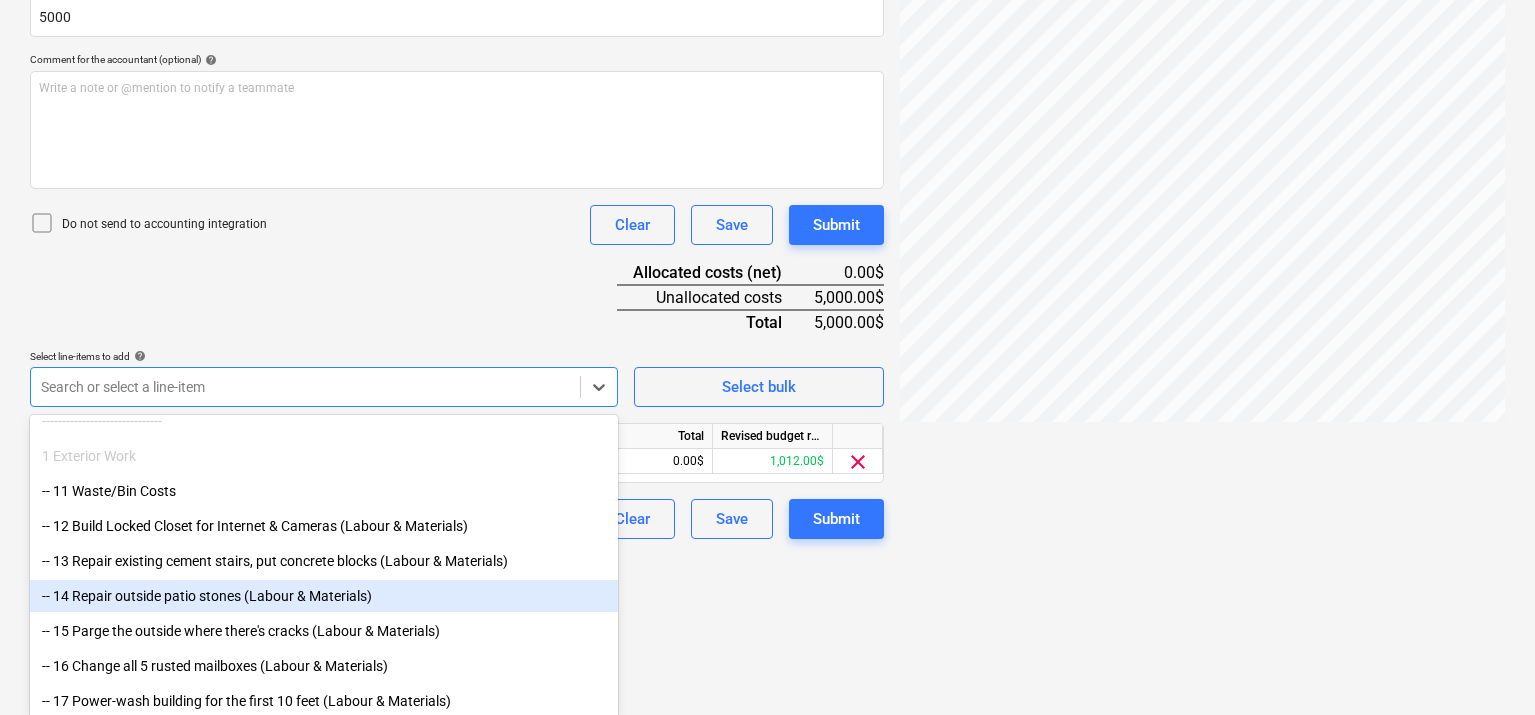 scroll, scrollTop: 133, scrollLeft: 0, axis: vertical 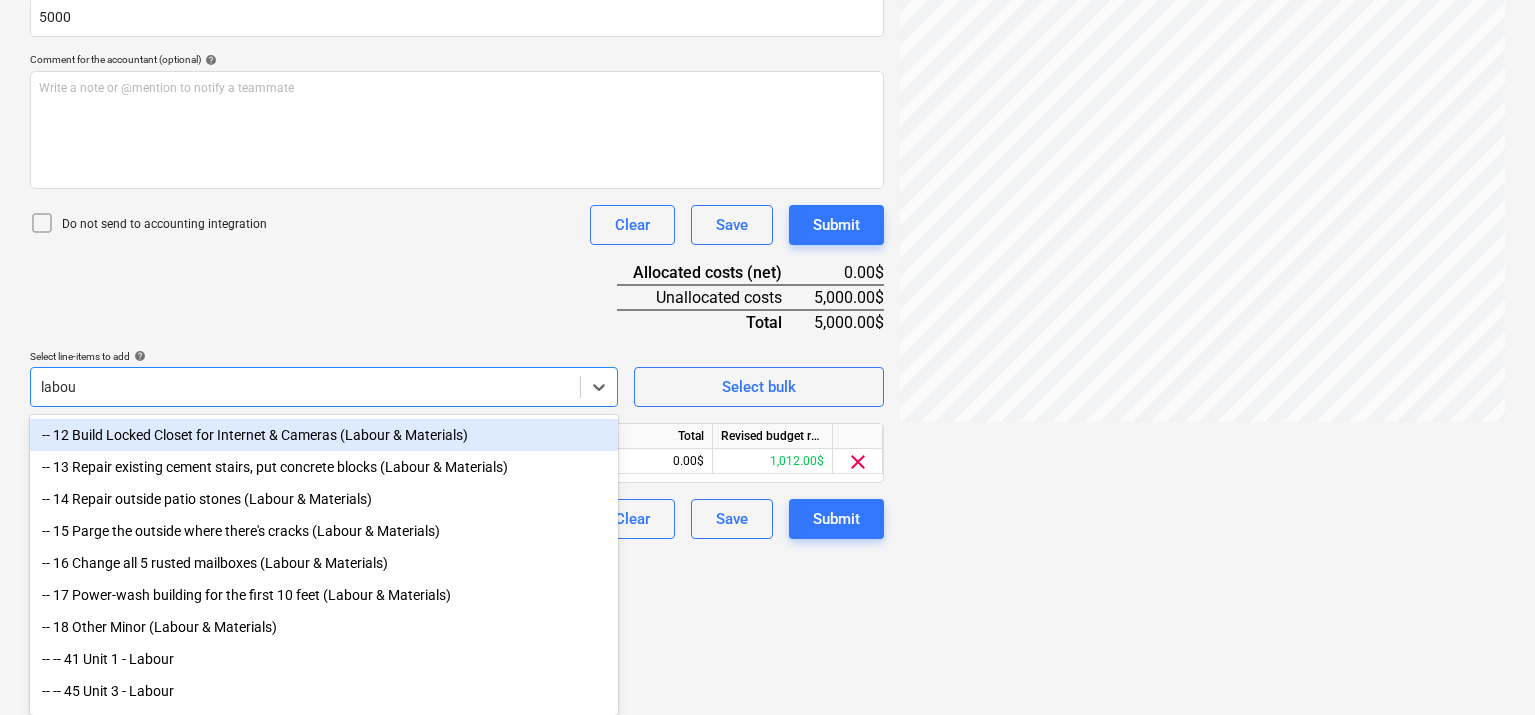 type on "labour" 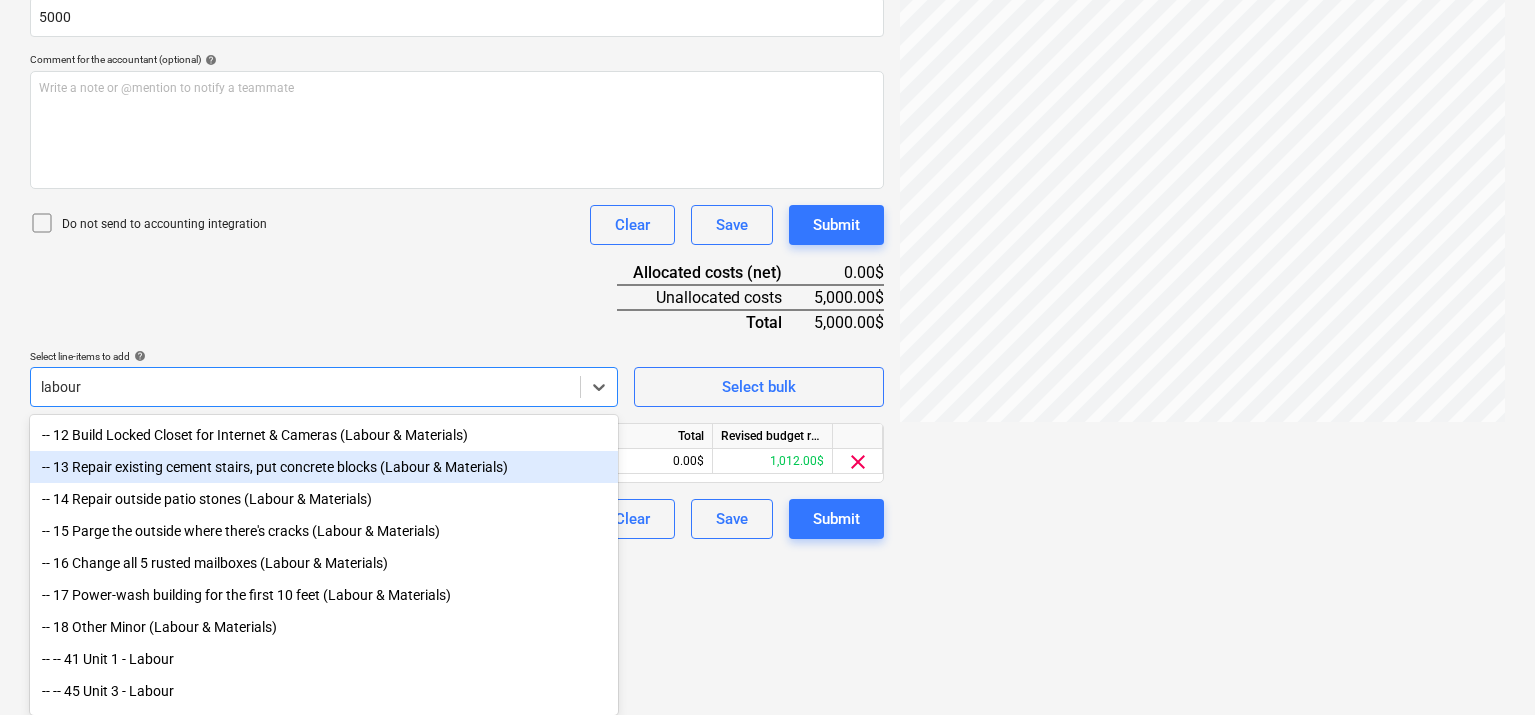 scroll, scrollTop: 60, scrollLeft: 0, axis: vertical 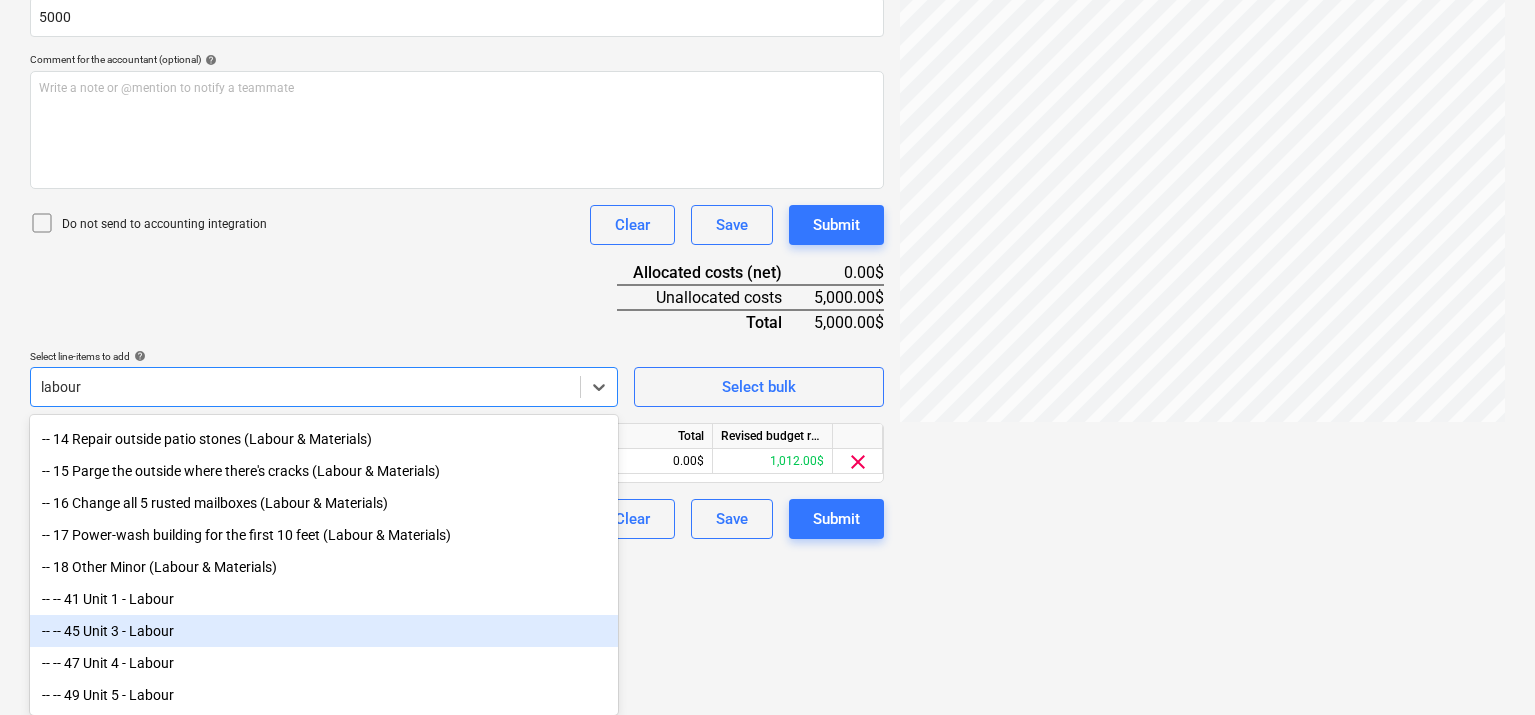 click on "-- --  45 Unit 3 - Labour" at bounding box center (324, 631) 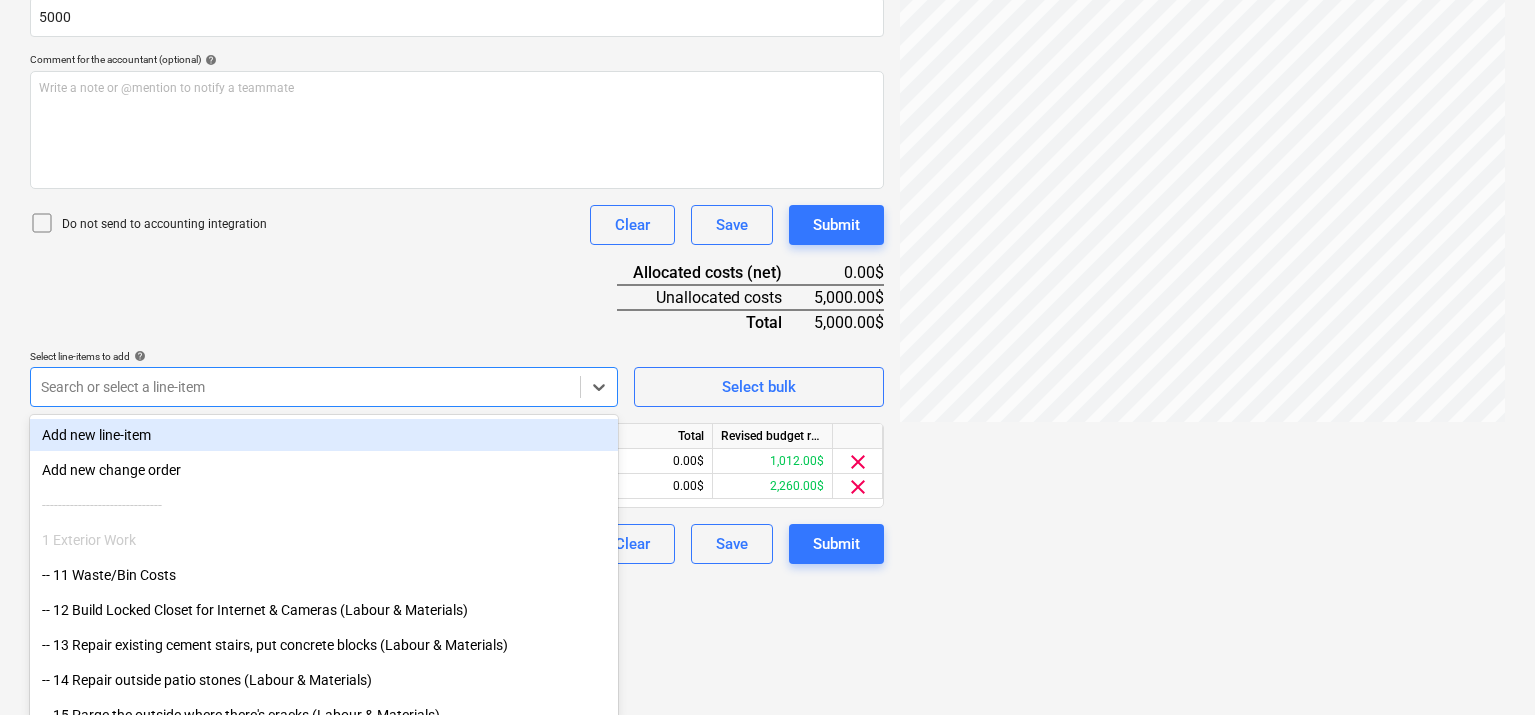 click on "Document name help Moe - Contractor - Park.pdf Invoice number  (optional) help Invoice date help [DATE] [DATE] Press the down arrow key to interact with the calendar and
select a date. Press the question mark key to get the keyboard shortcuts for changing dates. Due date help [DATE] [DATE] Press the down arrow key to interact with the calendar and
select a date. Press the question mark key to get the keyboard shortcuts for changing dates. Invoice total amount (net cost, optional) 5000 Comment for the accountant (optional) help Write a note or @mention to notify a teammate ﻿ Do not send to accounting integration Clear Save Submit Allocated costs (net) 0.00$ Unallocated costs 5,000.00$ Total 5,000.00$ Select line-items to add help option -- --  45 Unit 3 - Labour, selected. Search or select a line-item Select bulk Line-item name Unit Quantity Unit price Total Revised budget remaining 43 Unit 2 - Labour 0.00 0.00 0.00$ 1,012.00$ clear 45 Unit 3 - Labour 0.00 0.00 0.00$ 2,260.00$ clear" at bounding box center (457, 199) 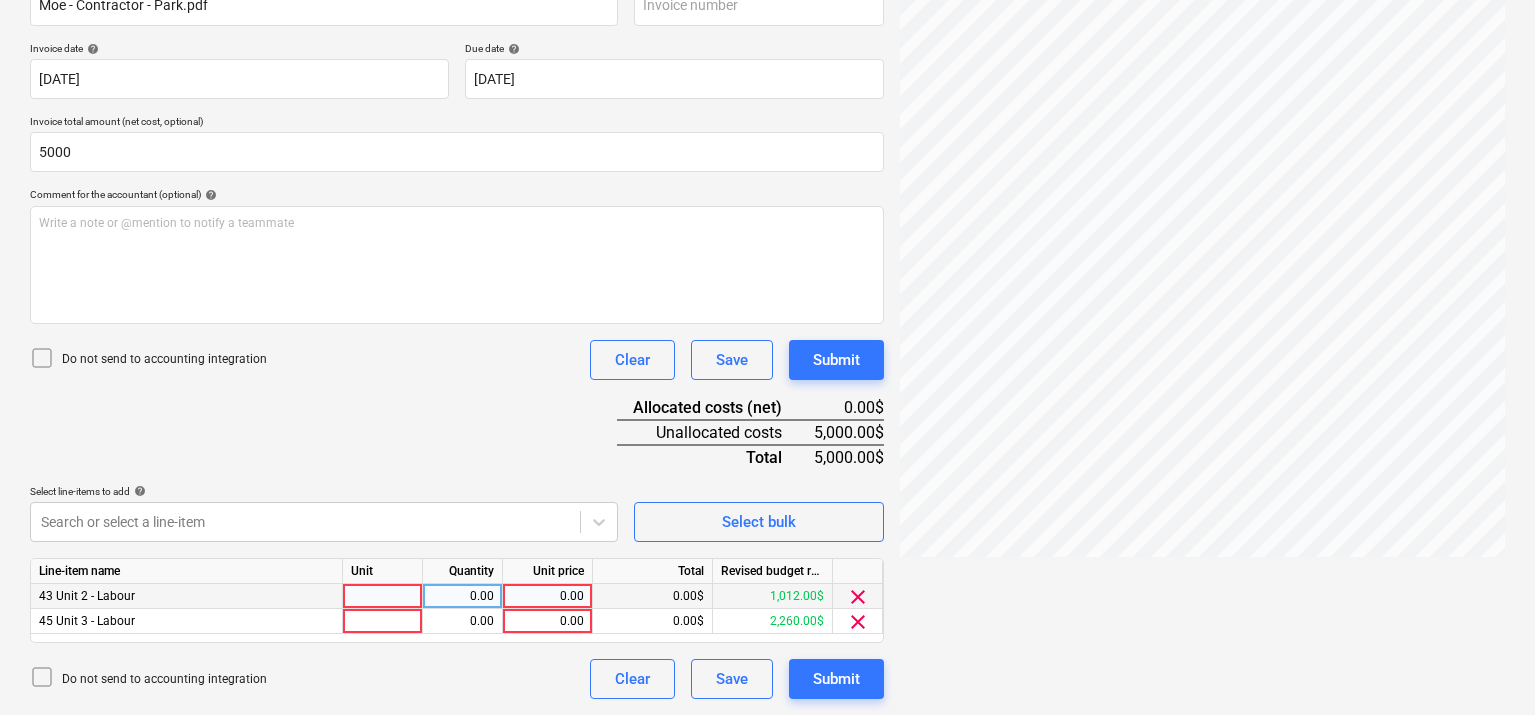 click on "clear" at bounding box center [858, 597] 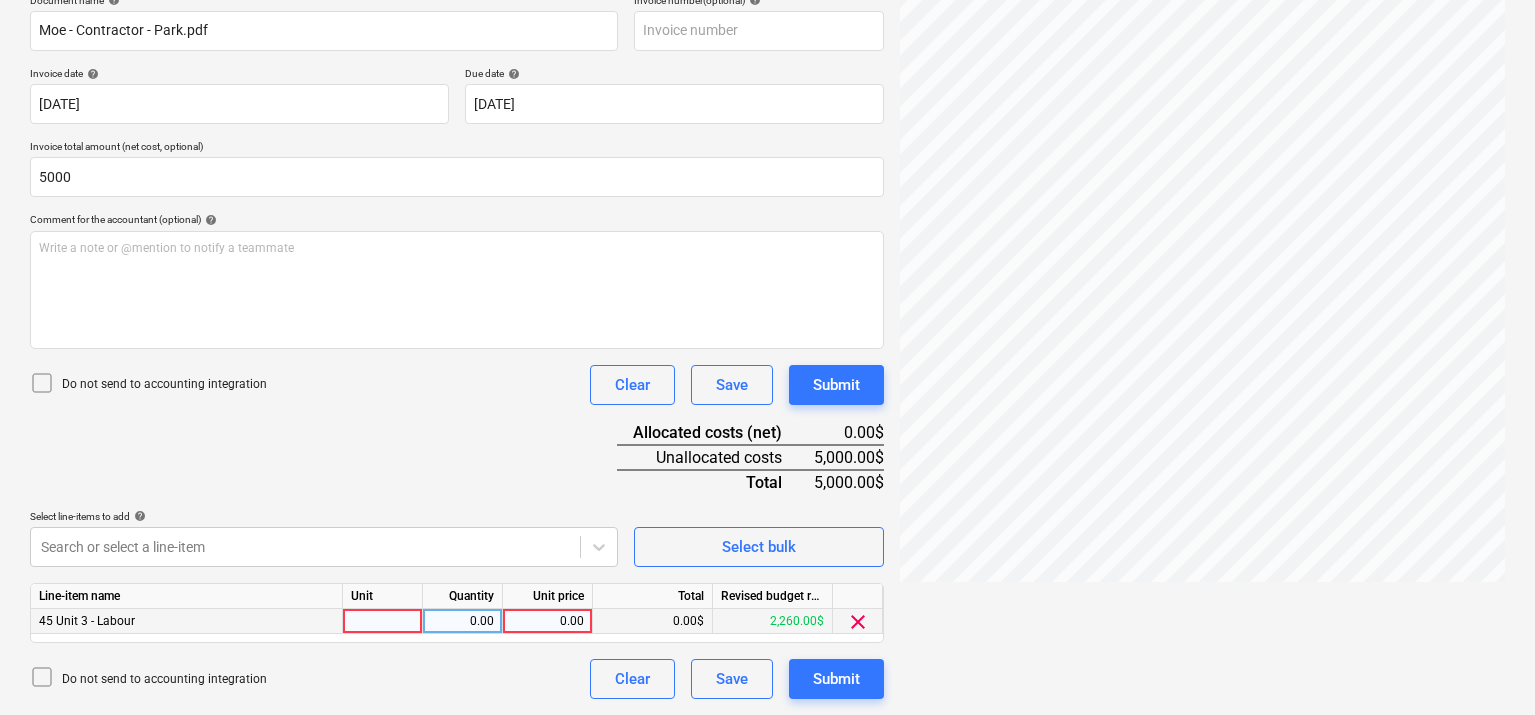 scroll, scrollTop: 317, scrollLeft: 0, axis: vertical 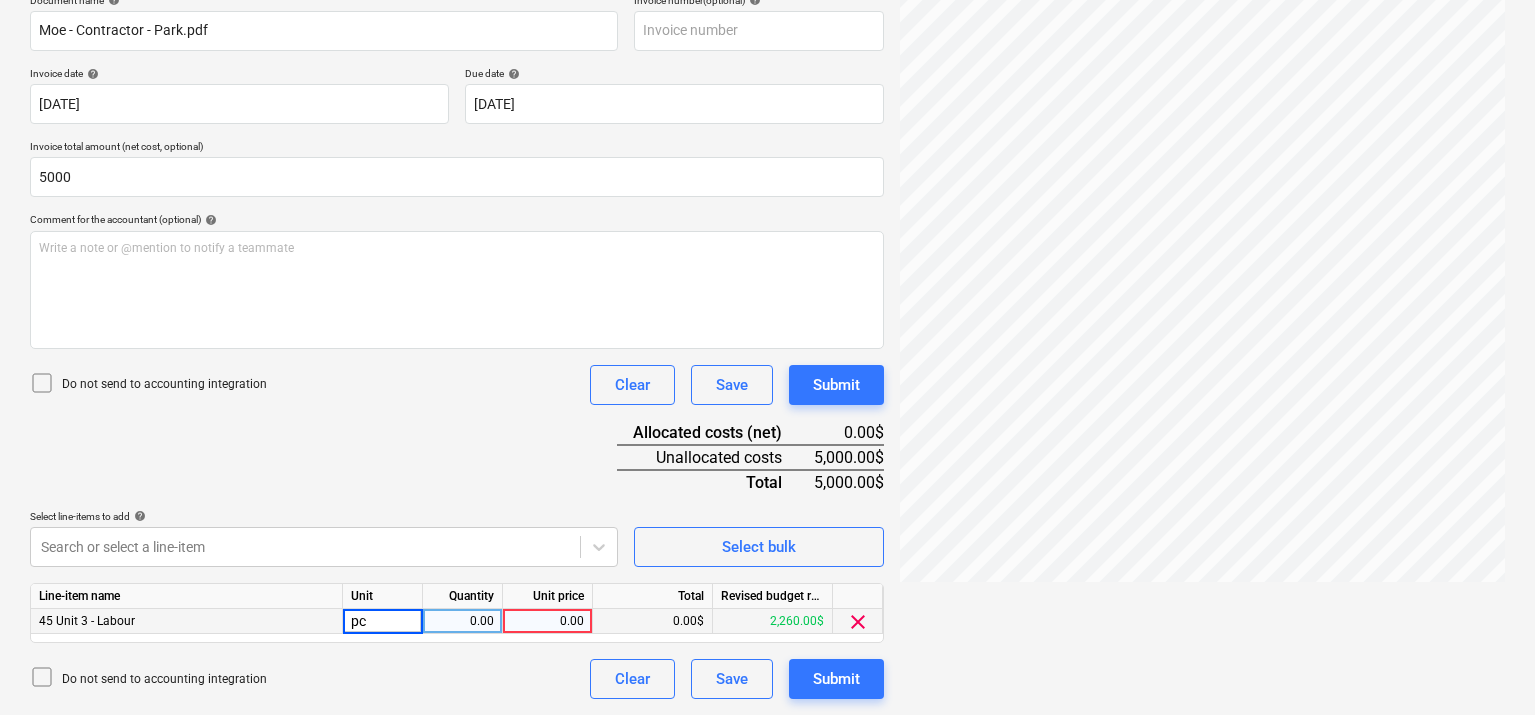 type on "pcs" 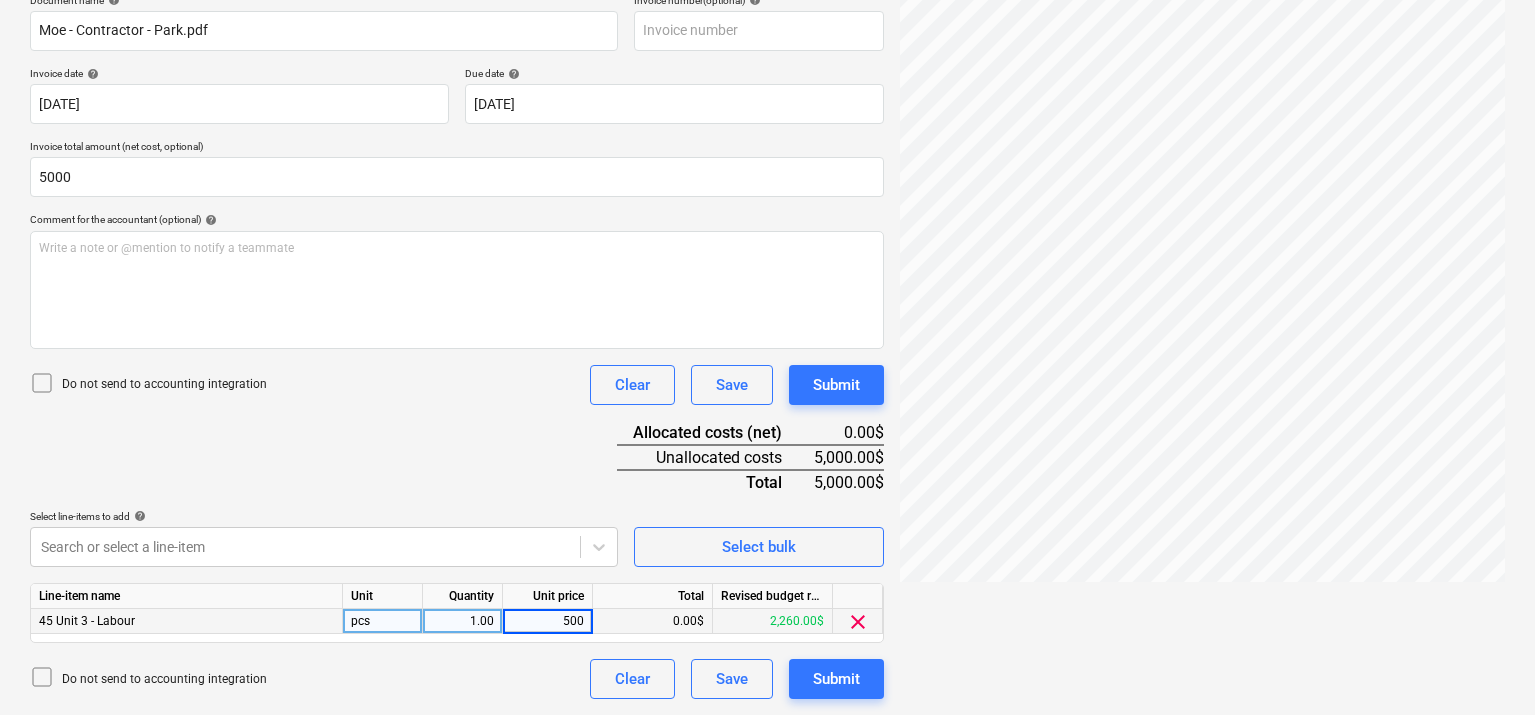 type on "5000" 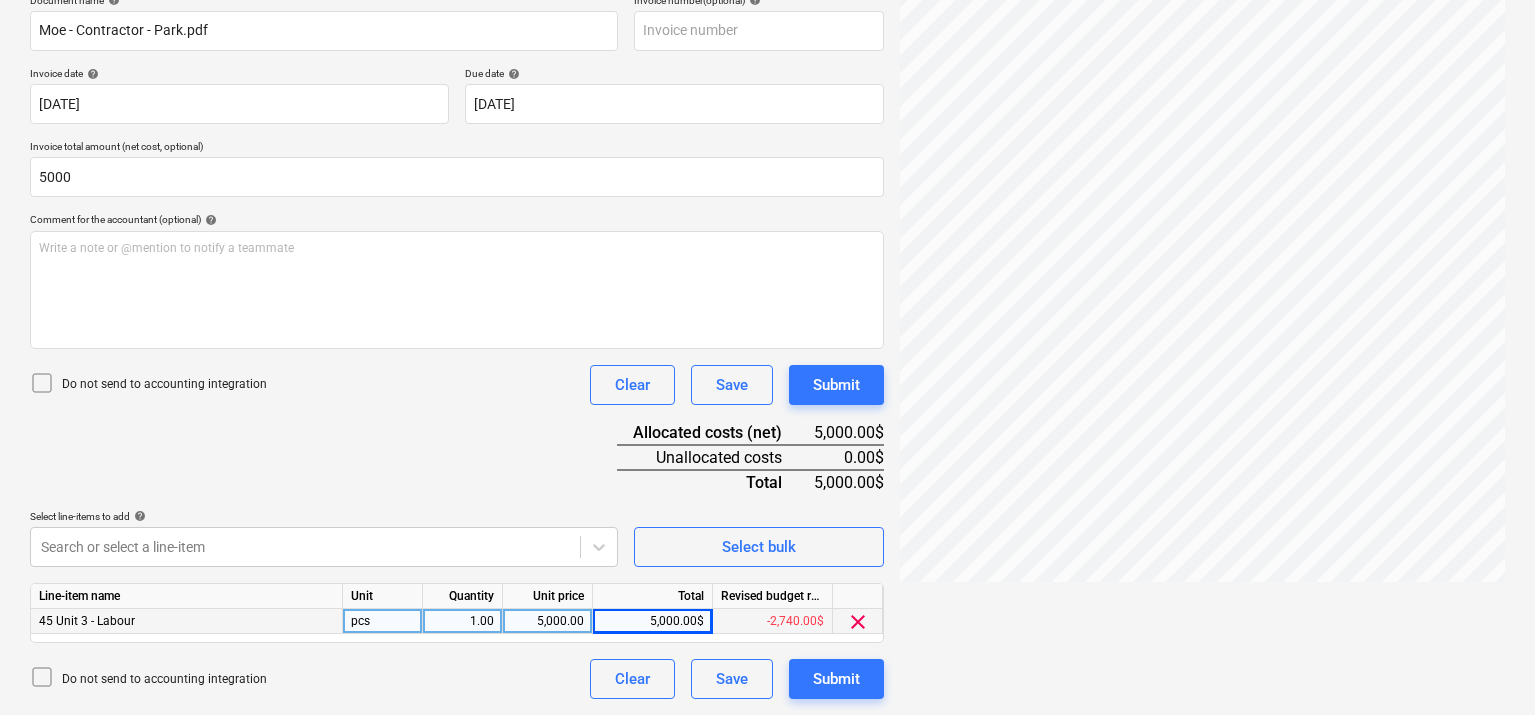 click on "Document name help Moe - Contractor - Park.pdf Invoice number  (optional) help Invoice date help [DATE] [DATE] Press the down arrow key to interact with the calendar and
select a date. Press the question mark key to get the keyboard shortcuts for changing dates. Due date help [DATE] [DATE] Press the down arrow key to interact with the calendar and
select a date. Press the question mark key to get the keyboard shortcuts for changing dates. Invoice total amount (net cost, optional) 5000 Comment for the accountant (optional) help Write a note or @mention to notify a teammate ﻿ Do not send to accounting integration Clear Save Submit Allocated costs (net) 5,000.00$ Unallocated costs 0.00$ Total 5,000.00$ Select line-items to add help Search or select a line-item Select bulk Line-item name Unit Quantity Unit price Total Revised budget remaining 45 Unit 3 - Labour pcs 1.00 5,000.00 5,000.00$ -2,740.00$ clear Do not send to accounting integration Clear Save Submit" at bounding box center [457, 346] 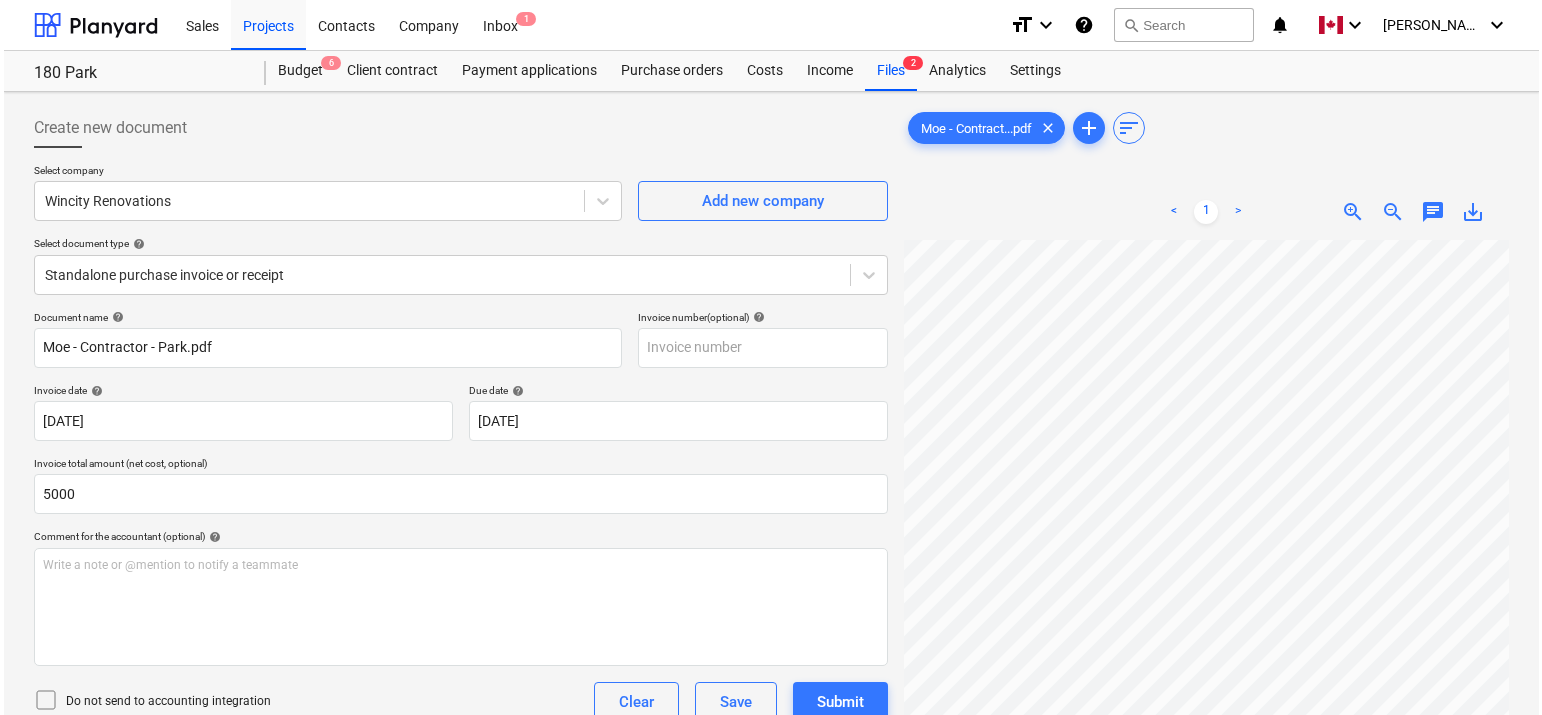 scroll, scrollTop: 317, scrollLeft: 0, axis: vertical 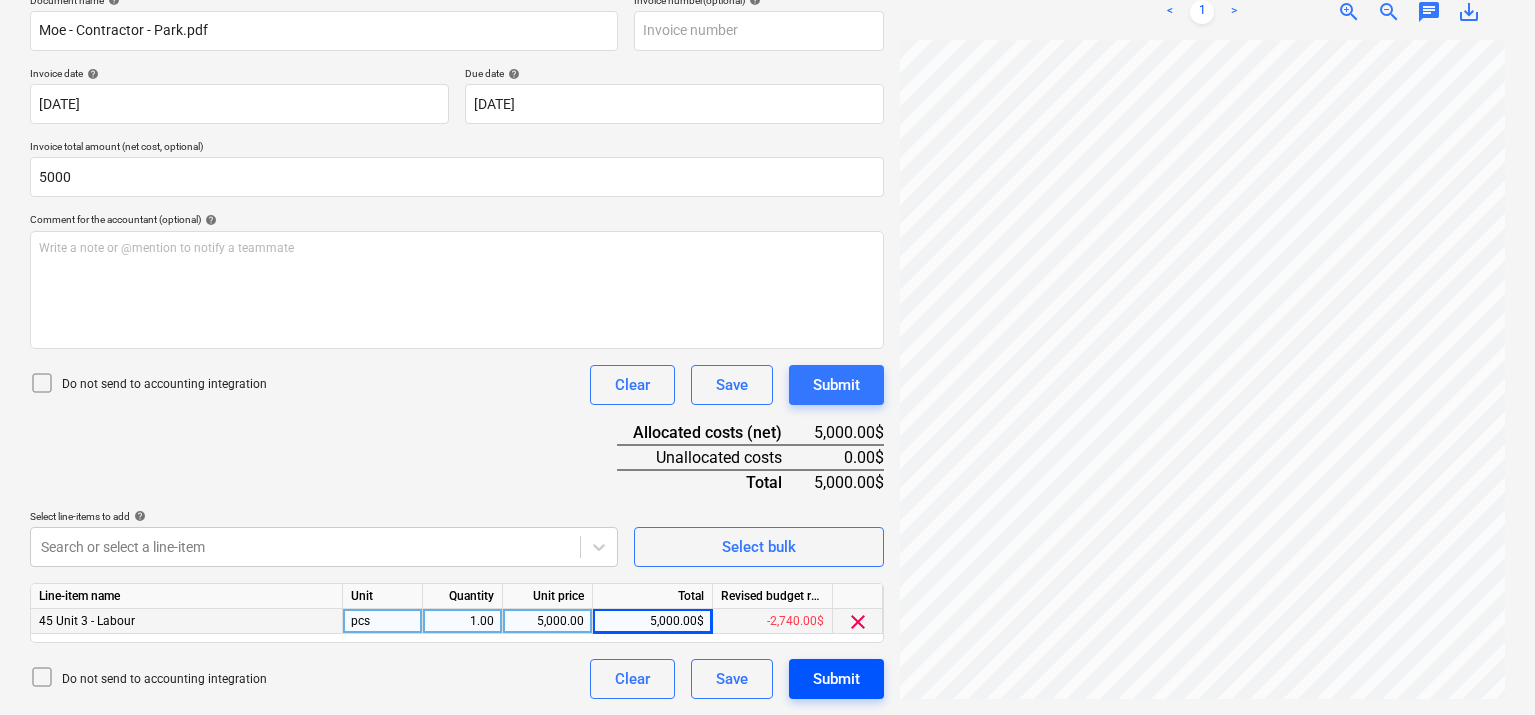 click on "Submit" at bounding box center (836, 679) 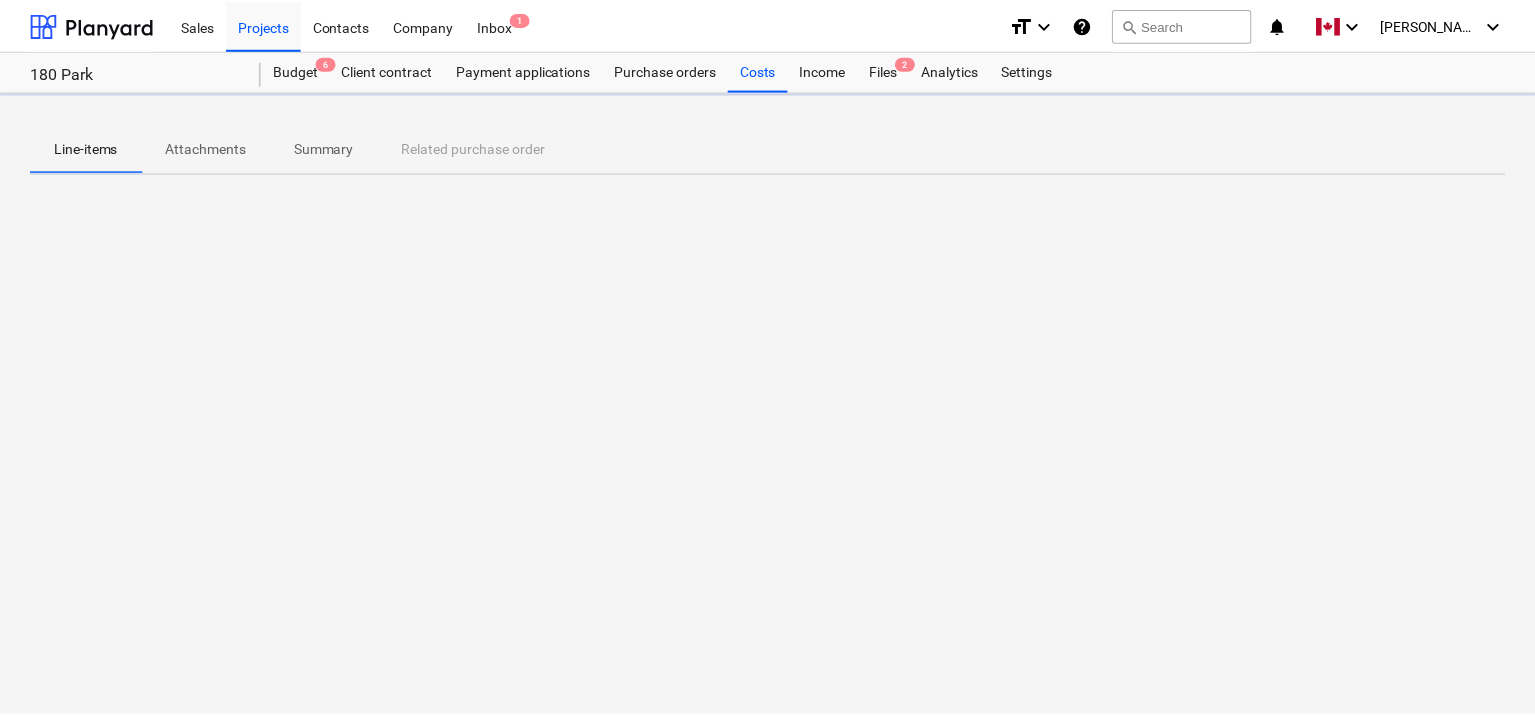 scroll, scrollTop: 0, scrollLeft: 0, axis: both 